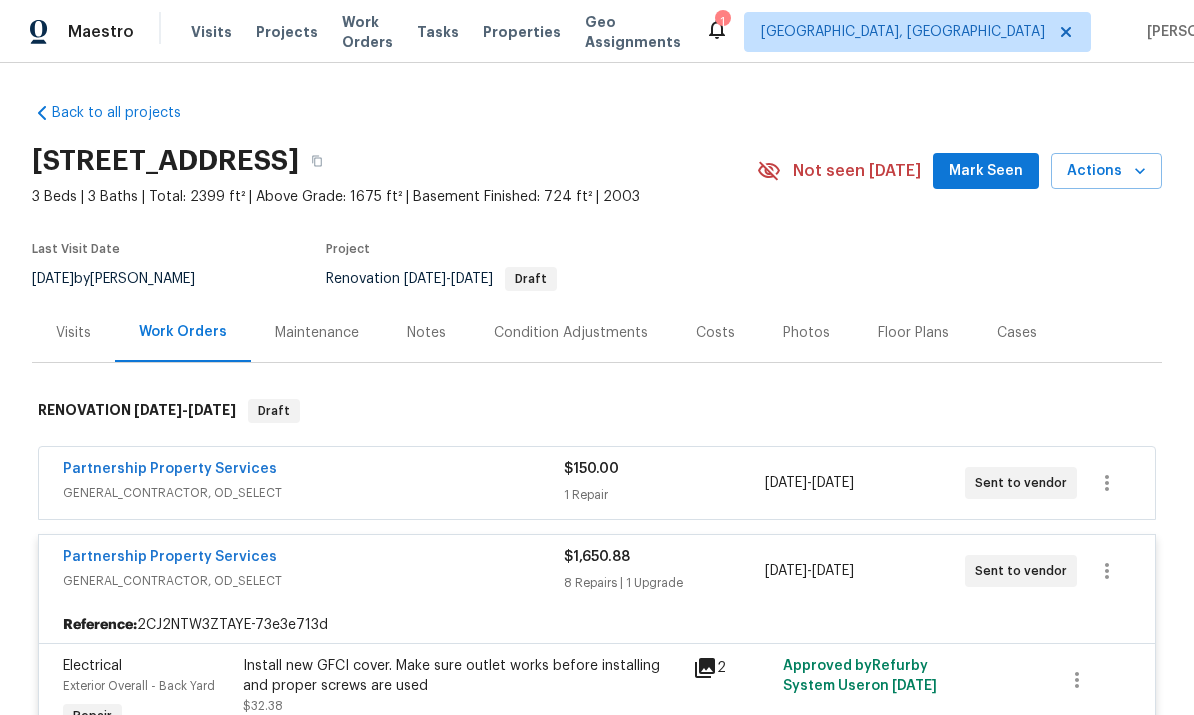 scroll, scrollTop: 0, scrollLeft: 0, axis: both 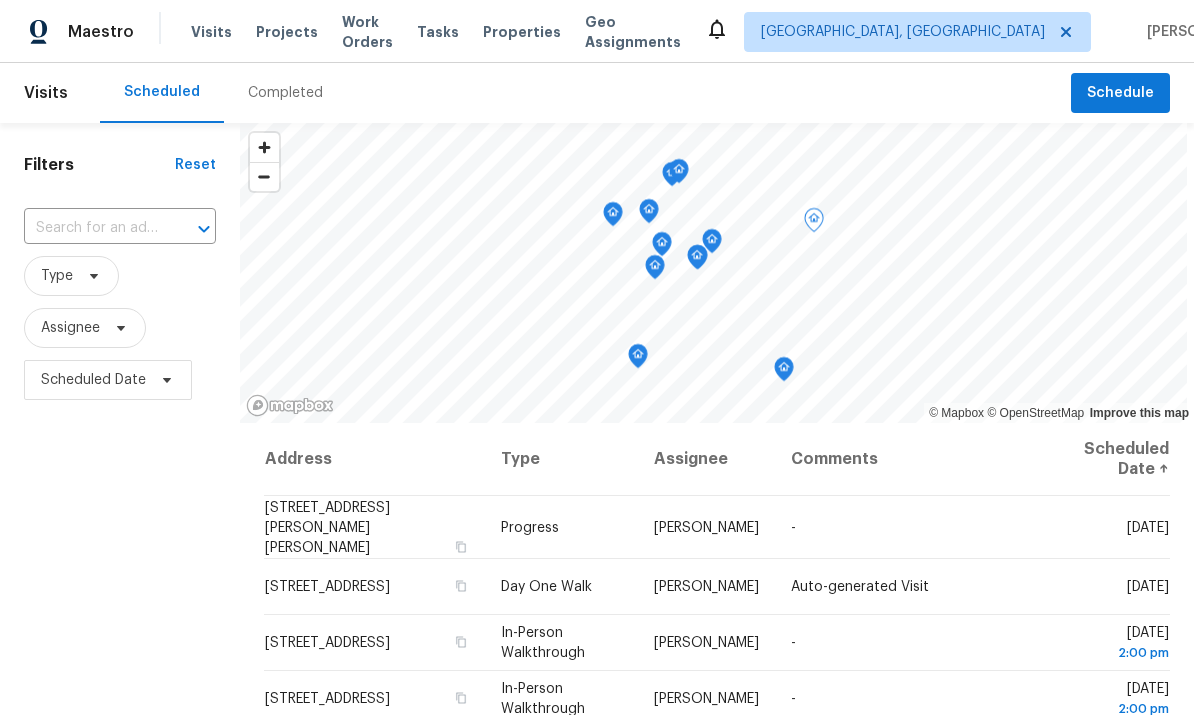 click on "Properties" at bounding box center [522, 32] 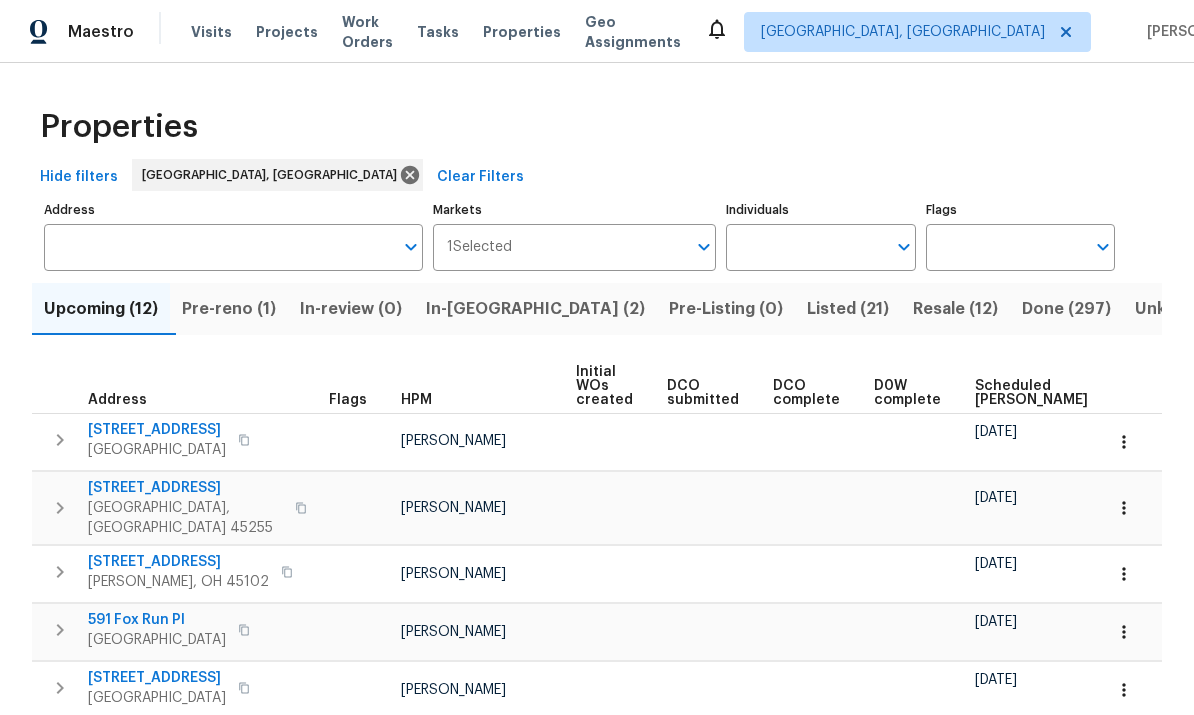 scroll, scrollTop: 0, scrollLeft: 0, axis: both 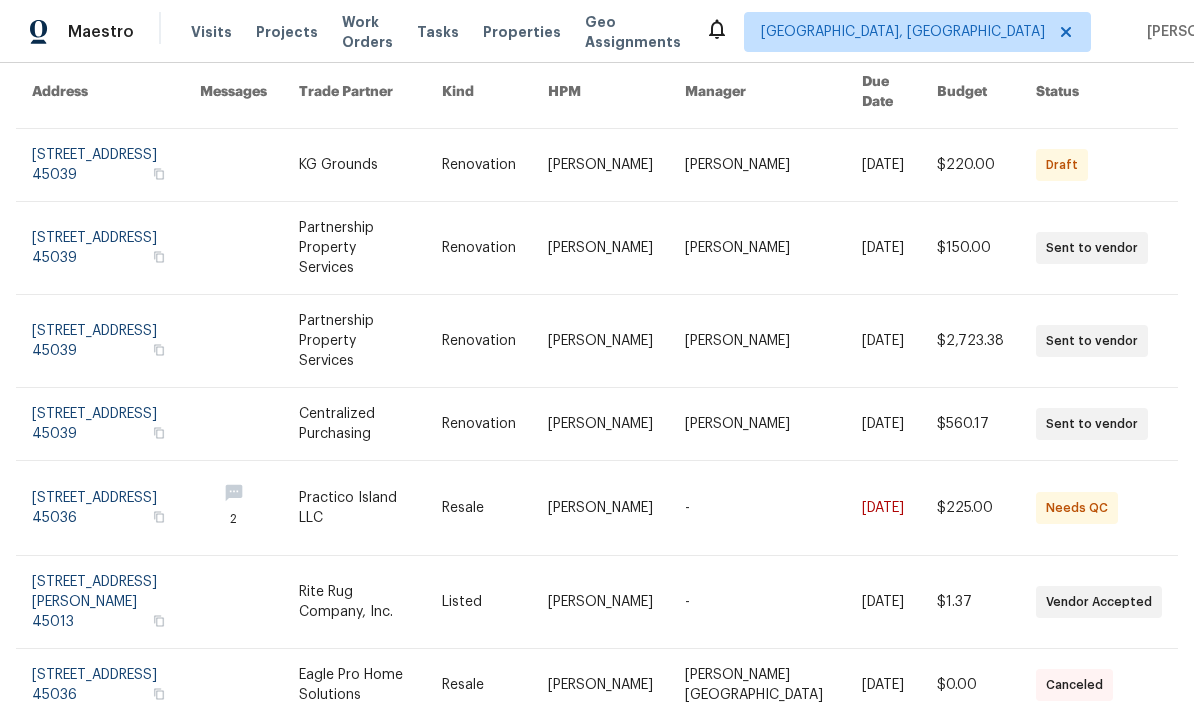 click at bounding box center (116, 508) 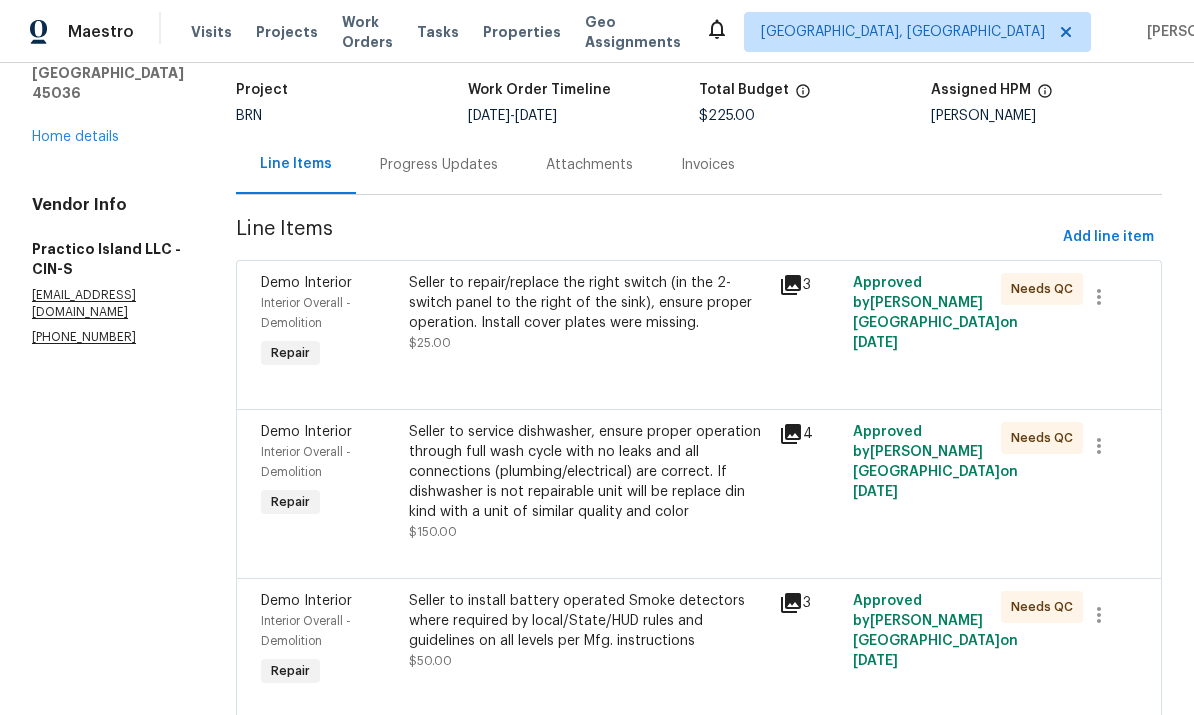 scroll, scrollTop: 123, scrollLeft: 0, axis: vertical 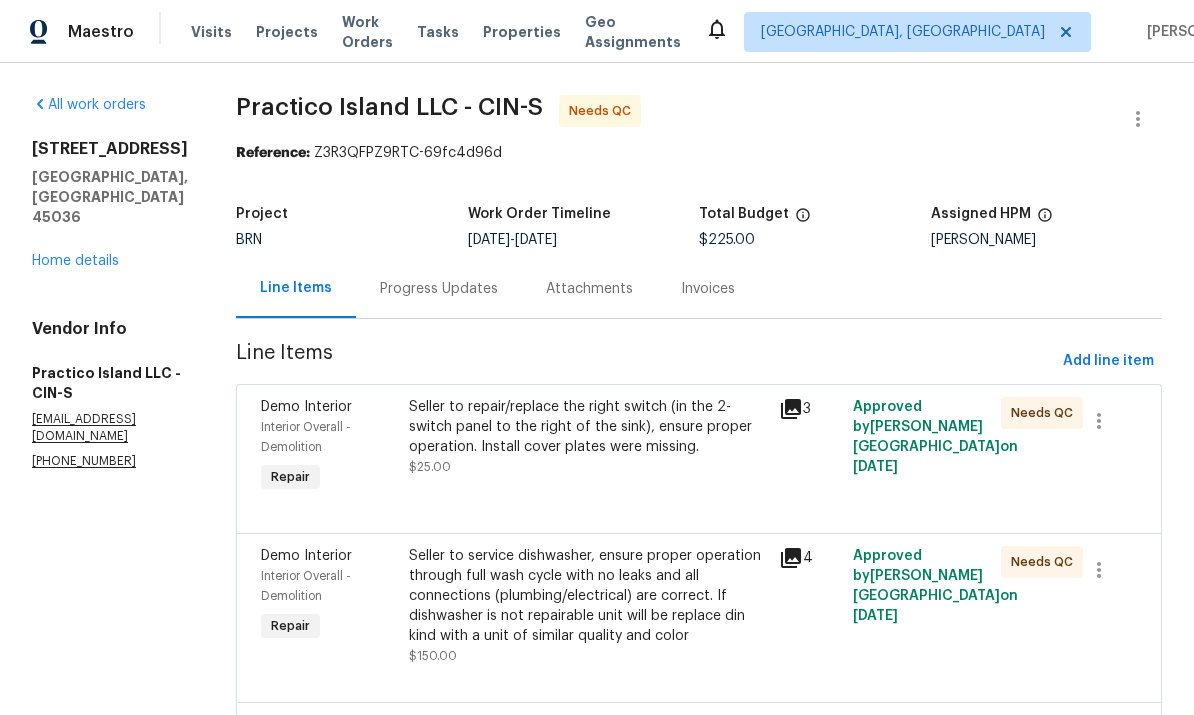 click on "Seller to service dishwasher, ensure proper operation through full wash cycle with no leaks and all connections (plumbing/electrical) are correct. If dishwasher is not repairable unit will be replace din kind with a unit of similar quality and color" at bounding box center [588, 596] 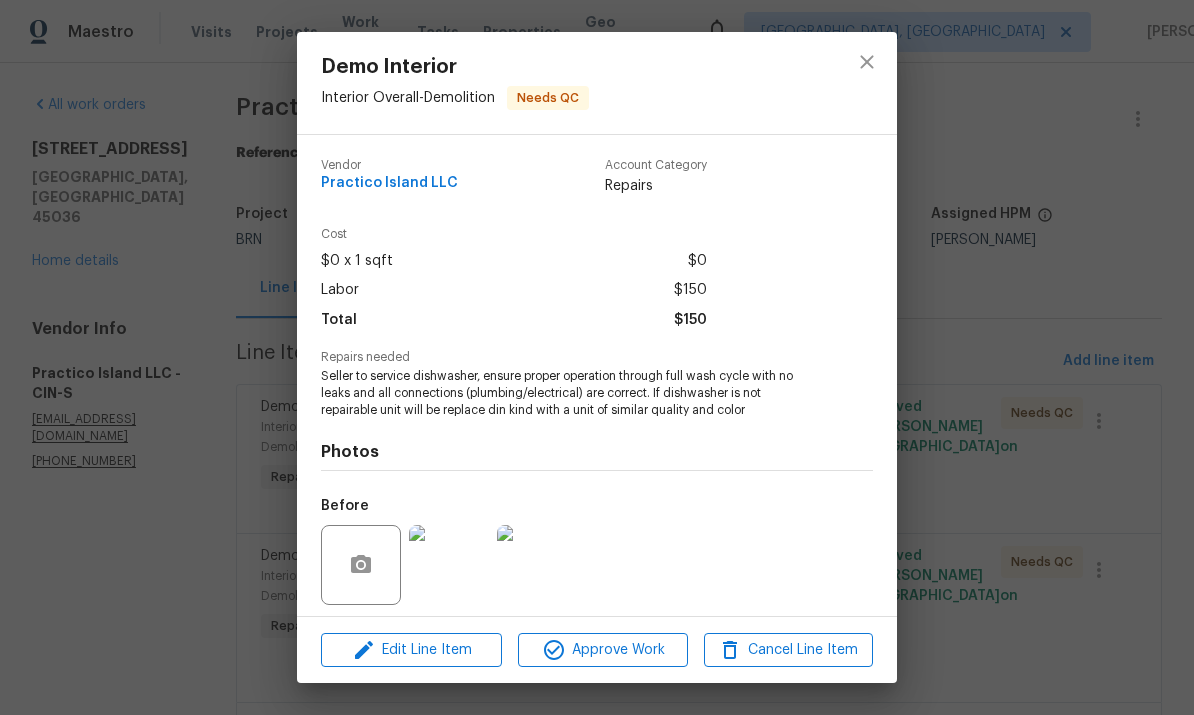 click at bounding box center [449, 565] 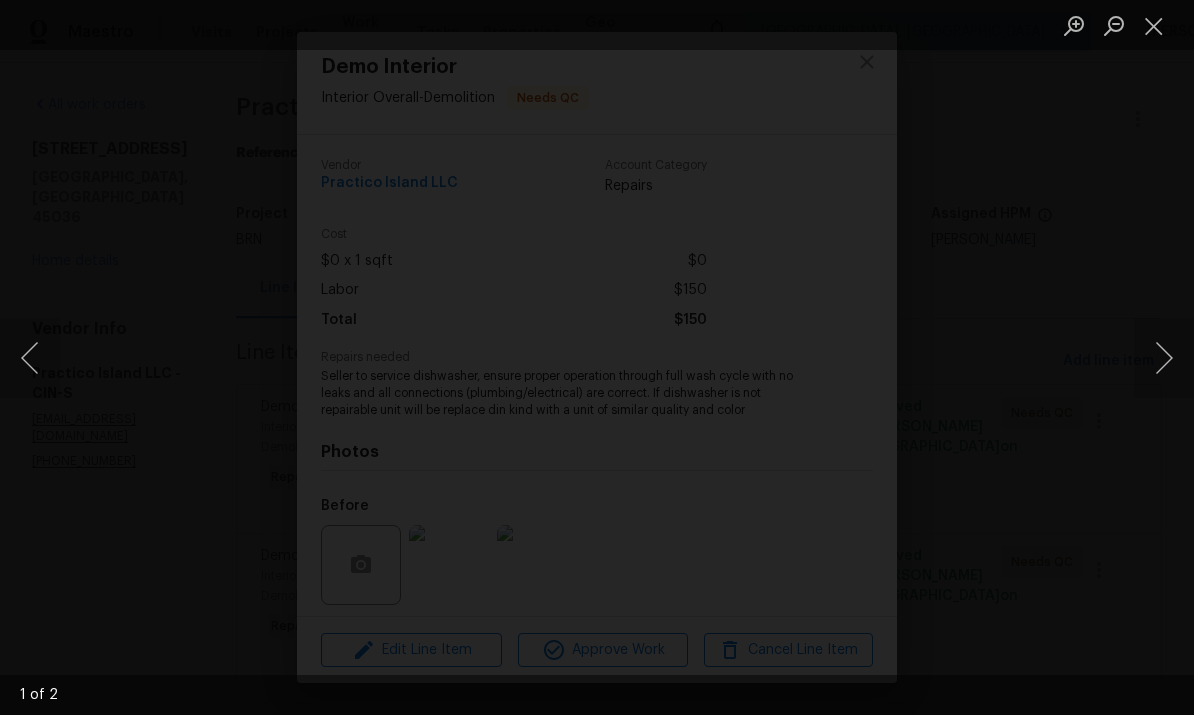 click at bounding box center [542, 197] 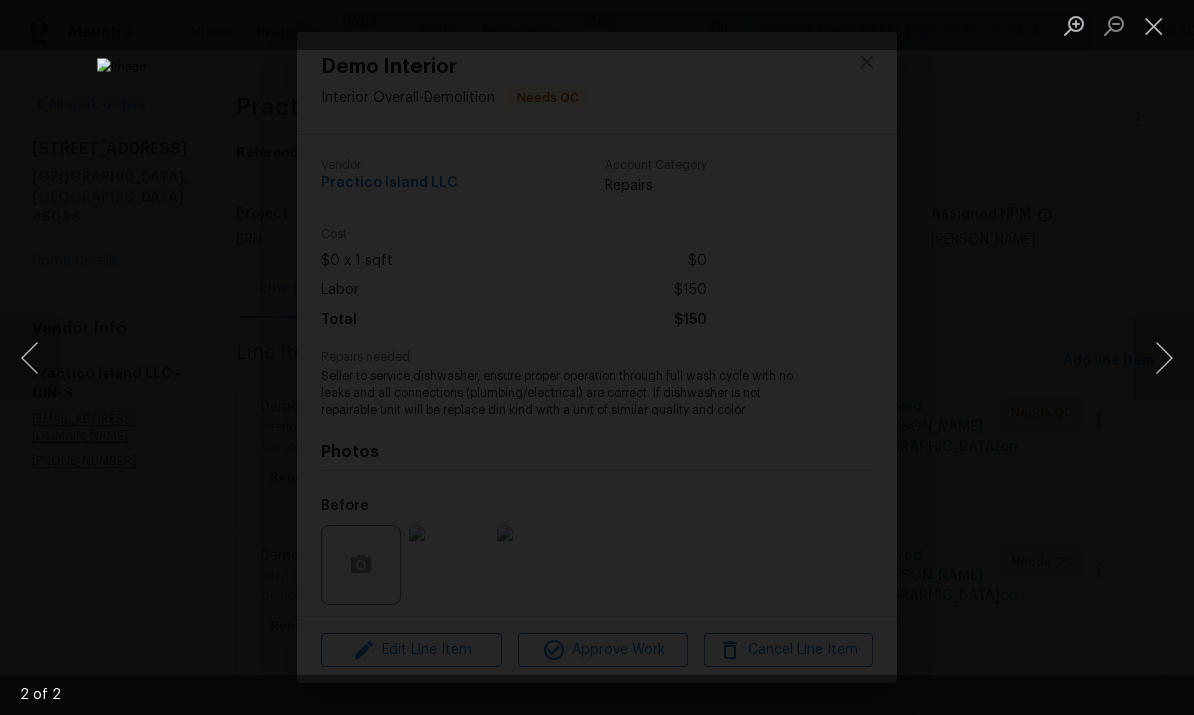click at bounding box center (1154, 25) 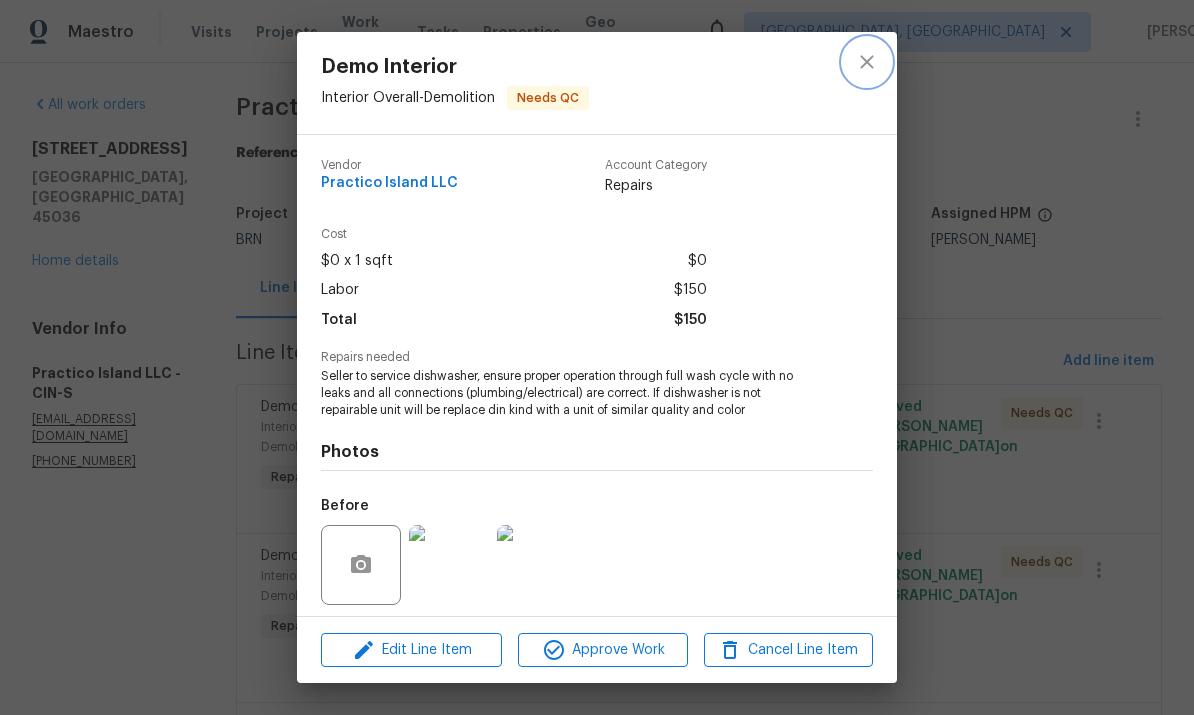 click 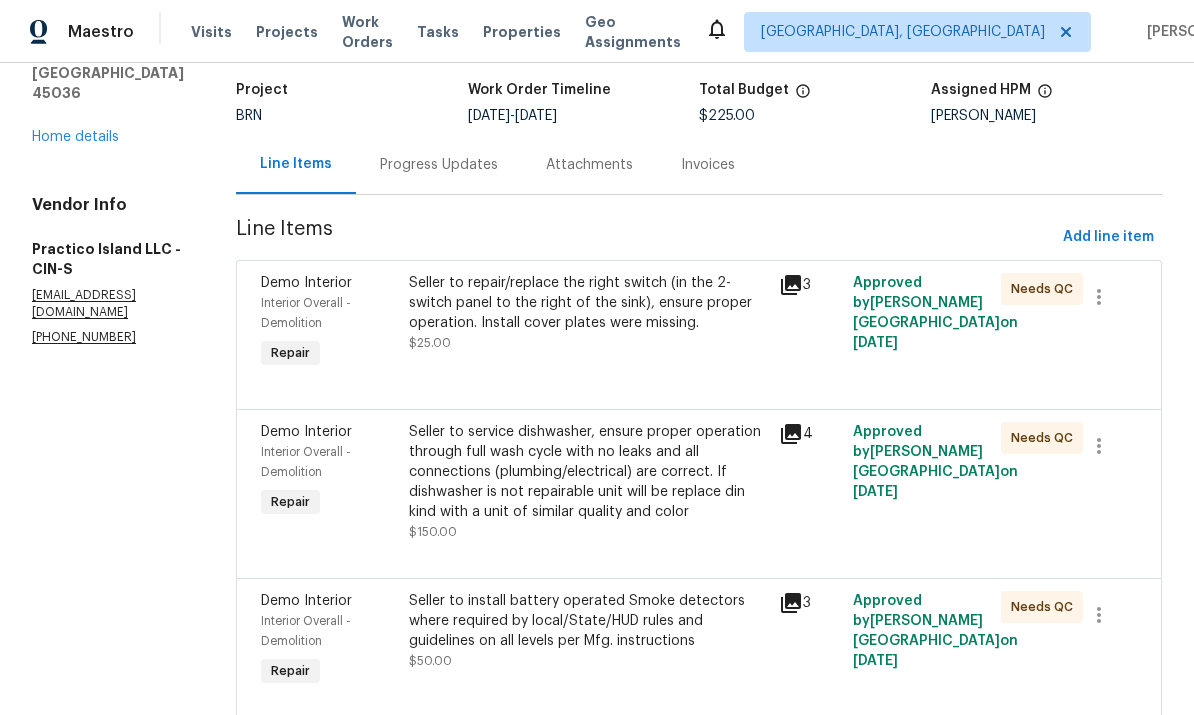 scroll, scrollTop: 123, scrollLeft: 0, axis: vertical 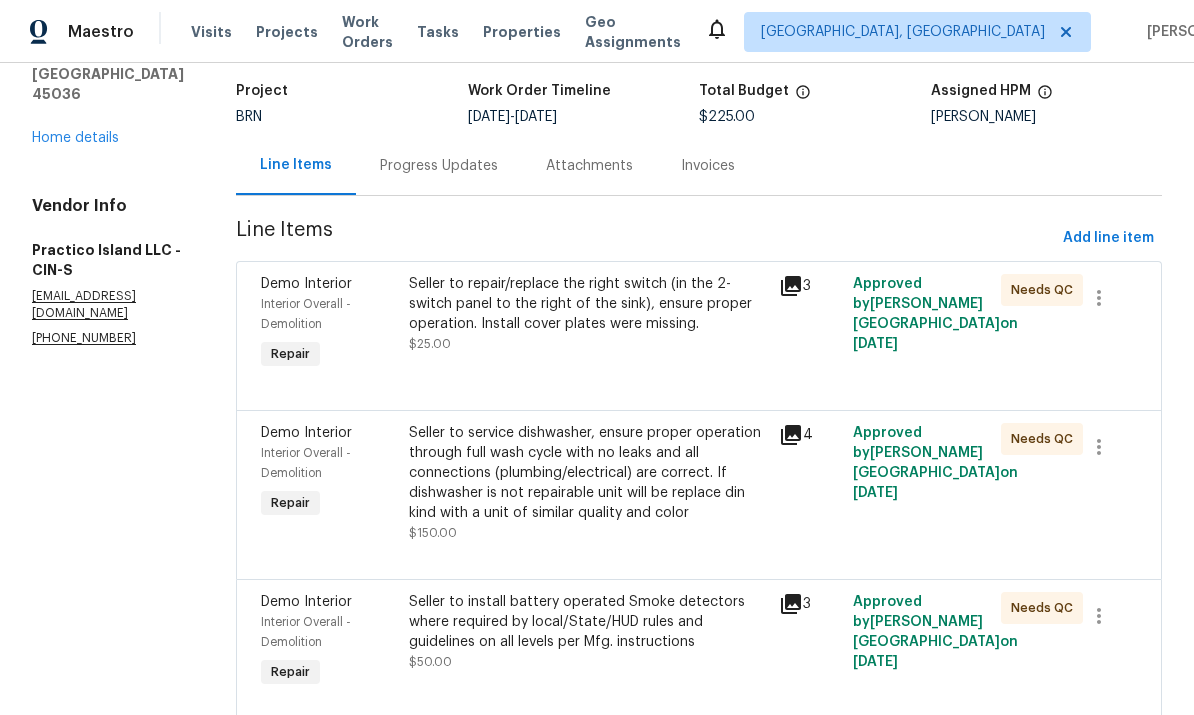 click on "Seller to service dishwasher, ensure proper operation through full wash cycle with no leaks and all connections (plumbing/electrical) are correct. If dishwasher is not repairable unit will be replace din kind with a unit of similar quality and color" at bounding box center [588, 473] 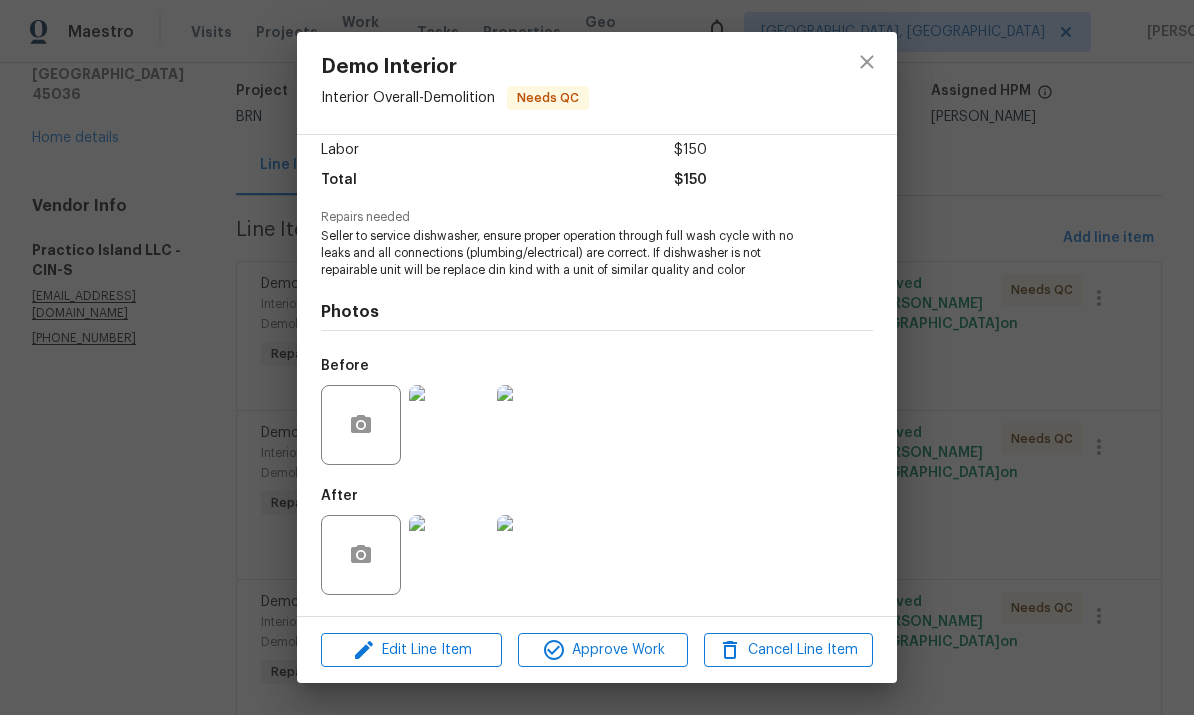 scroll, scrollTop: 143, scrollLeft: 0, axis: vertical 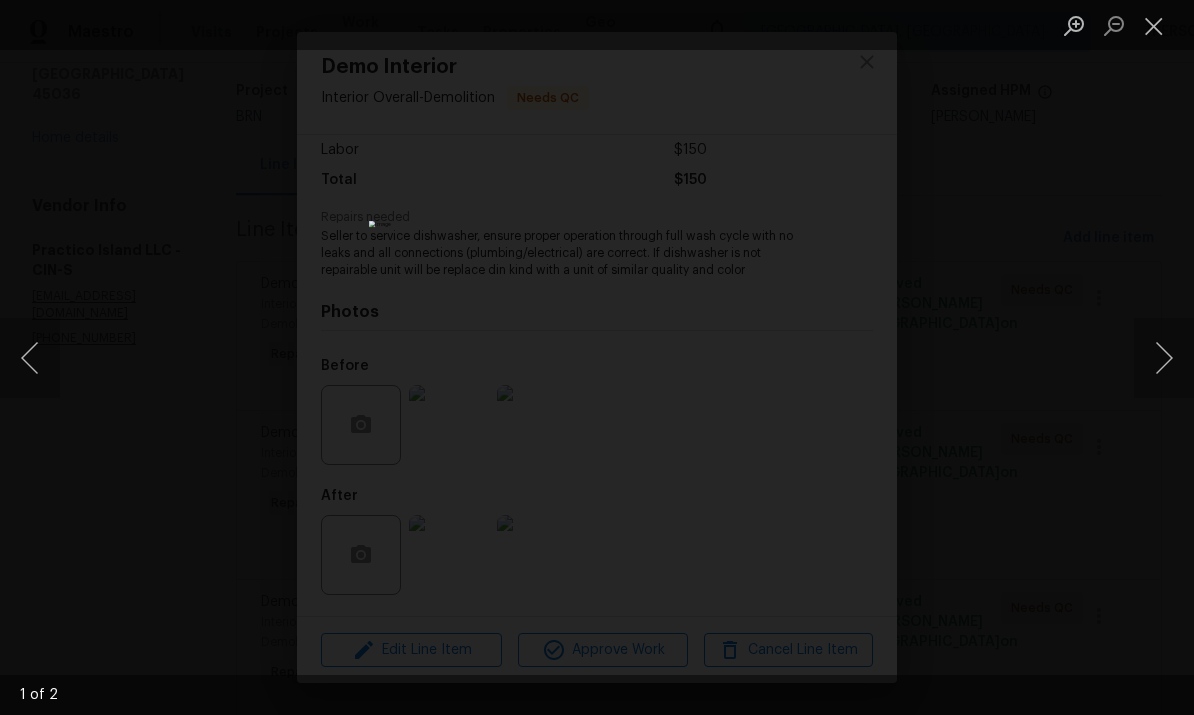 click at bounding box center [1164, 358] 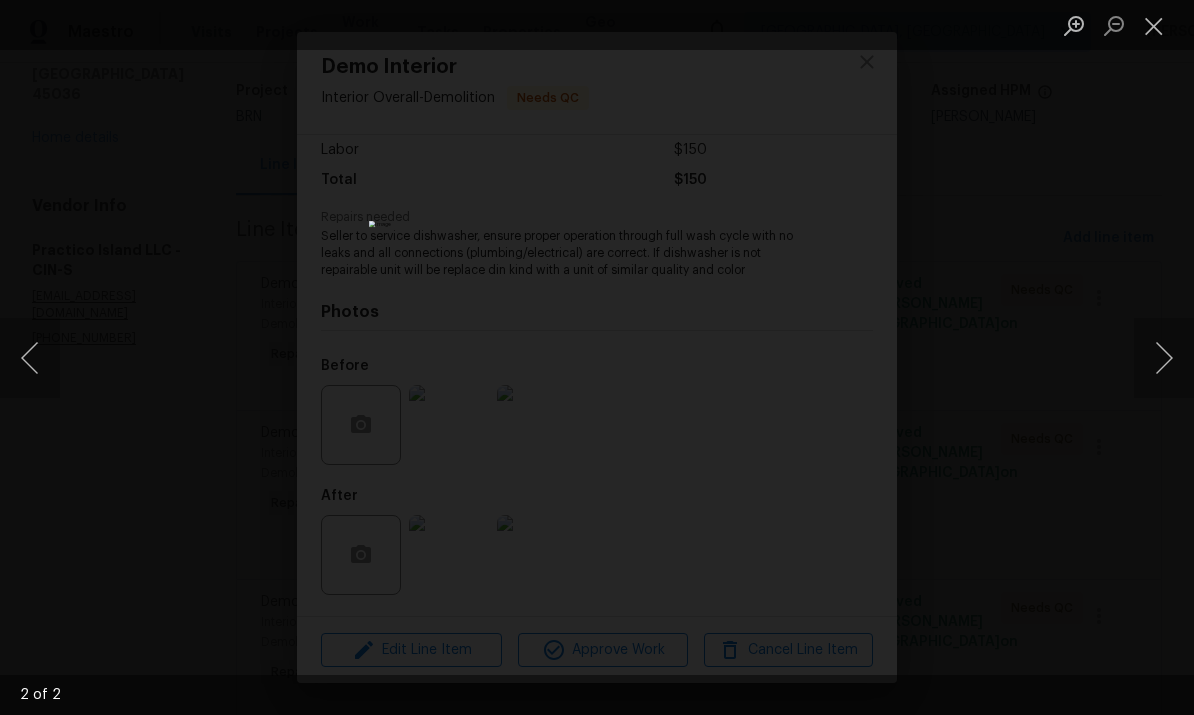 click at bounding box center [1164, 358] 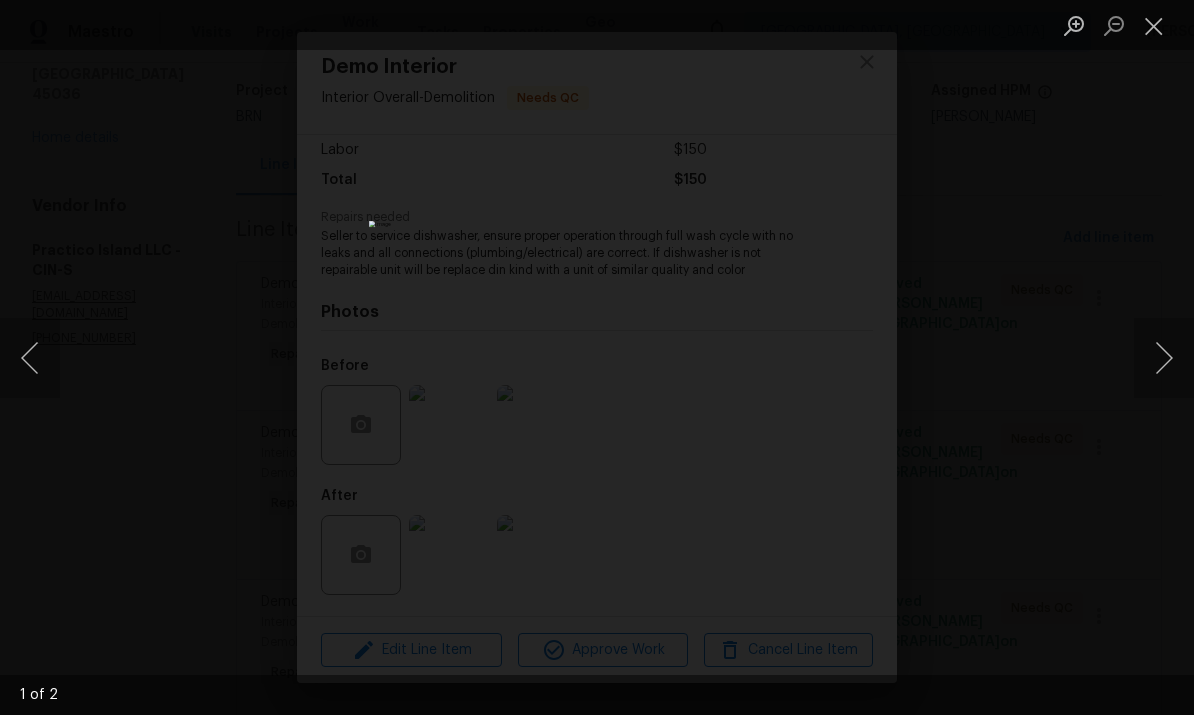 click at bounding box center [1154, 25] 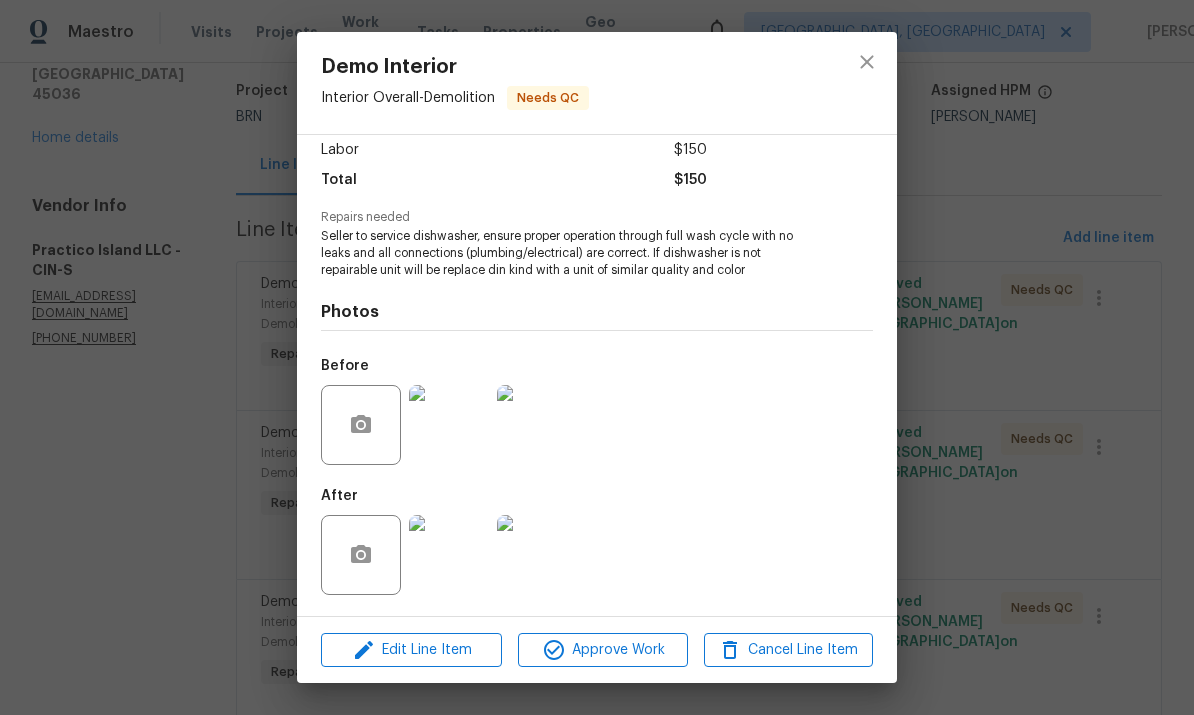 click at bounding box center (537, 555) 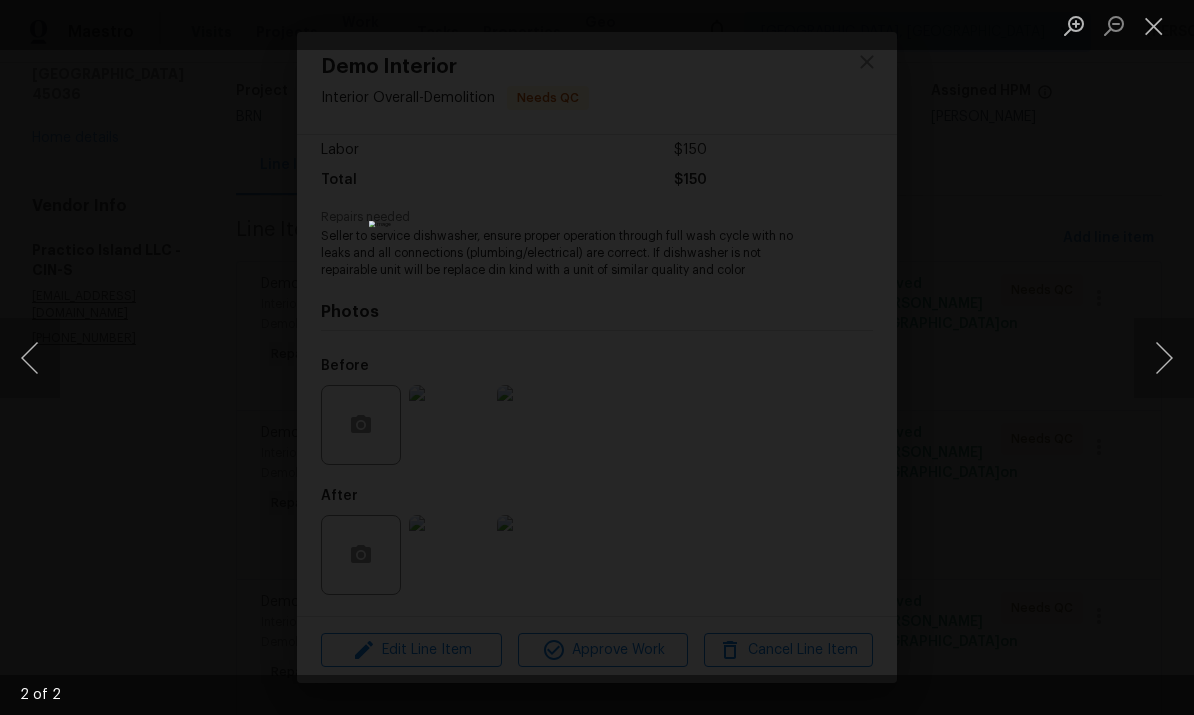 click at bounding box center [1164, 358] 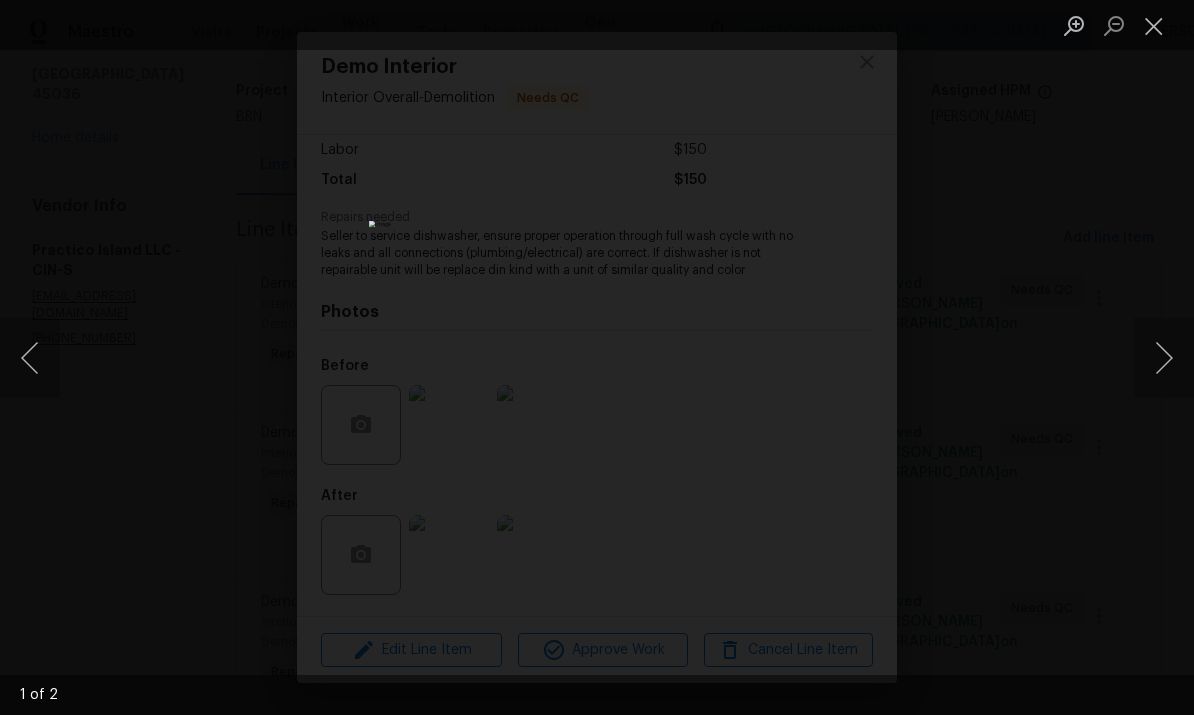 click at bounding box center (1154, 25) 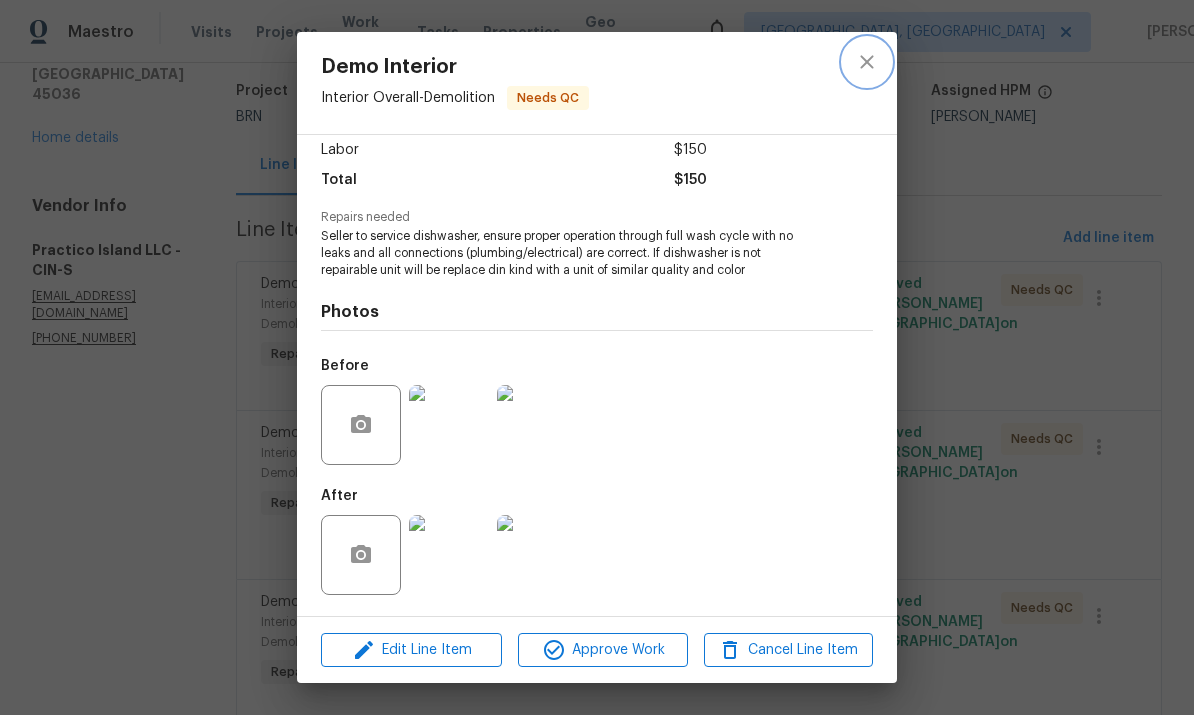 click 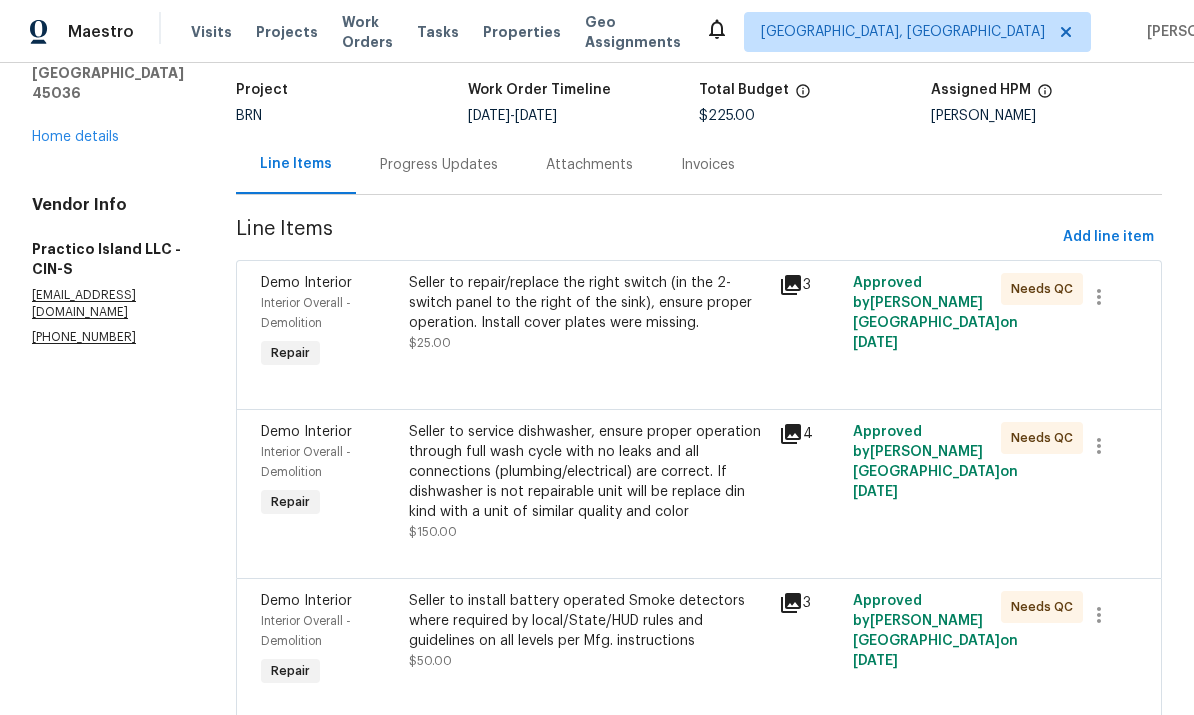 scroll, scrollTop: 123, scrollLeft: 0, axis: vertical 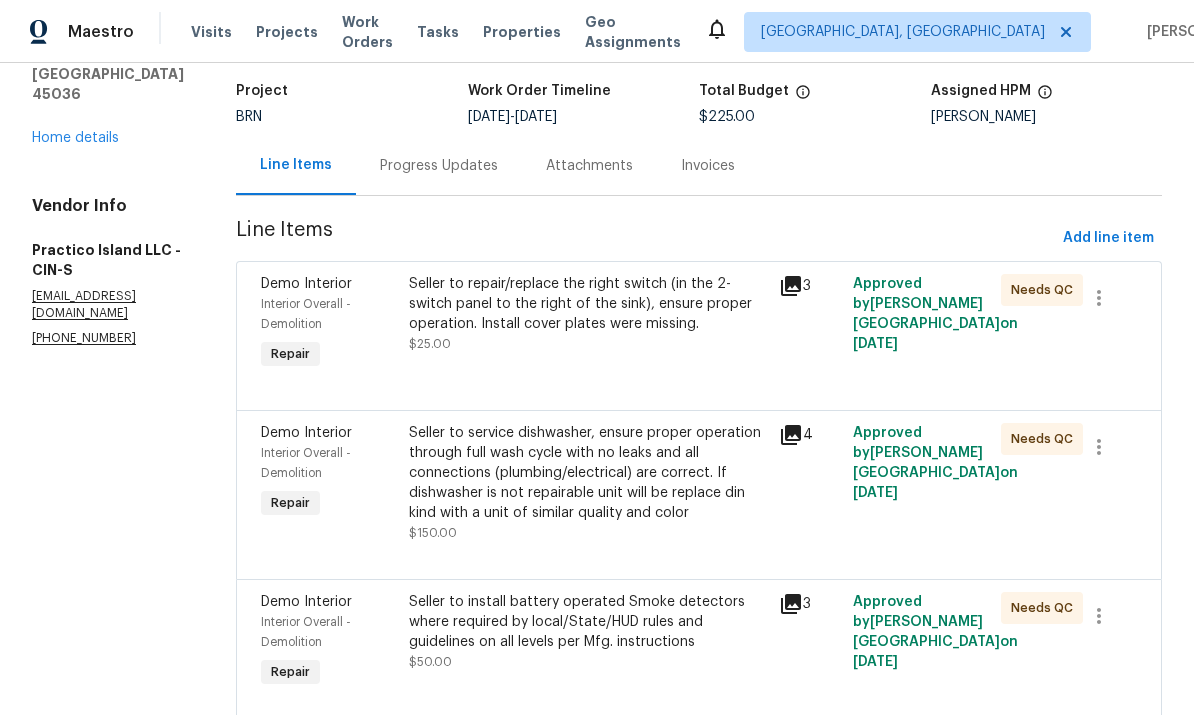 click on "Seller to install battery operated Smoke detectors where required by local/State/HUD rules and guidelines on all levels per Mfg. instructions" at bounding box center [588, 622] 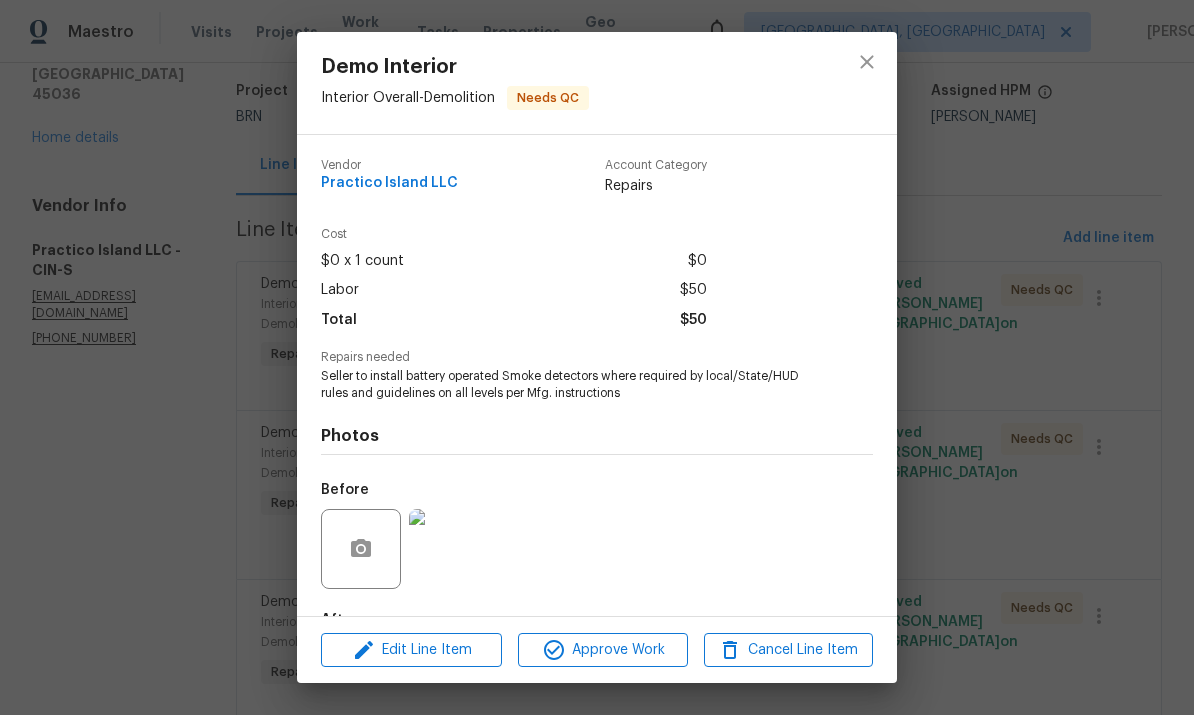 click at bounding box center [449, 549] 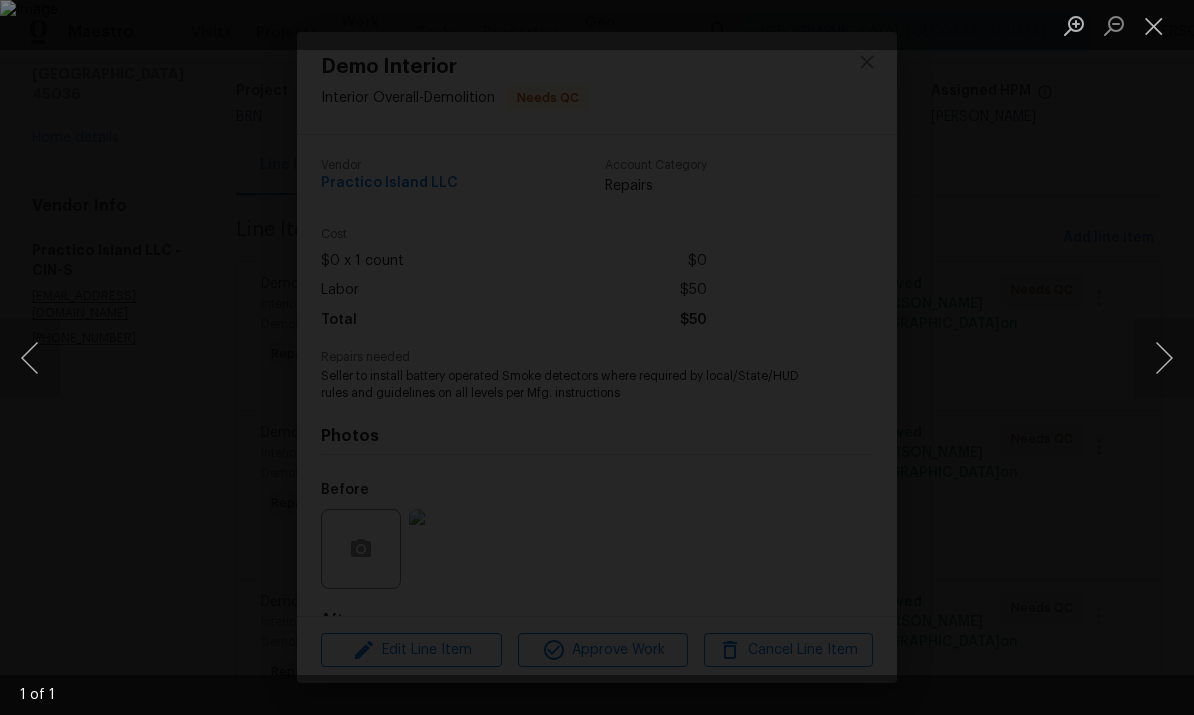 click at bounding box center (1164, 358) 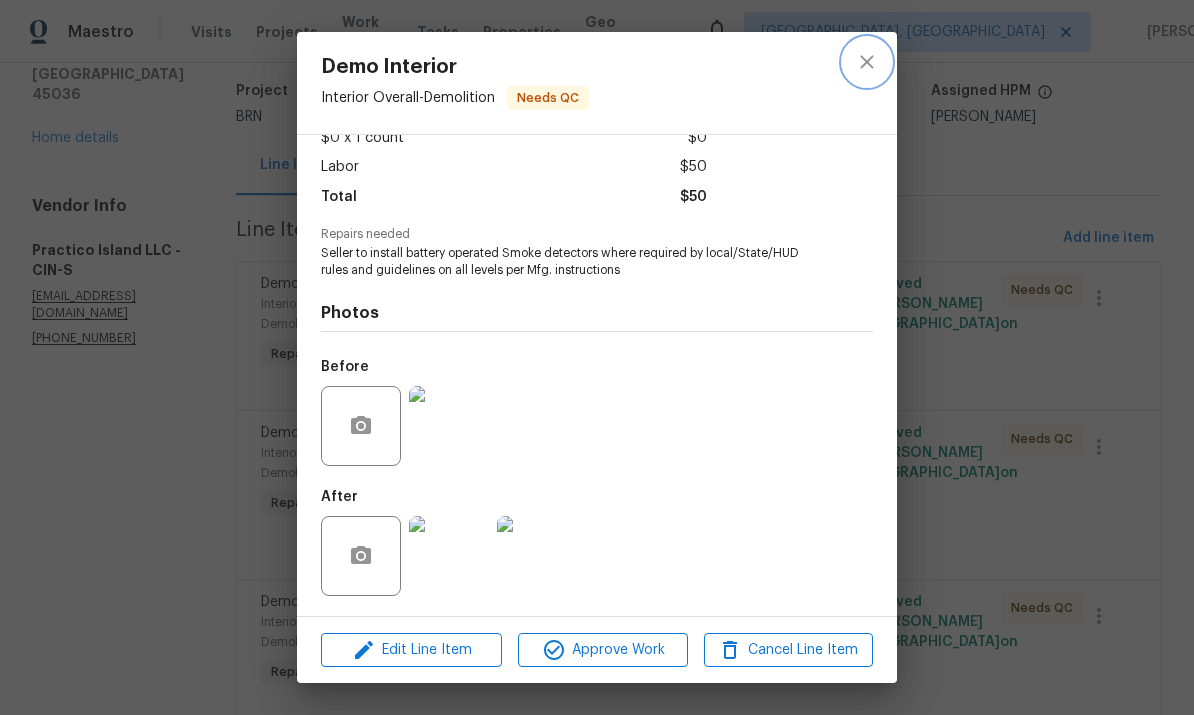click 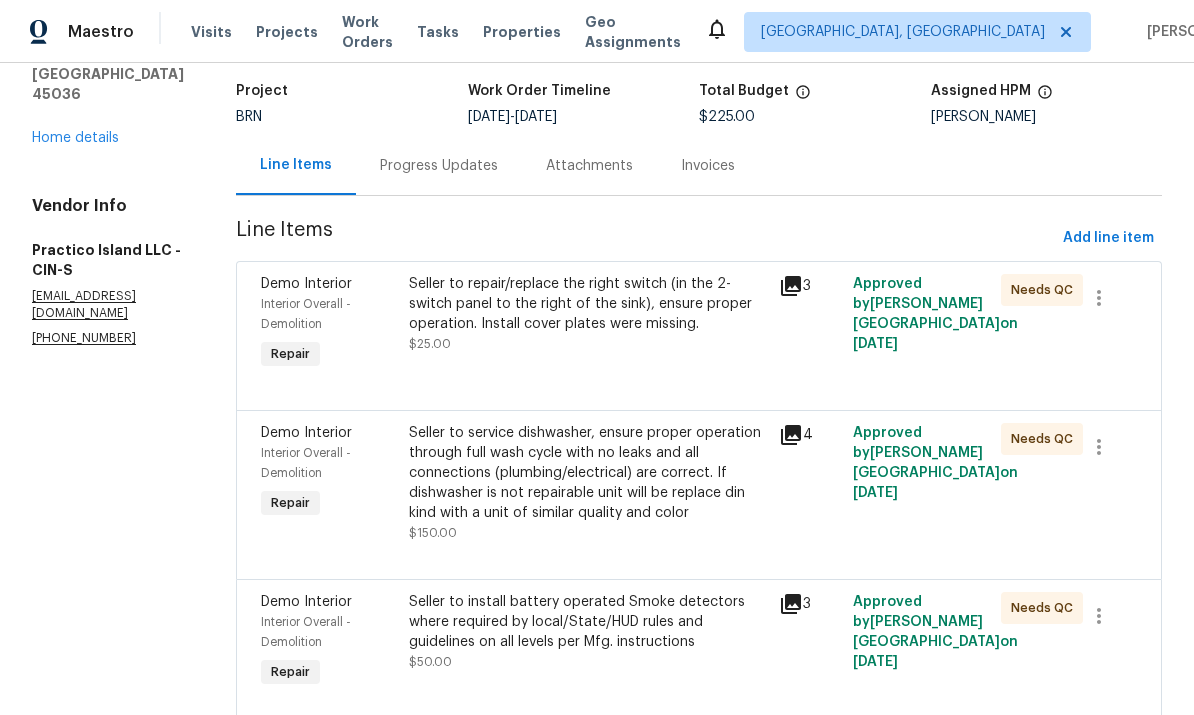 scroll, scrollTop: 127, scrollLeft: 0, axis: vertical 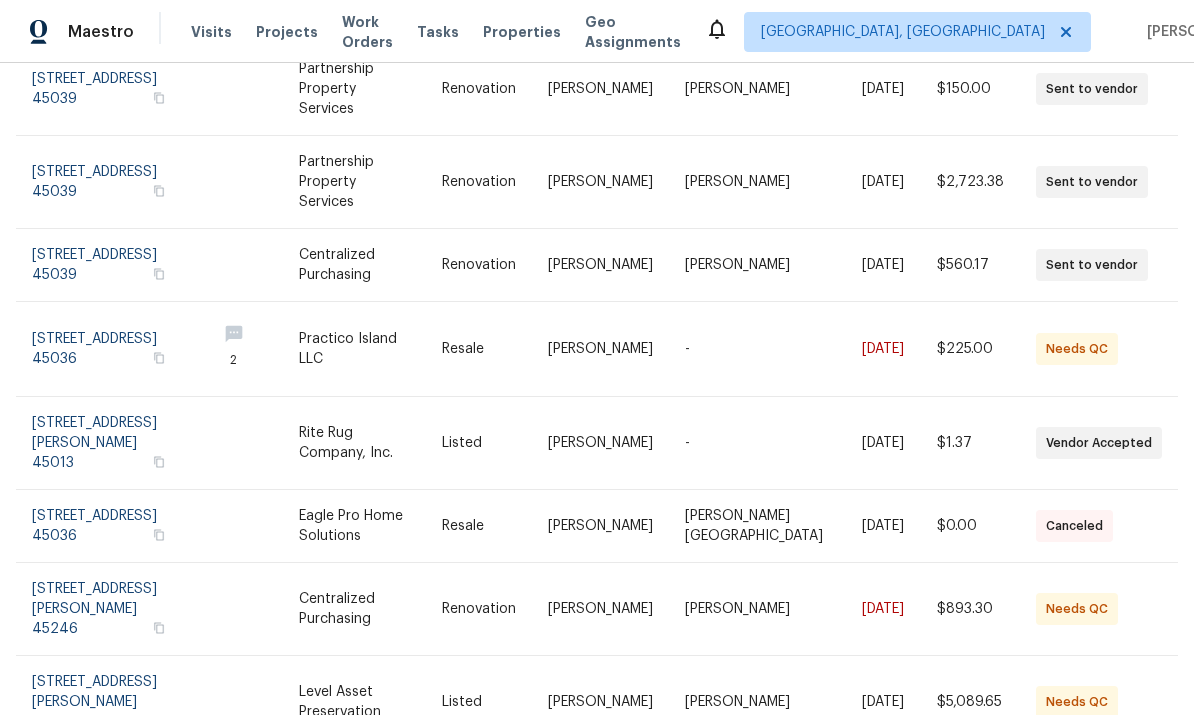 click at bounding box center (116, 526) 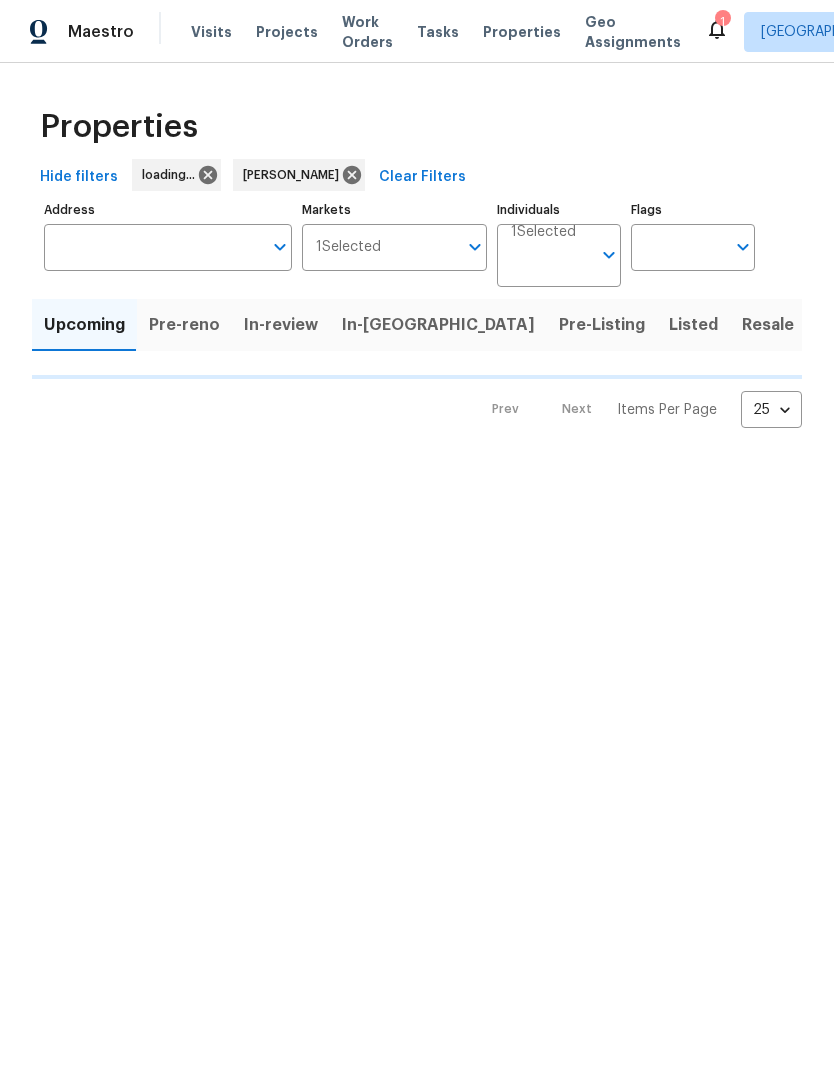 scroll, scrollTop: 0, scrollLeft: 0, axis: both 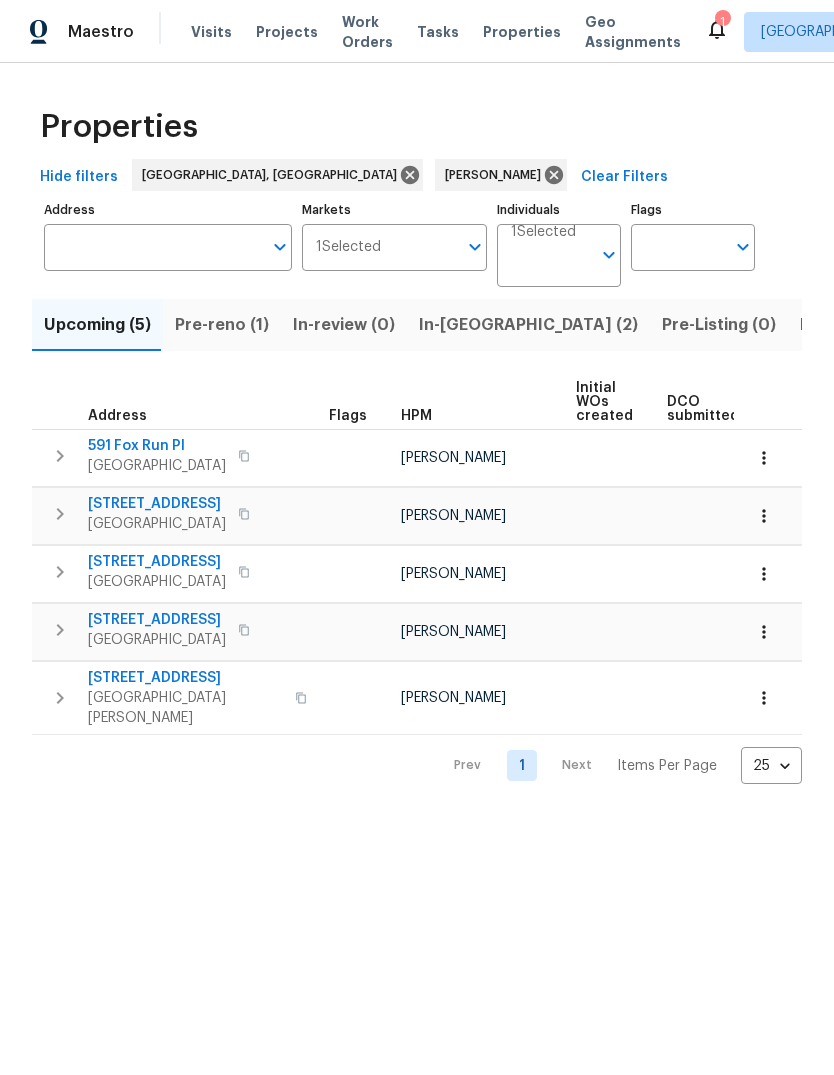 click on "Markets 1  Selected Markets" at bounding box center [395, 242] 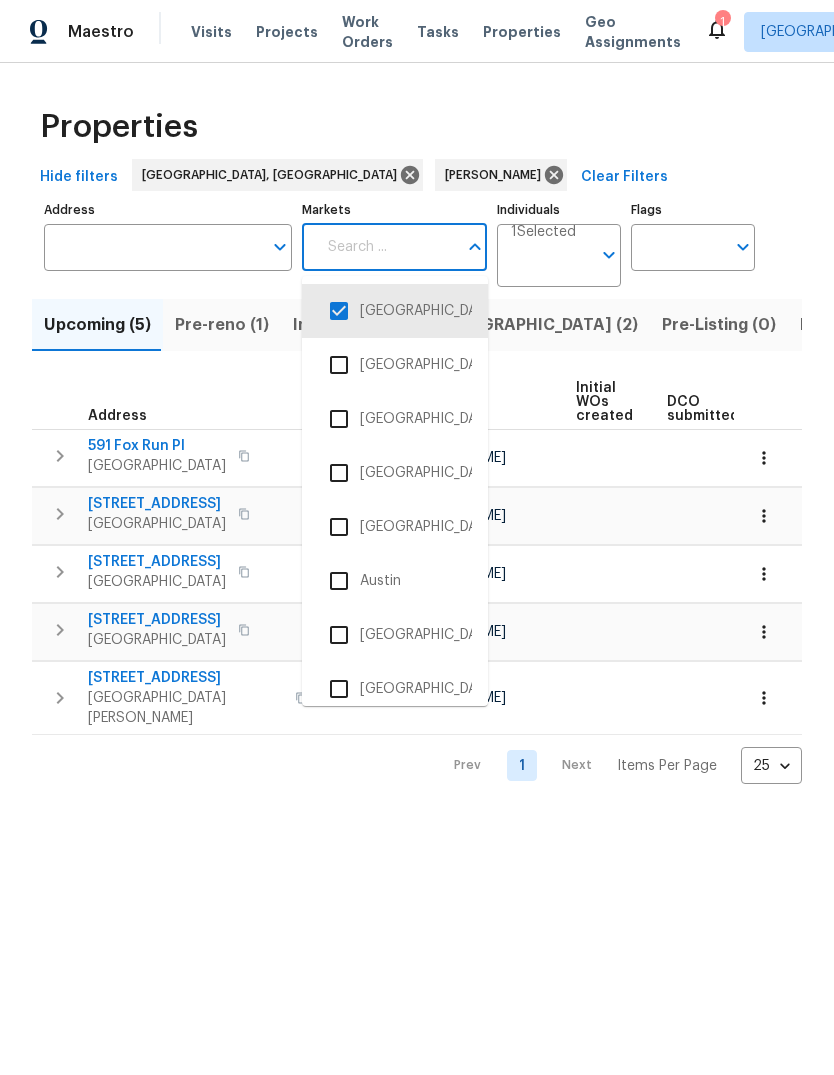 click on "[GEOGRAPHIC_DATA], [GEOGRAPHIC_DATA]" at bounding box center (395, 311) 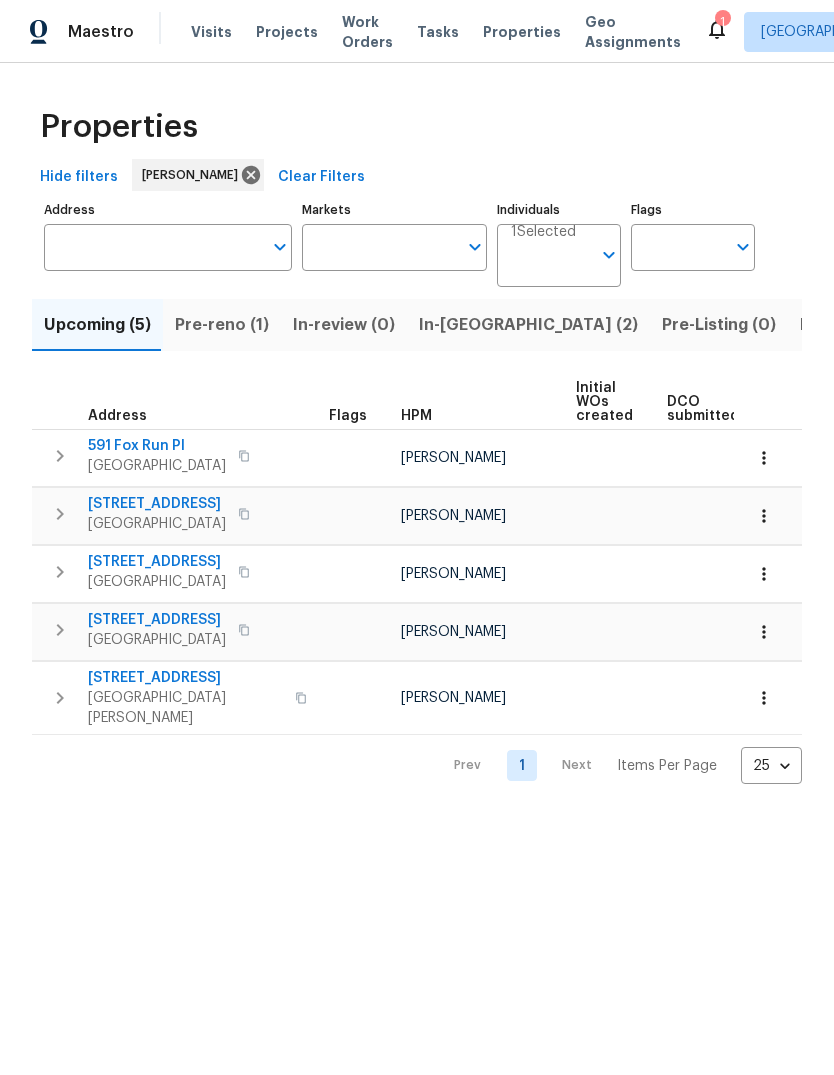 click on "Listed (9)" at bounding box center (838, 325) 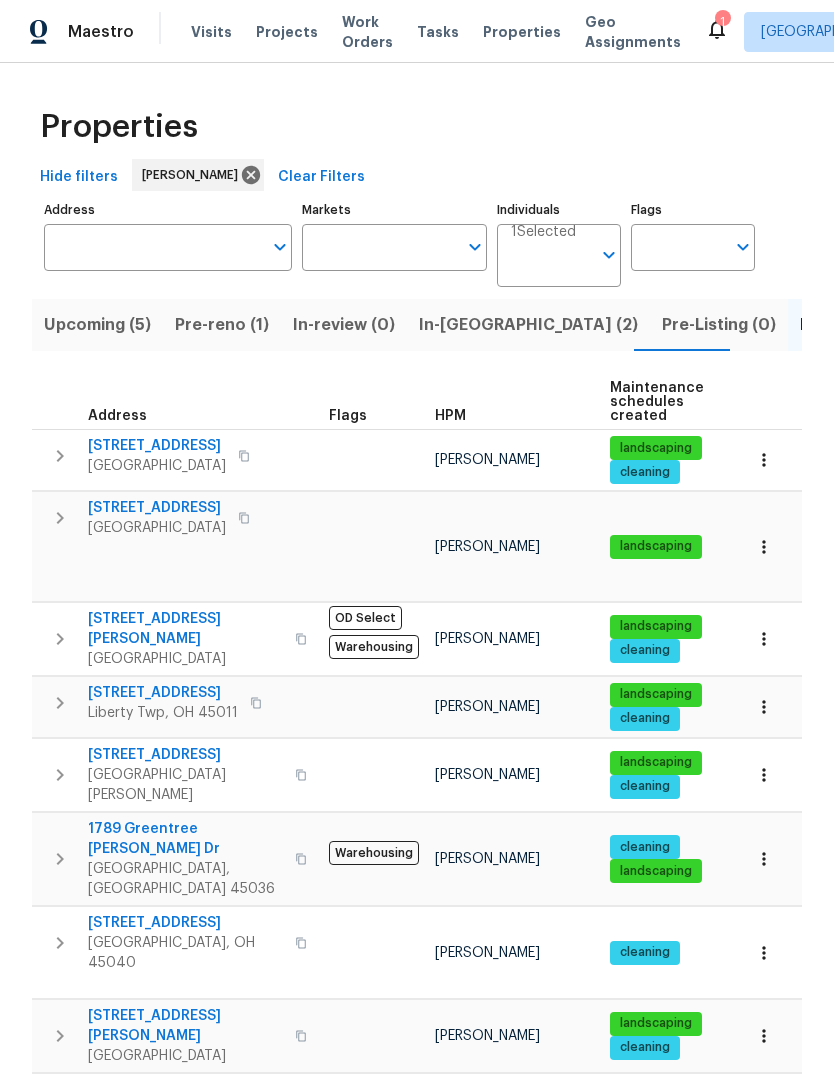 click on "[STREET_ADDRESS]" at bounding box center (157, 508) 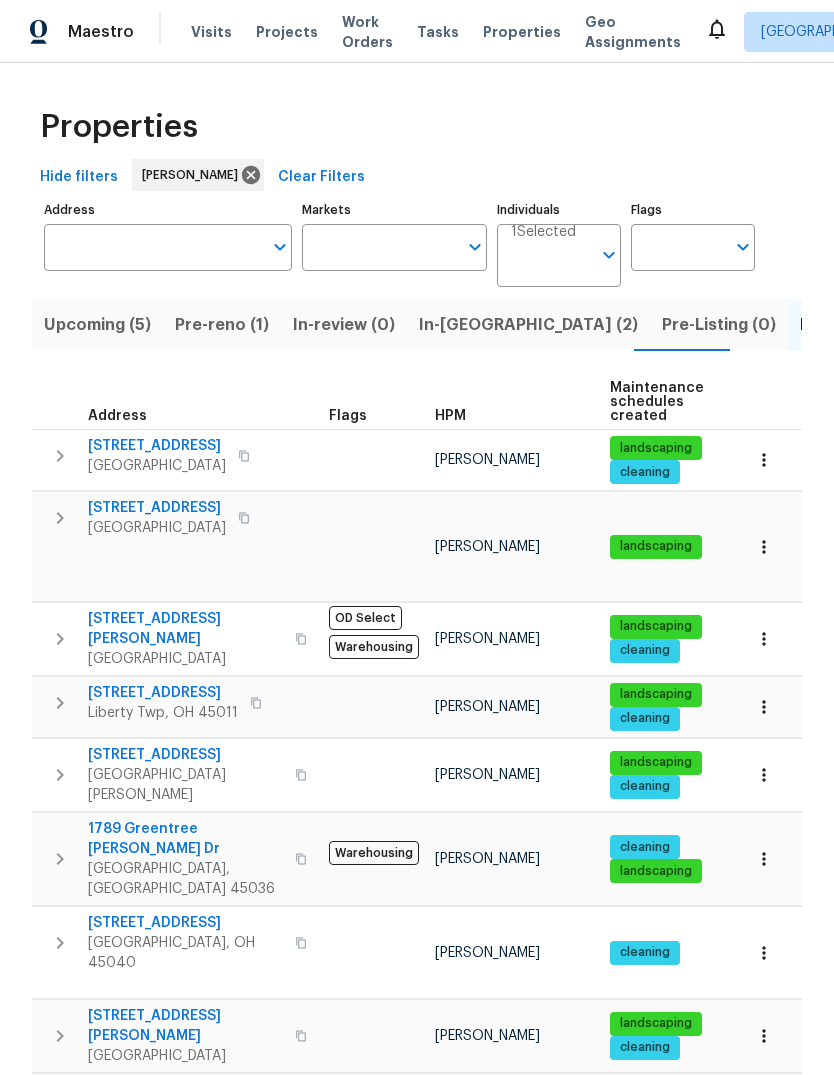 click on "Upcoming (5)" at bounding box center (97, 325) 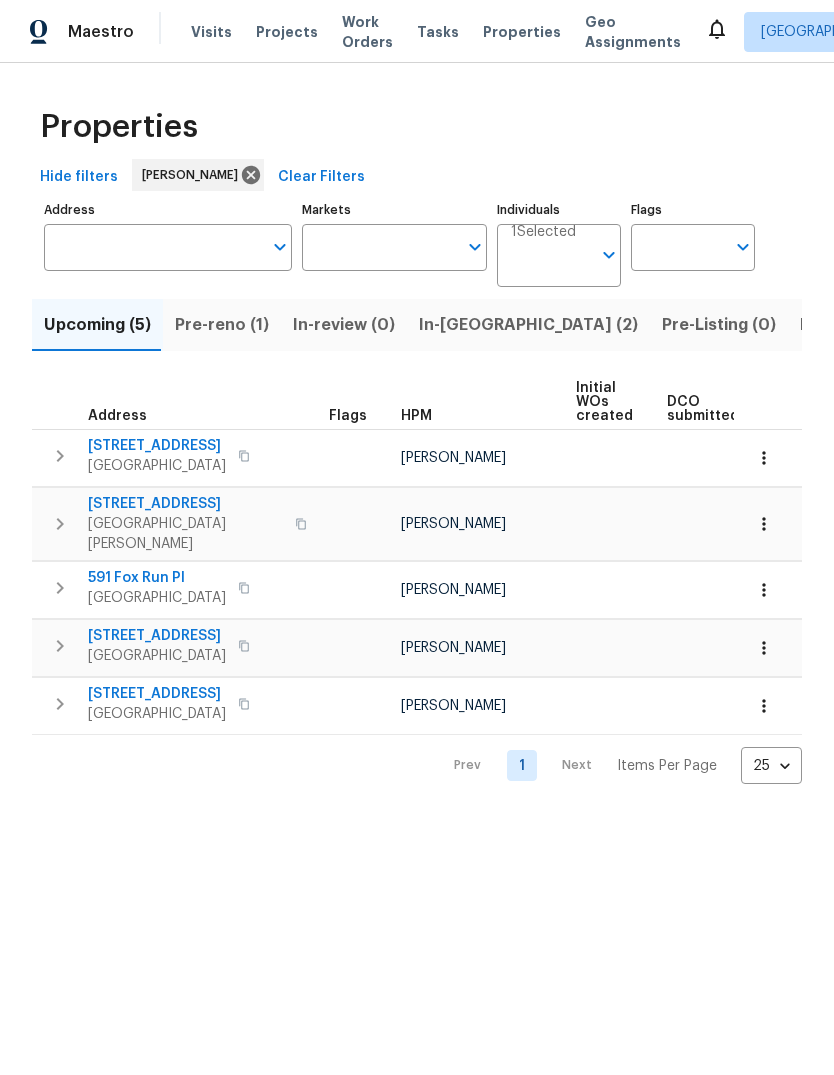 click on "Middletown, OH 45042" at bounding box center [157, 466] 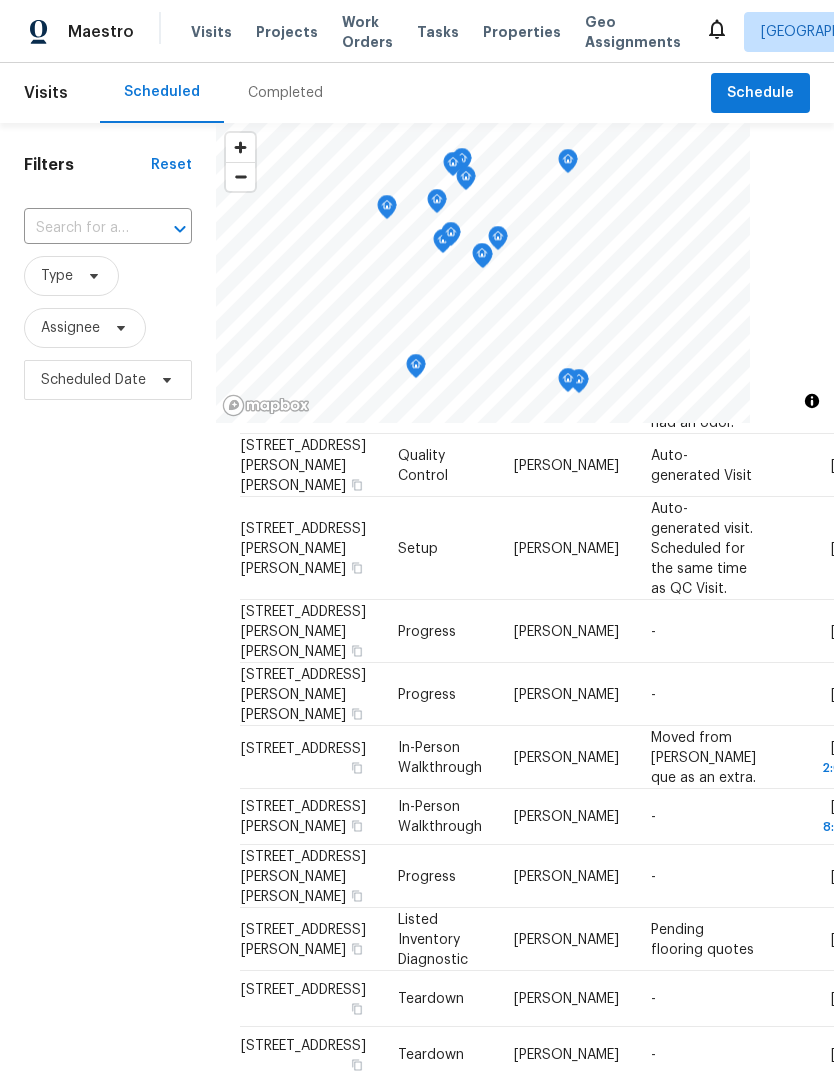 scroll, scrollTop: 499, scrollLeft: 0, axis: vertical 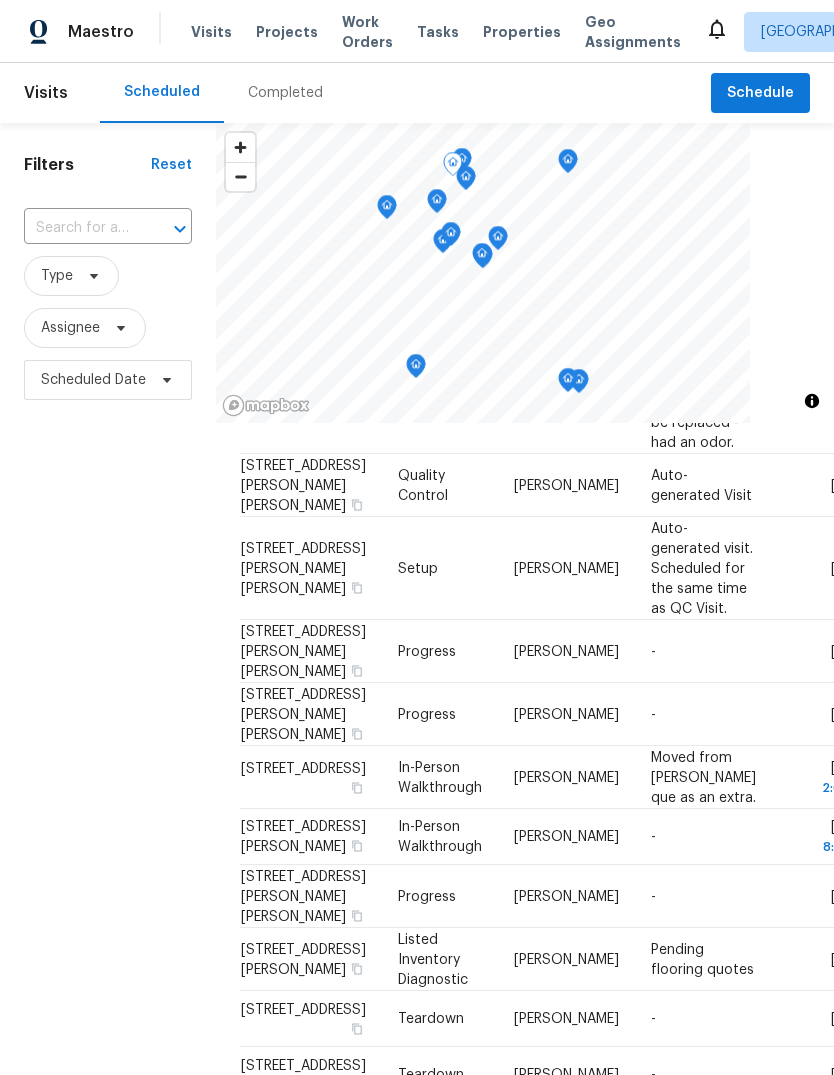 click 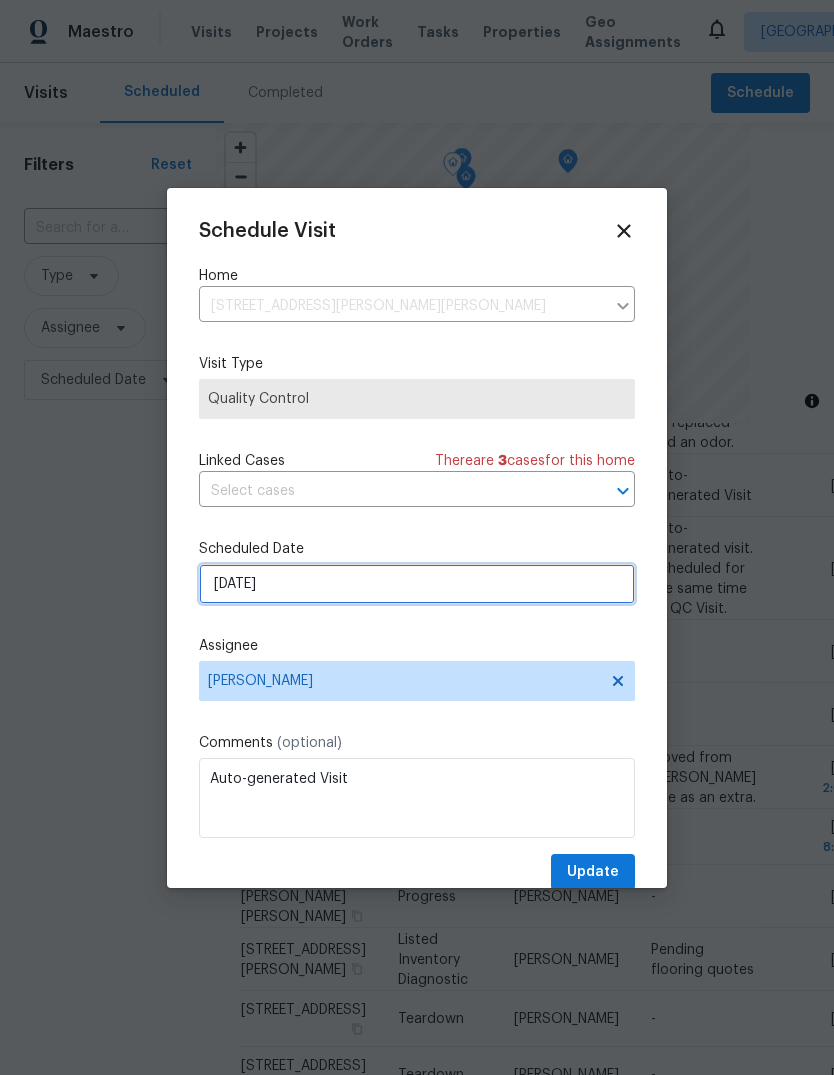 click on "7/22/2025" at bounding box center (417, 584) 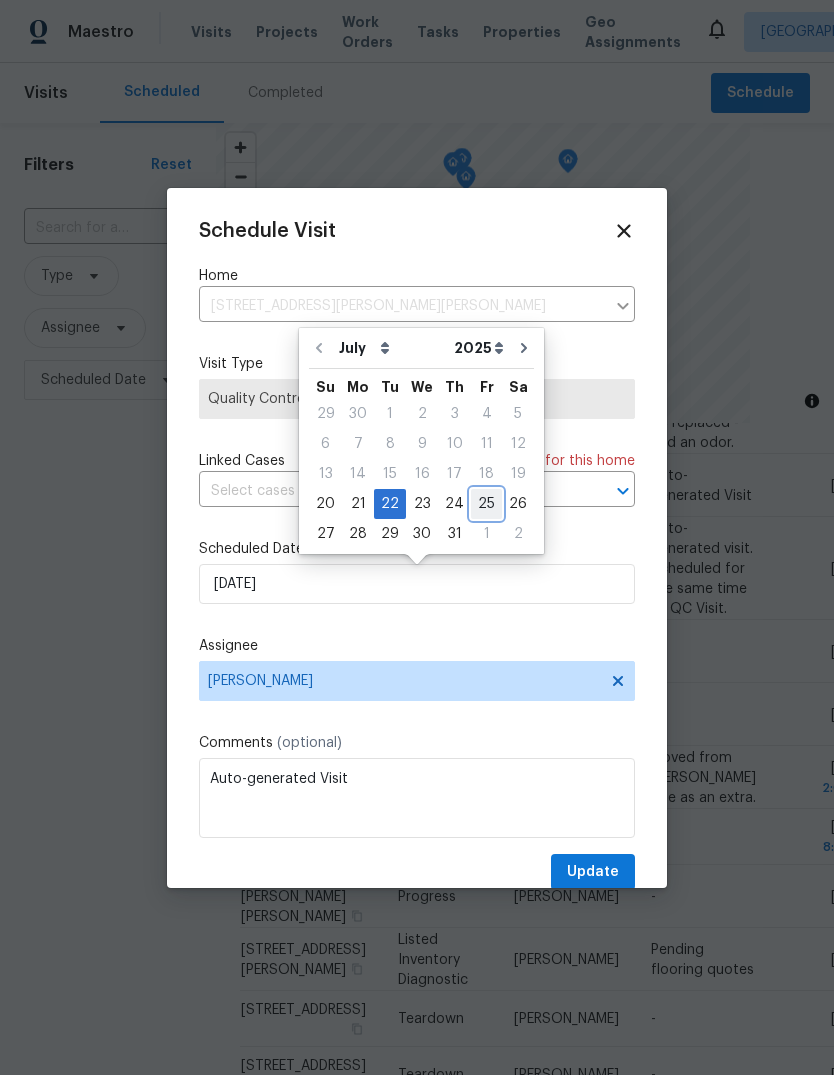 click on "25" at bounding box center [486, 504] 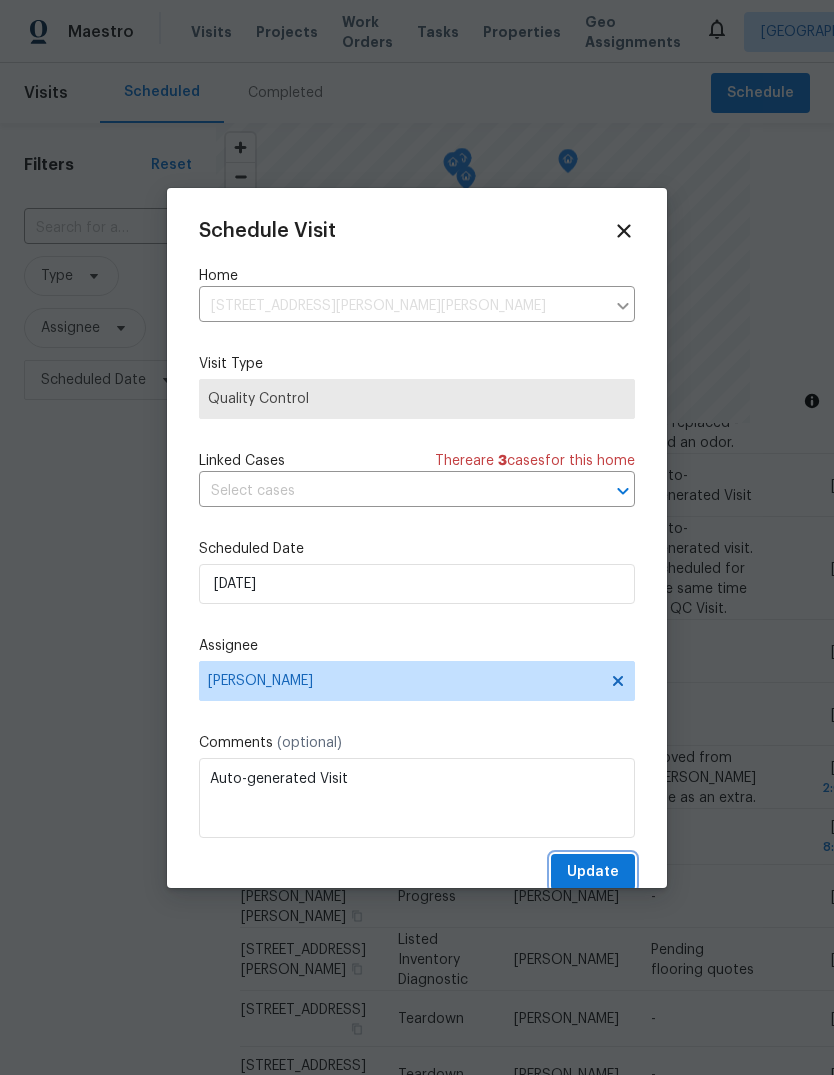 click on "Update" at bounding box center (593, 872) 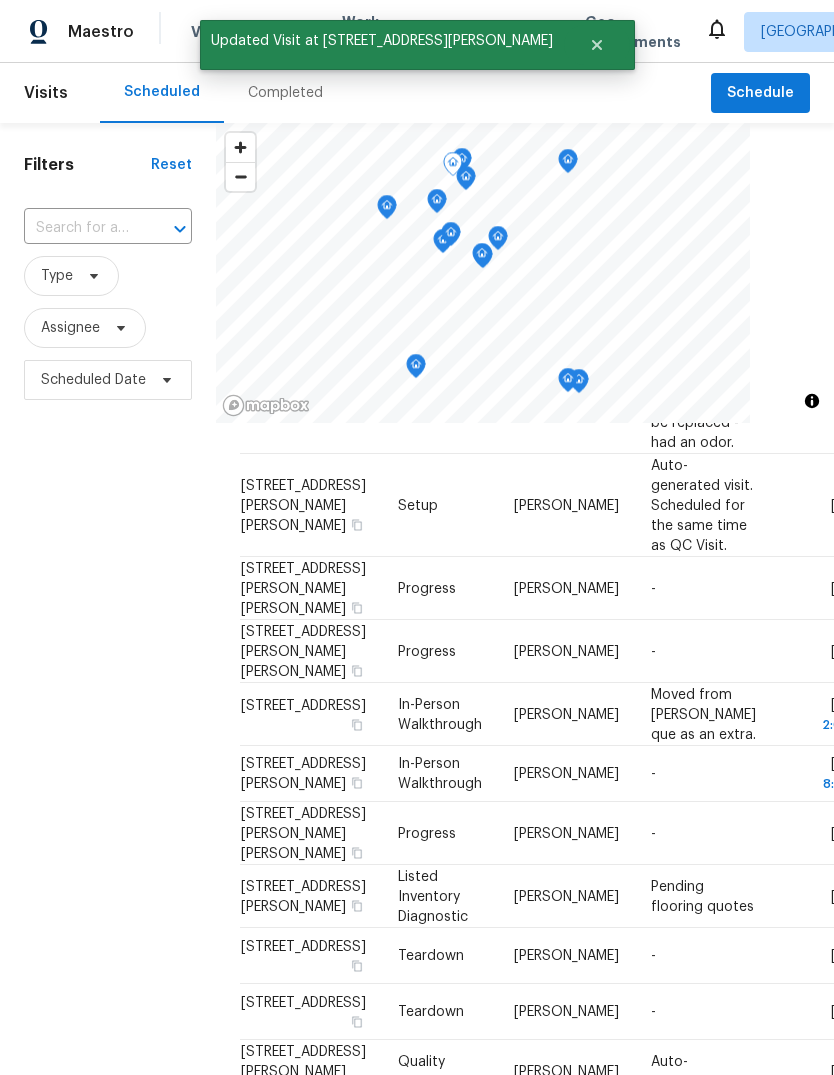 click 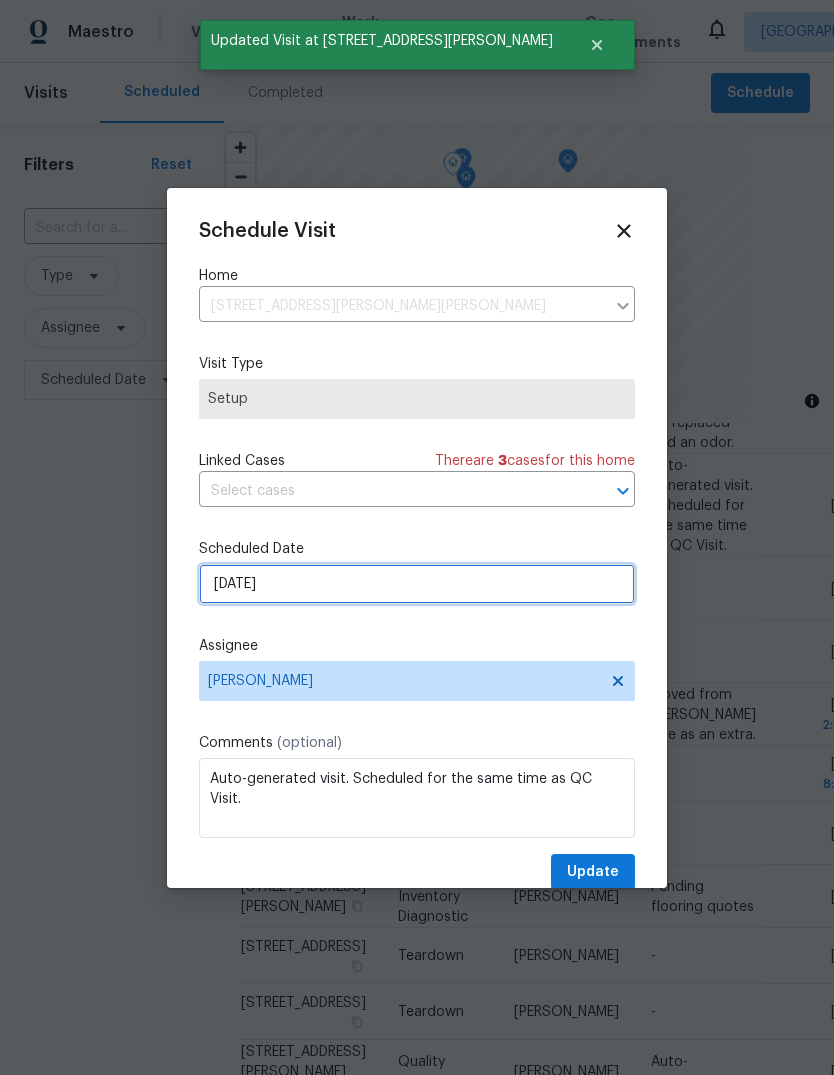 click on "7/22/2025" at bounding box center (417, 584) 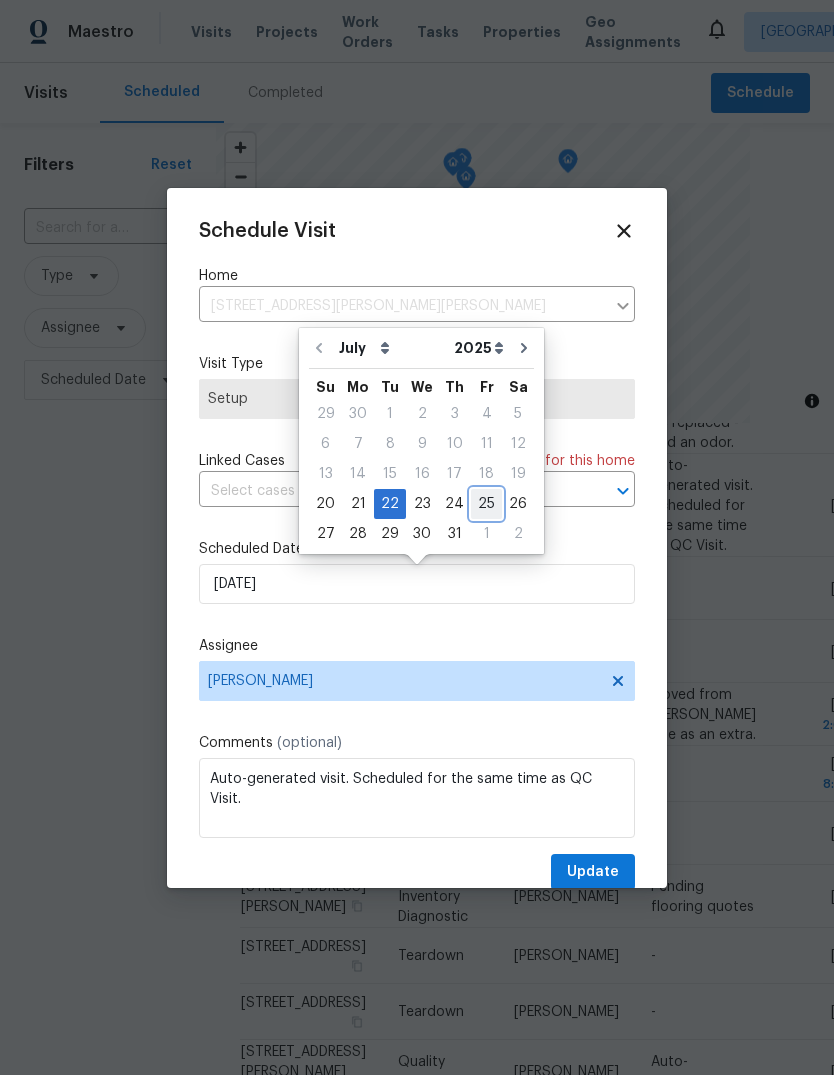 click on "25" at bounding box center (486, 504) 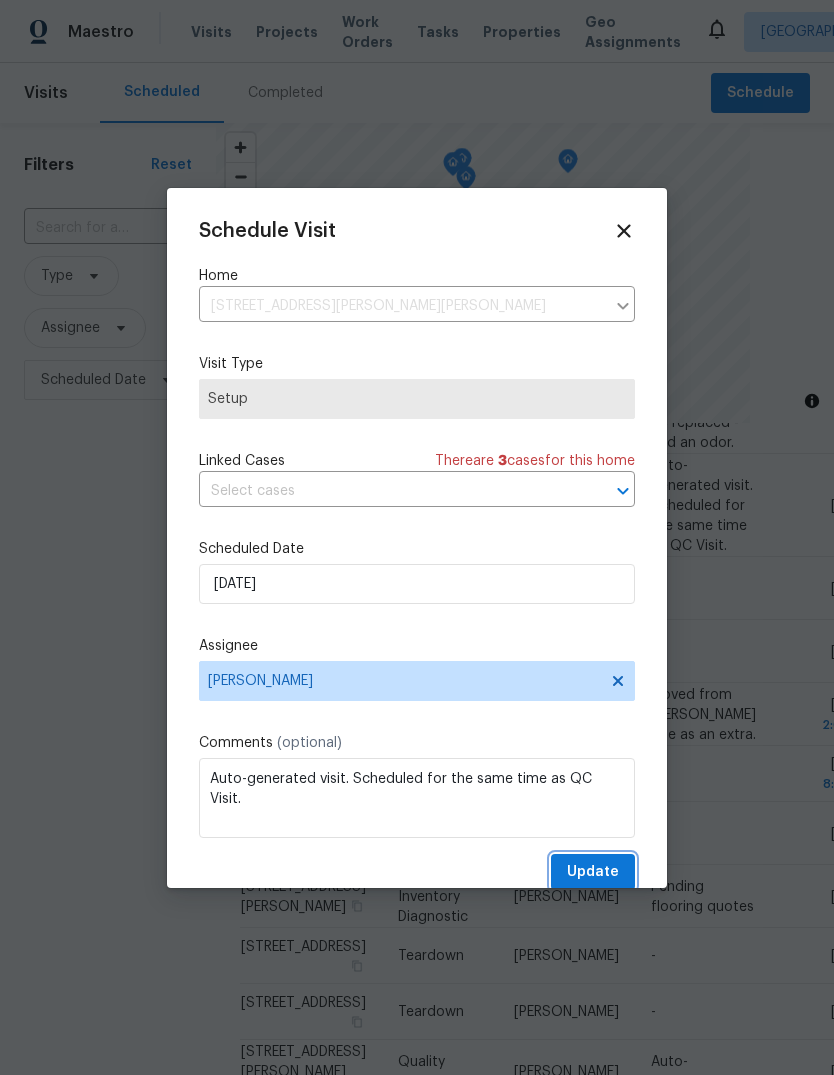 click on "Update" at bounding box center [593, 872] 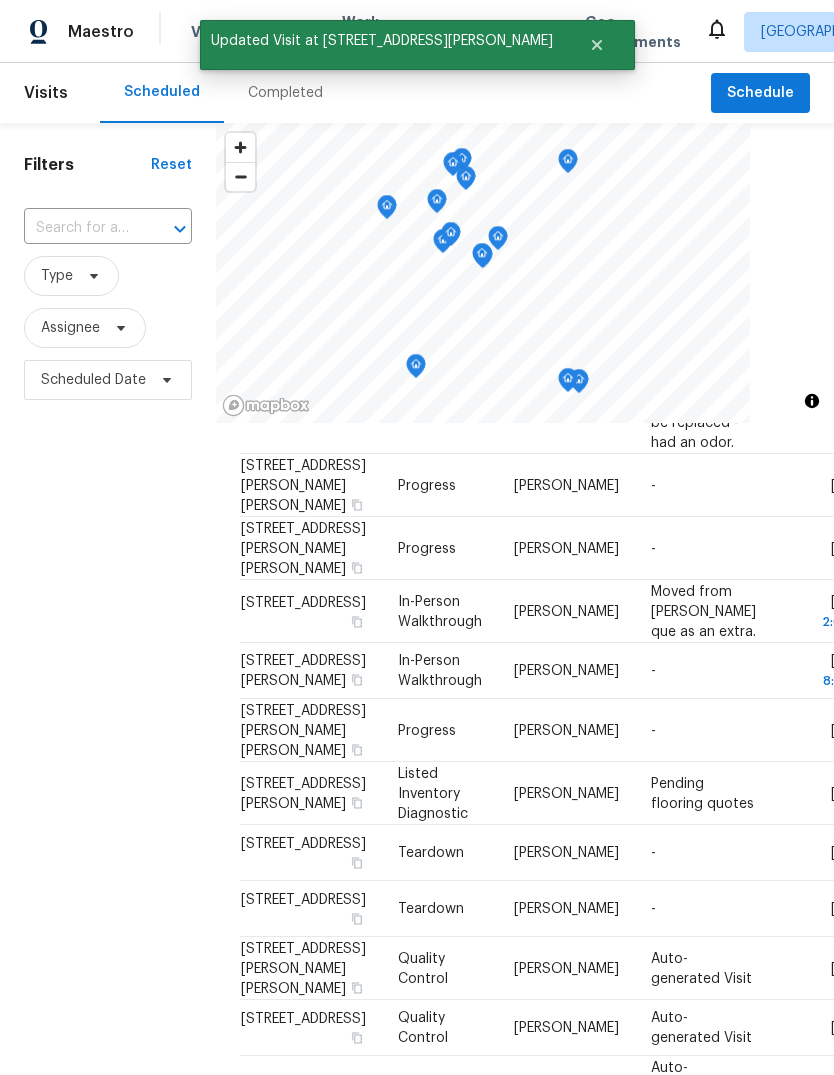 click on "Filters Reset ​ Type Assignee Scheduled Date" at bounding box center (108, 703) 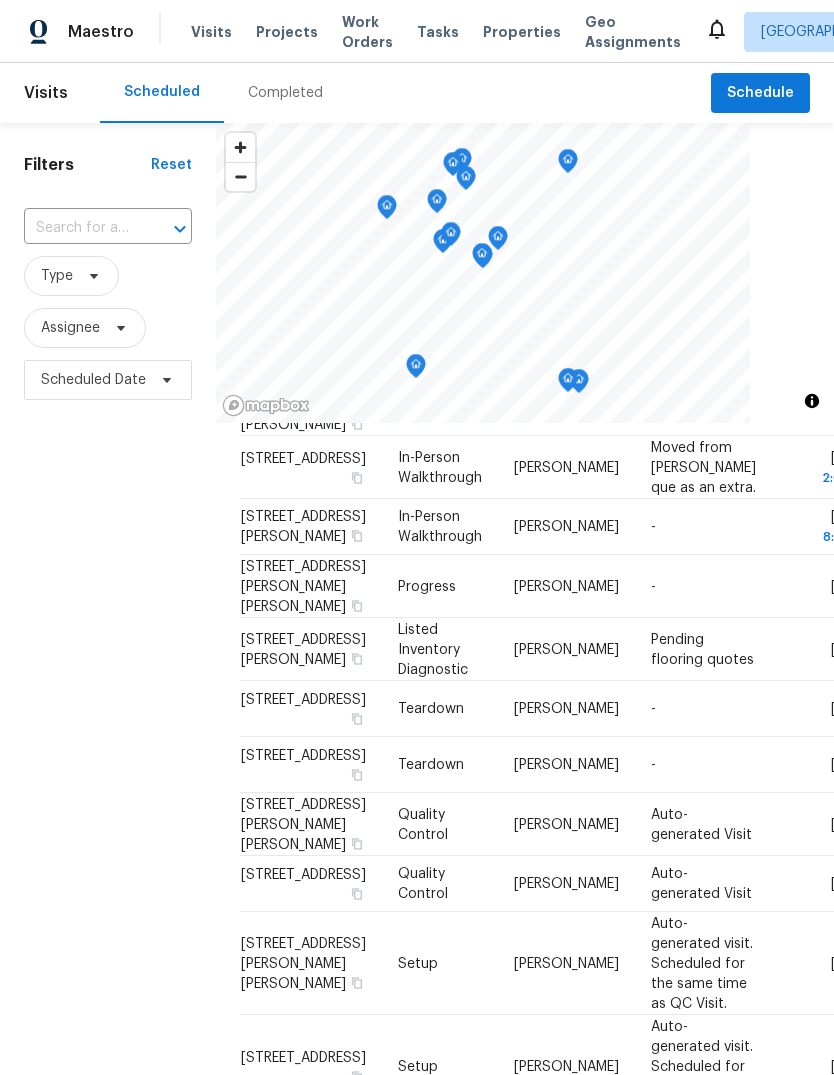 scroll, scrollTop: 886, scrollLeft: 0, axis: vertical 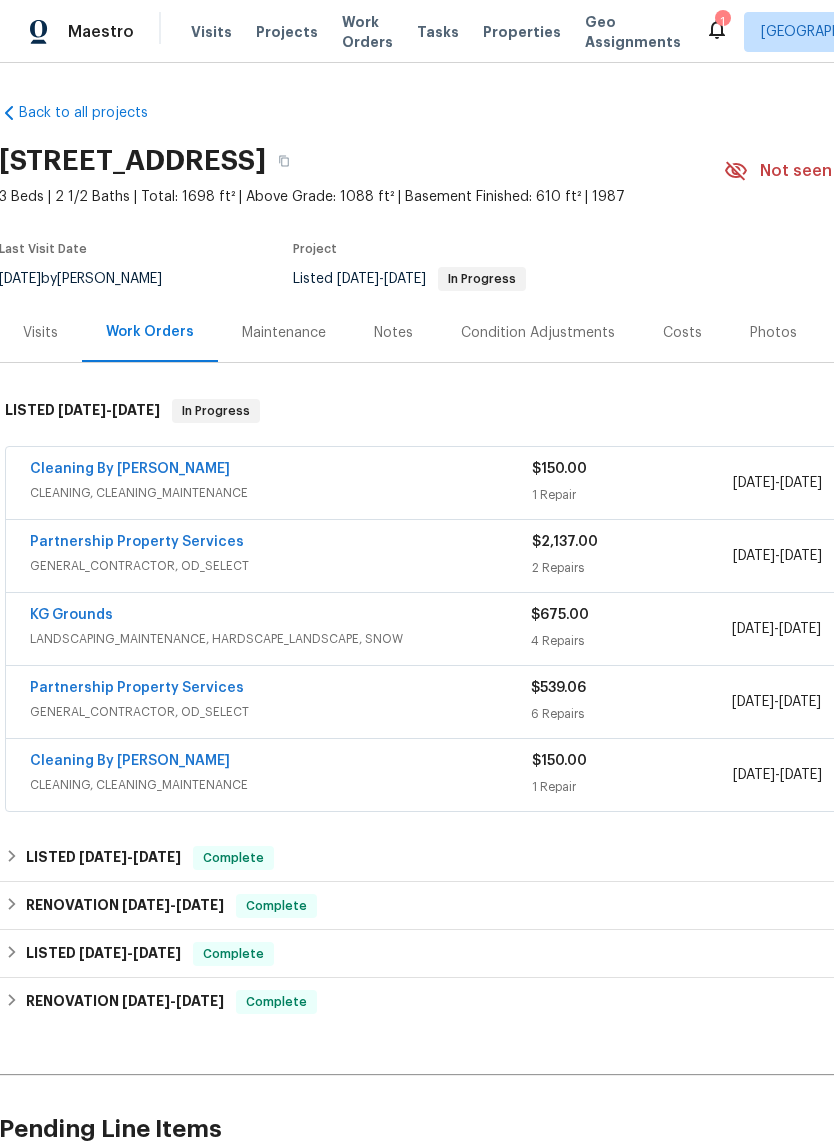 click on "Cleaning By [PERSON_NAME]" at bounding box center (130, 469) 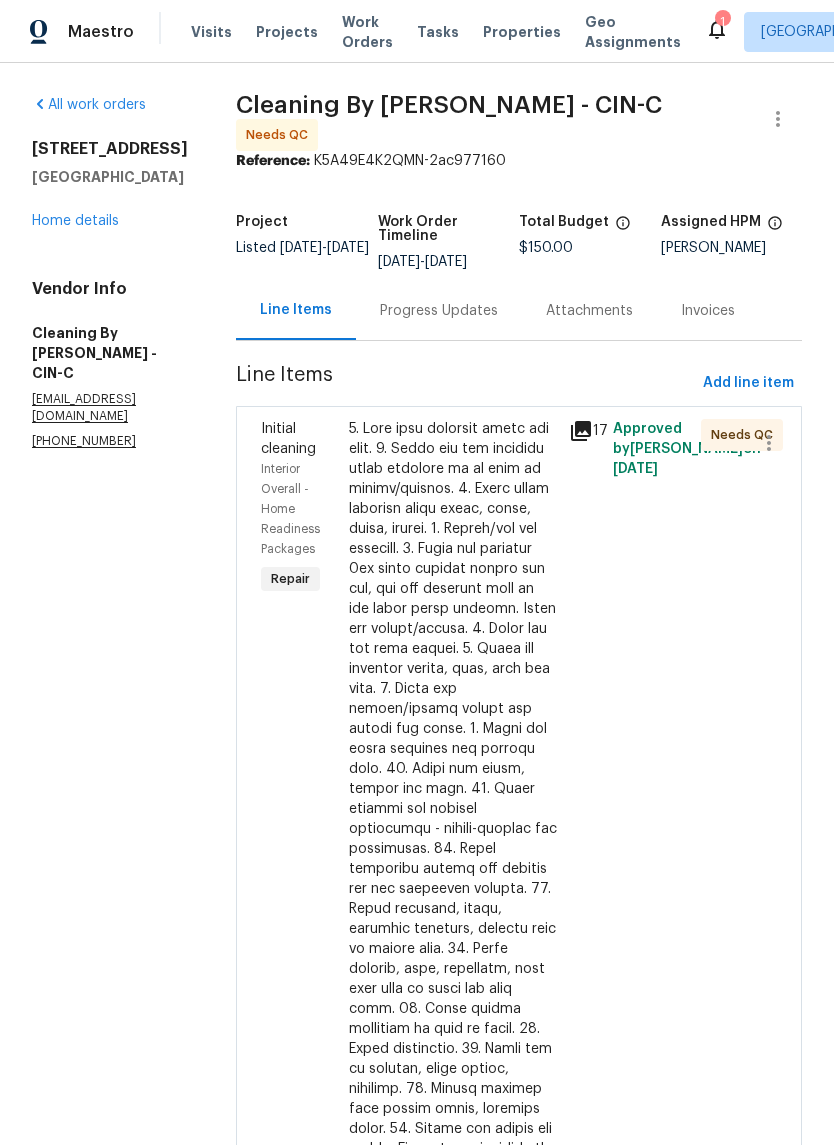 click on "Needs QC" at bounding box center (742, 435) 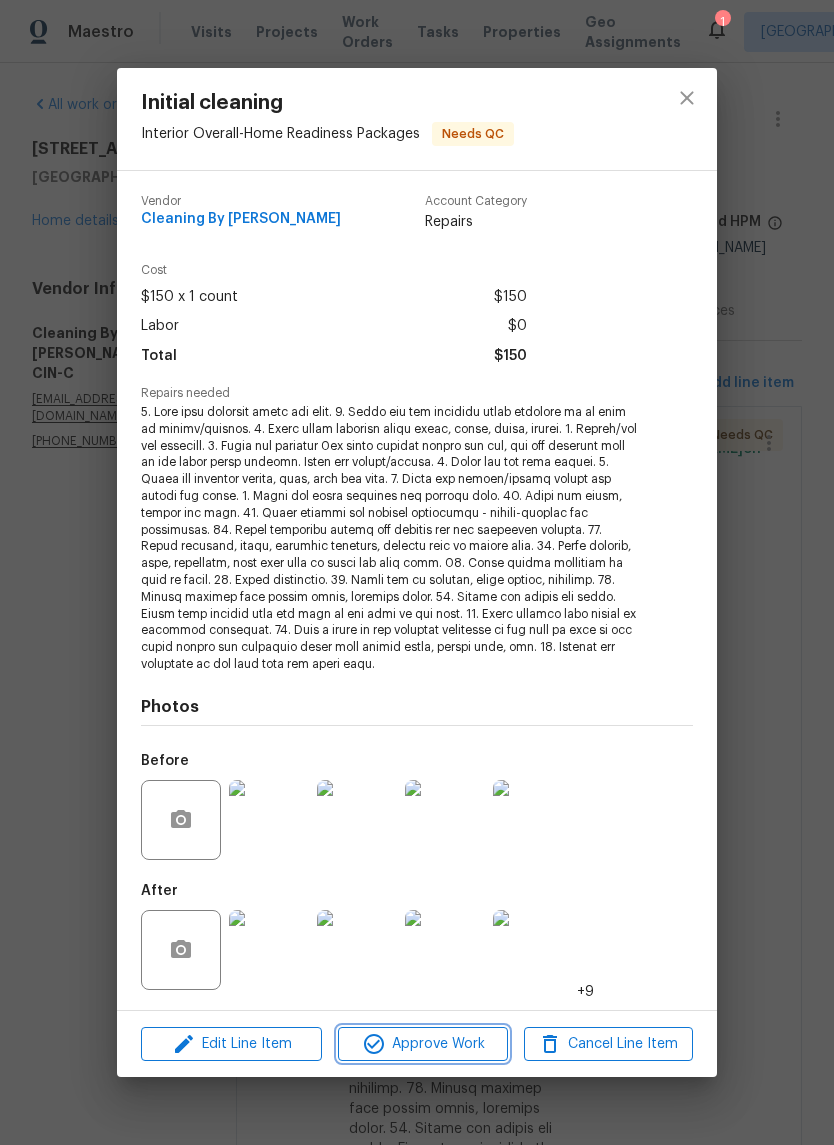 click on "Approve Work" at bounding box center (422, 1044) 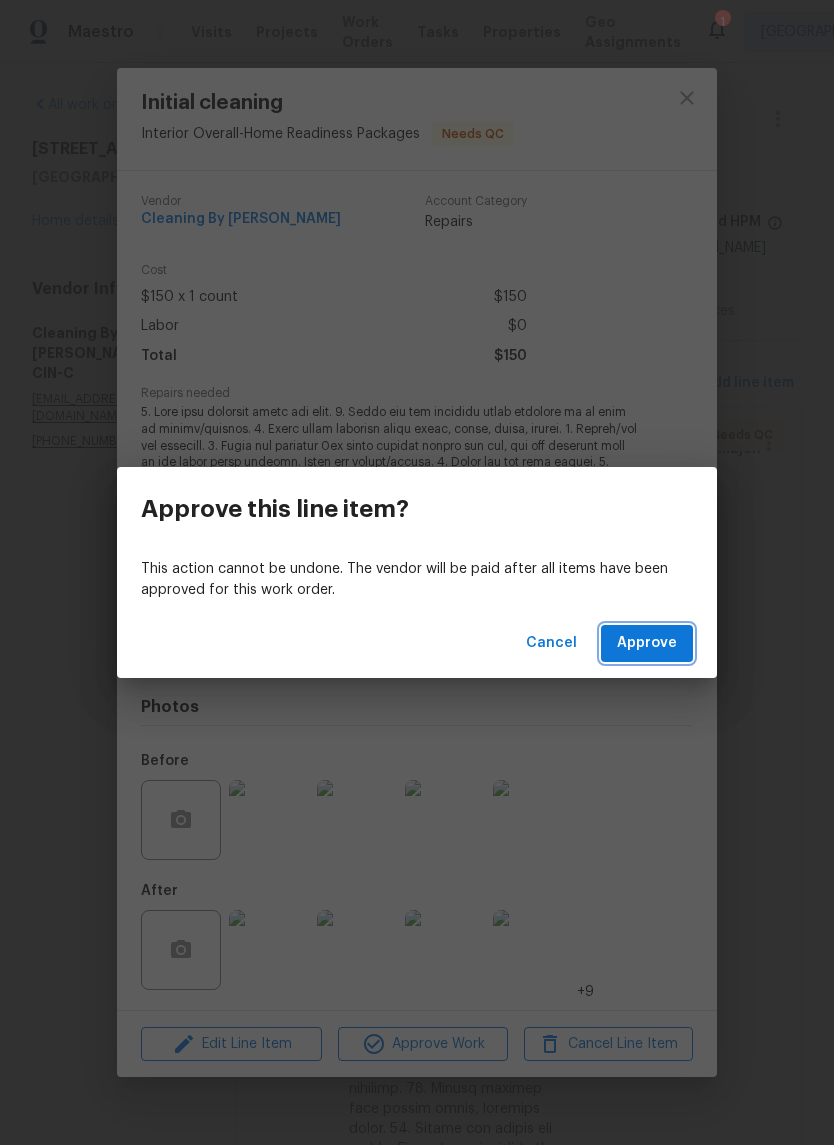 click on "Approve" at bounding box center [647, 643] 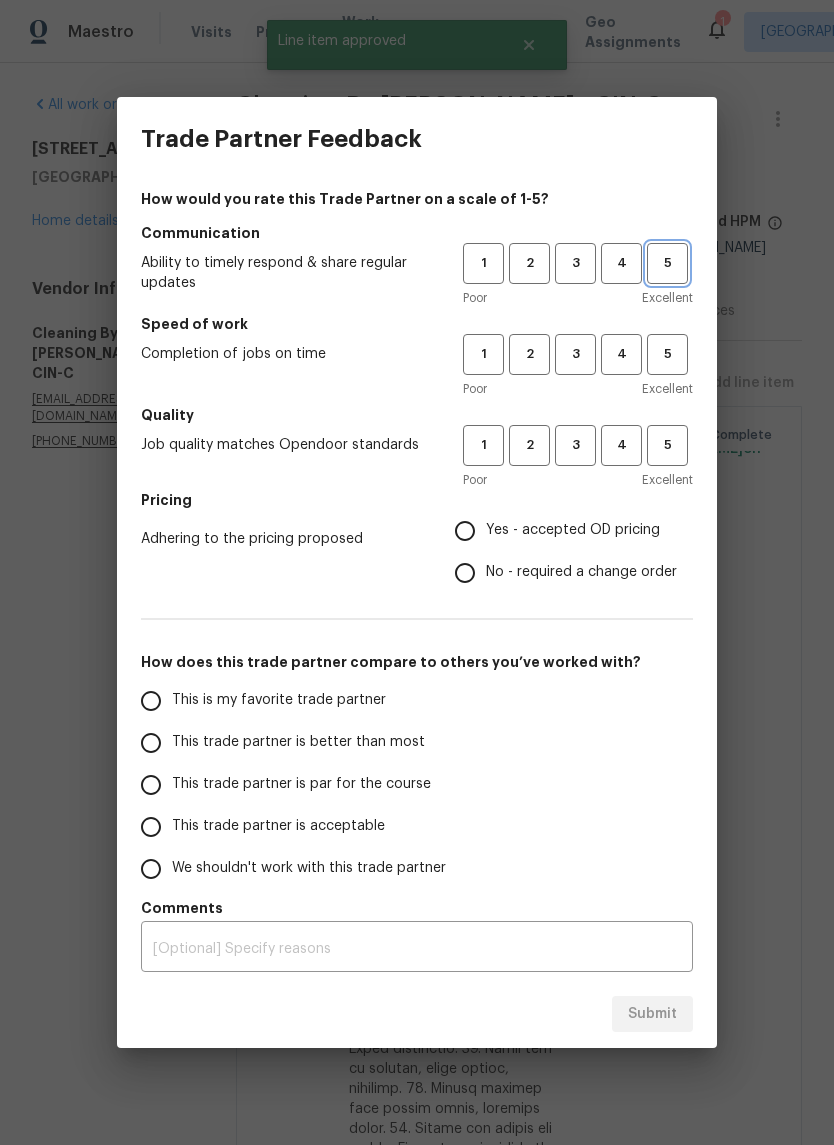 click on "5" at bounding box center [667, 263] 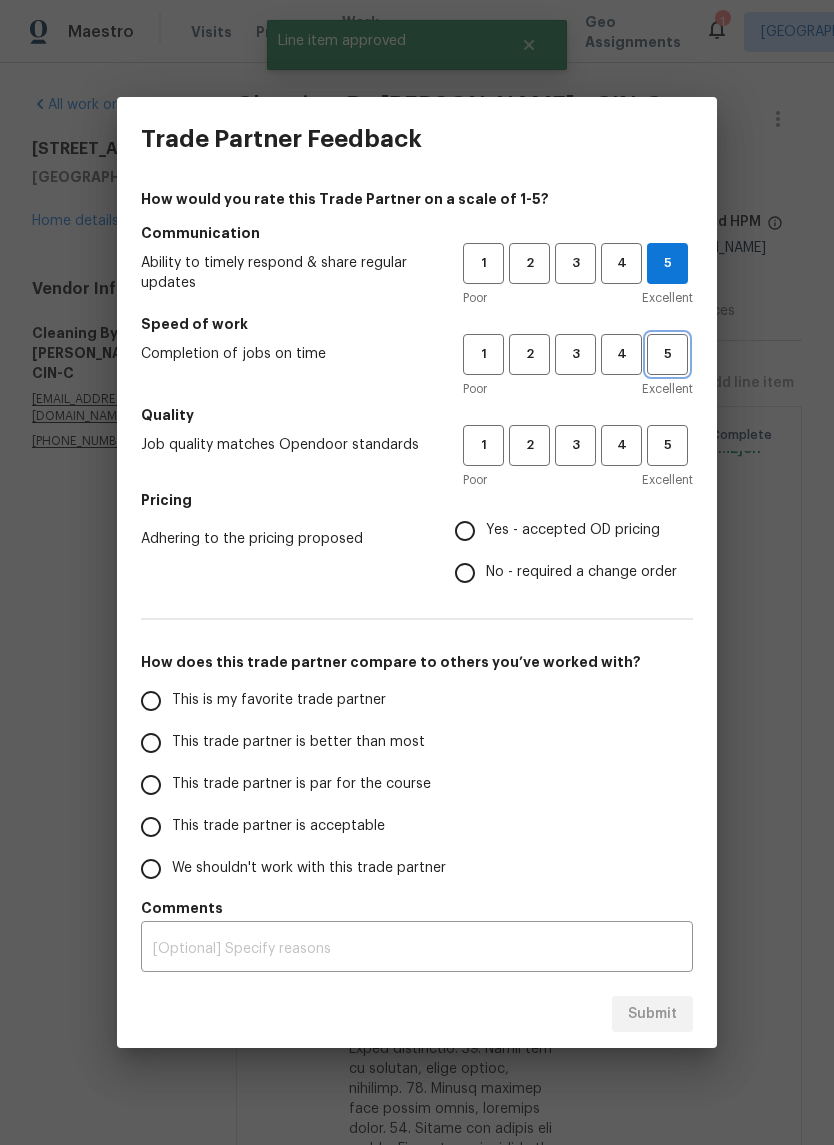 click on "5" at bounding box center (667, 354) 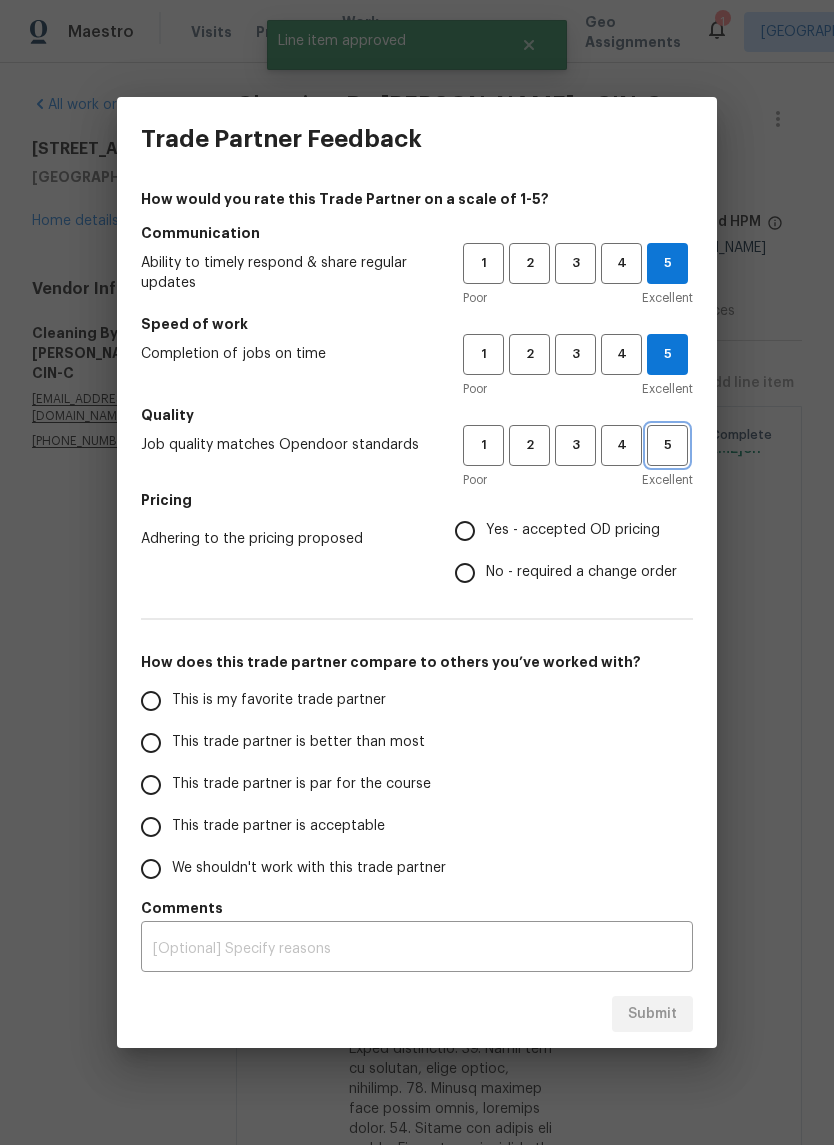 click on "5" at bounding box center (667, 445) 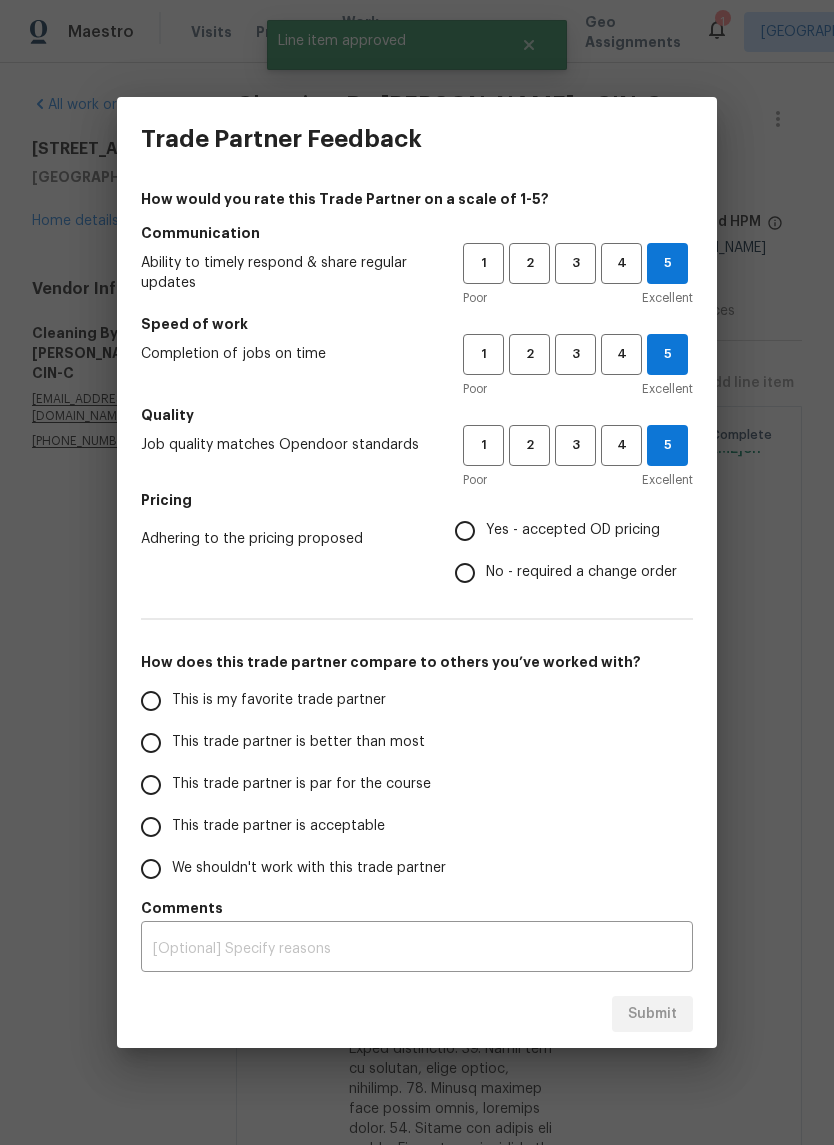 click on "Yes - accepted OD pricing" at bounding box center (465, 531) 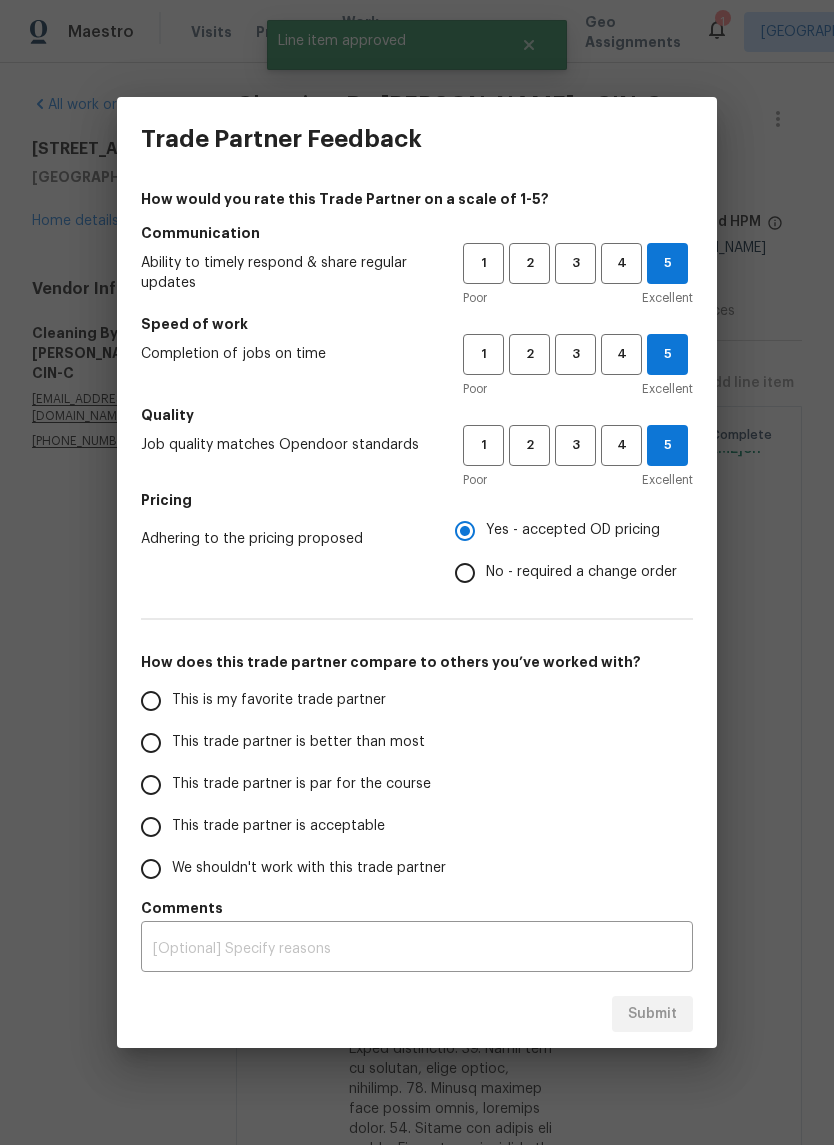 click on "This is my favorite trade partner" at bounding box center (151, 701) 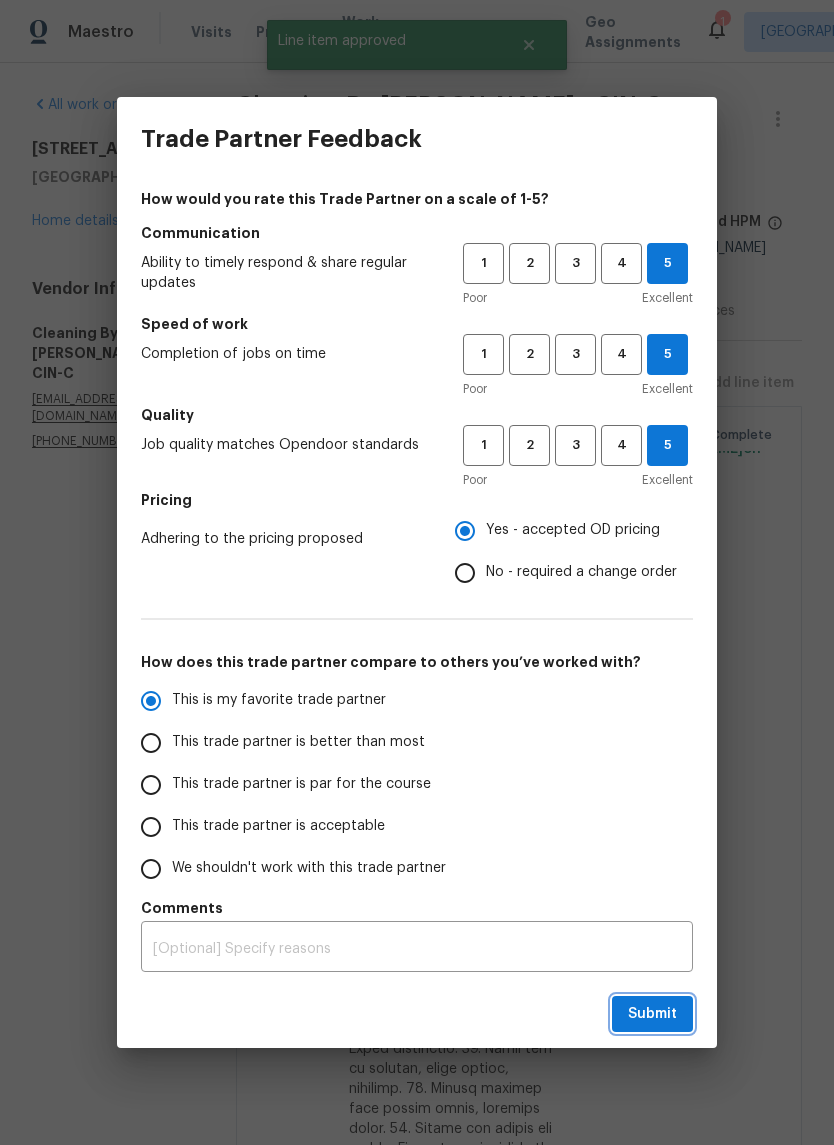 click on "Submit" at bounding box center [652, 1014] 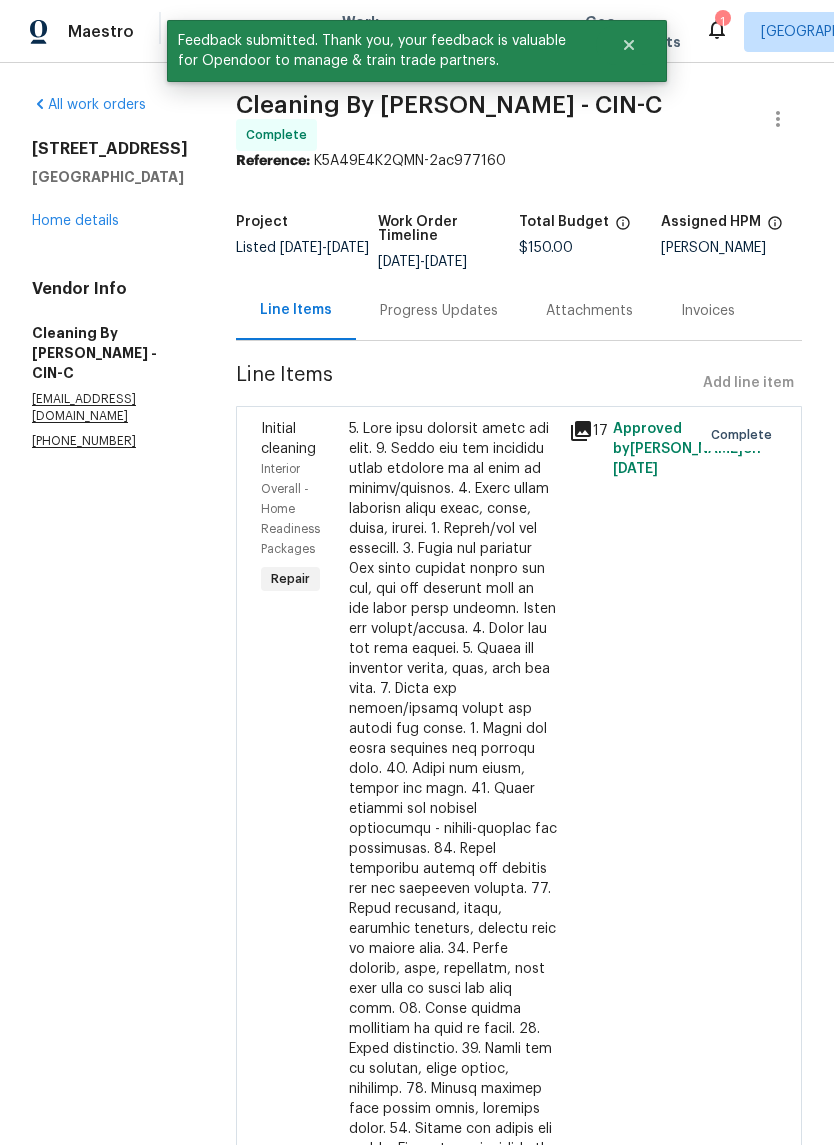 scroll, scrollTop: 0, scrollLeft: 0, axis: both 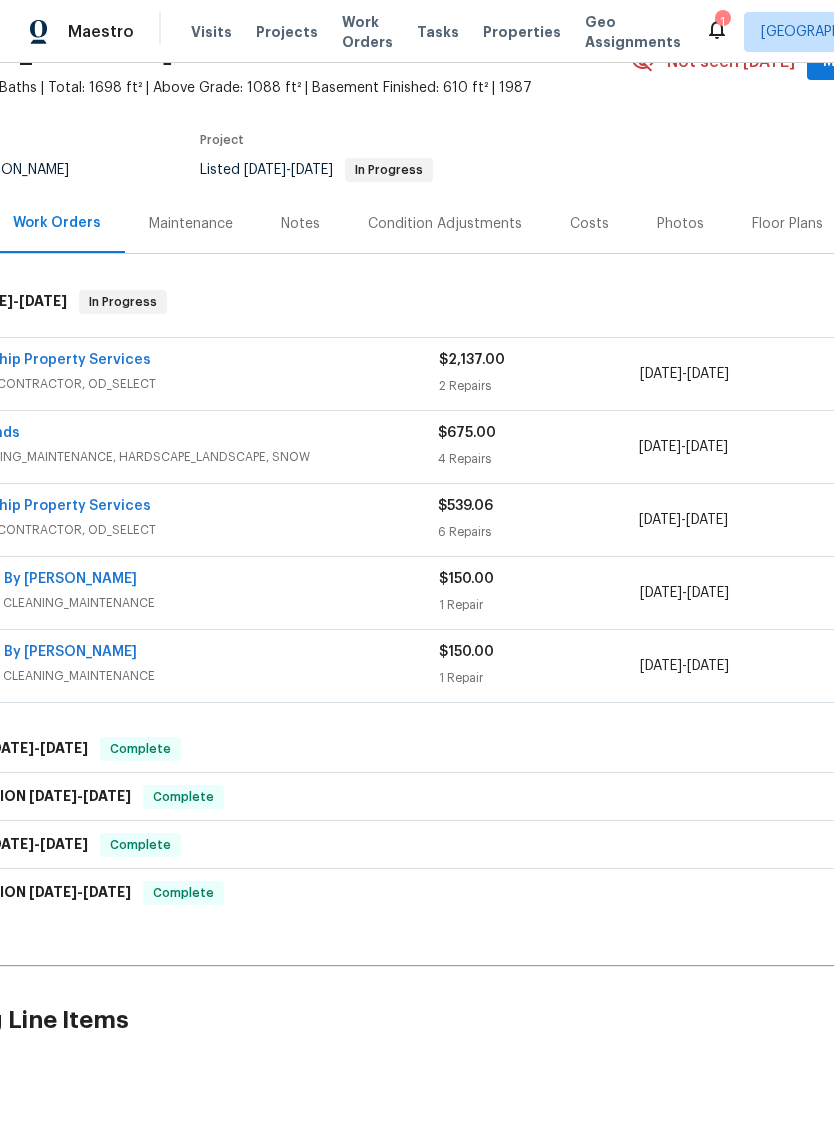 click on "Partnership Property Services" at bounding box center (44, 360) 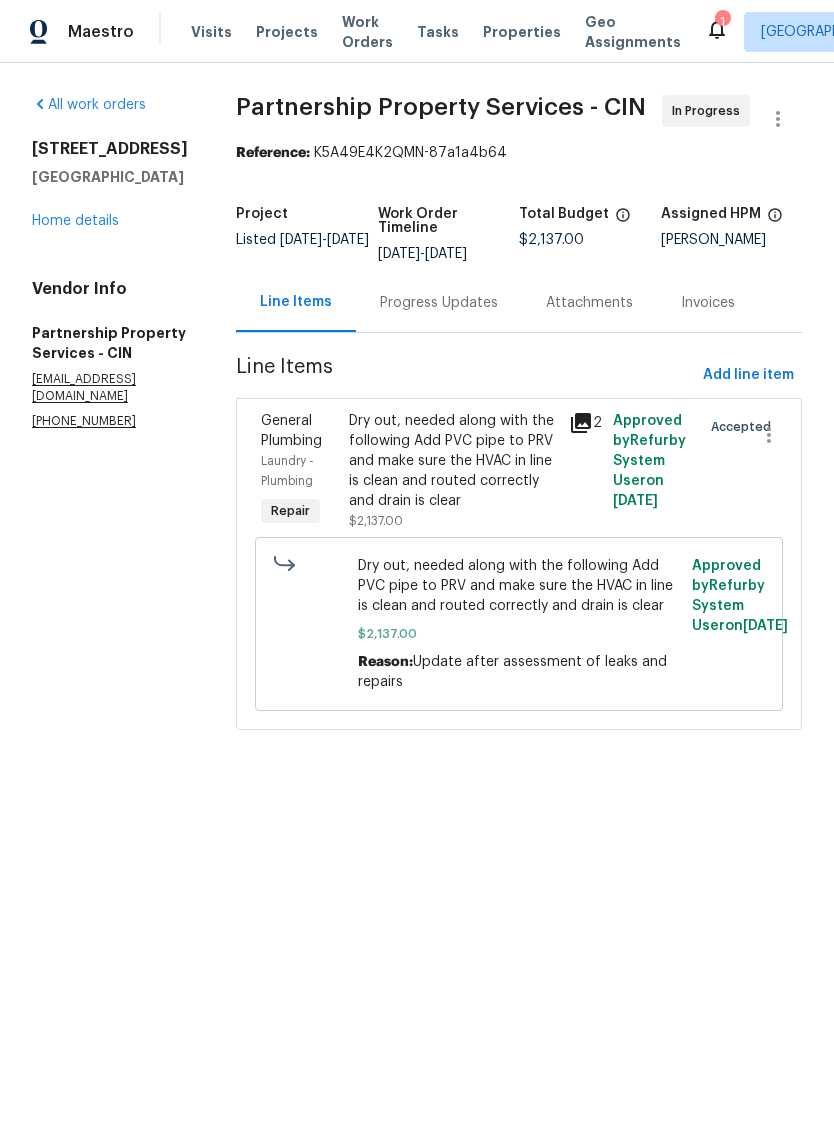 click on "Dry out, needed along with the following
Add PVC pipe to PRV and make sure the HVAC in line is clean and routed correctly and drain is clear" at bounding box center [453, 461] 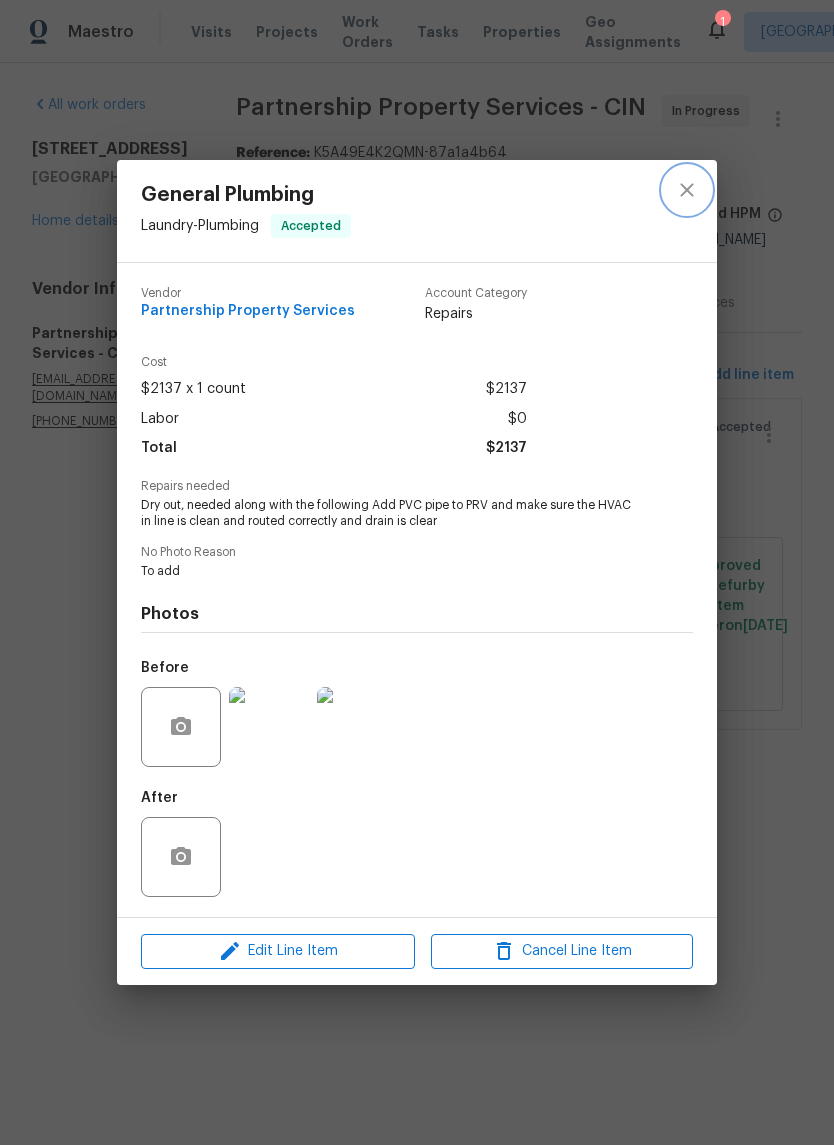 click 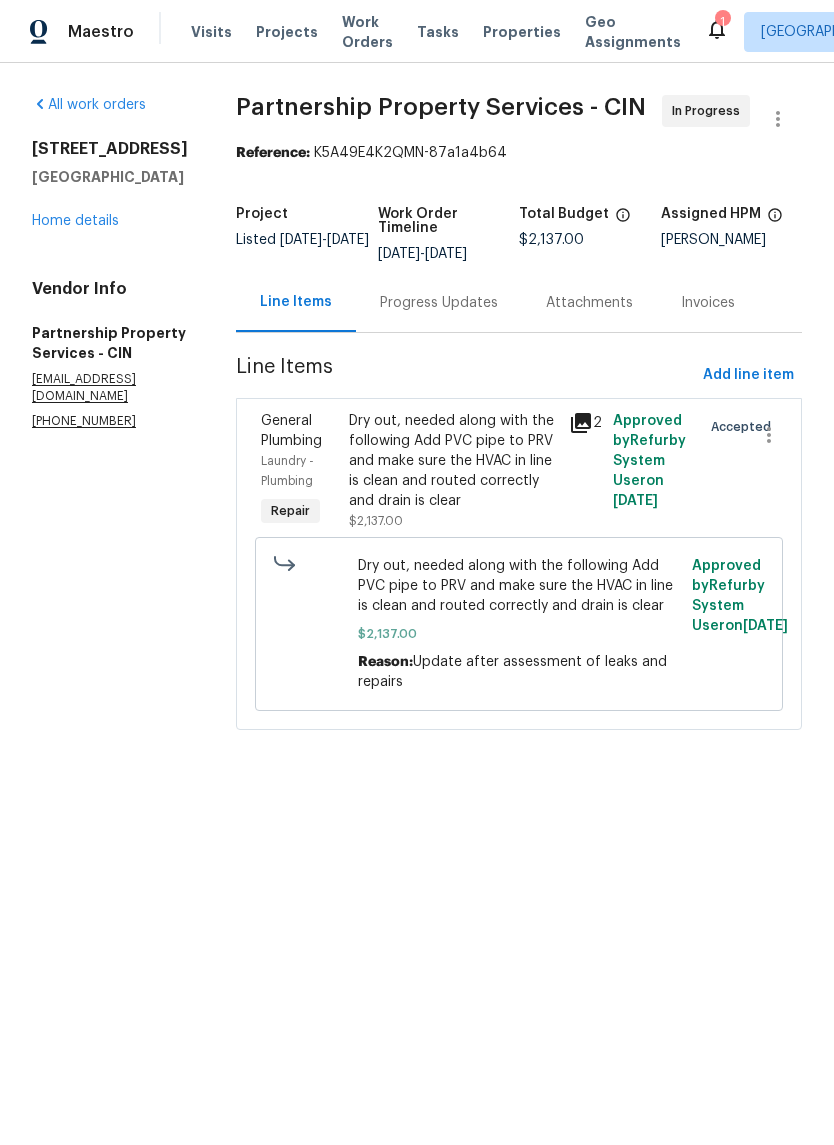 click on "Home details" at bounding box center [75, 221] 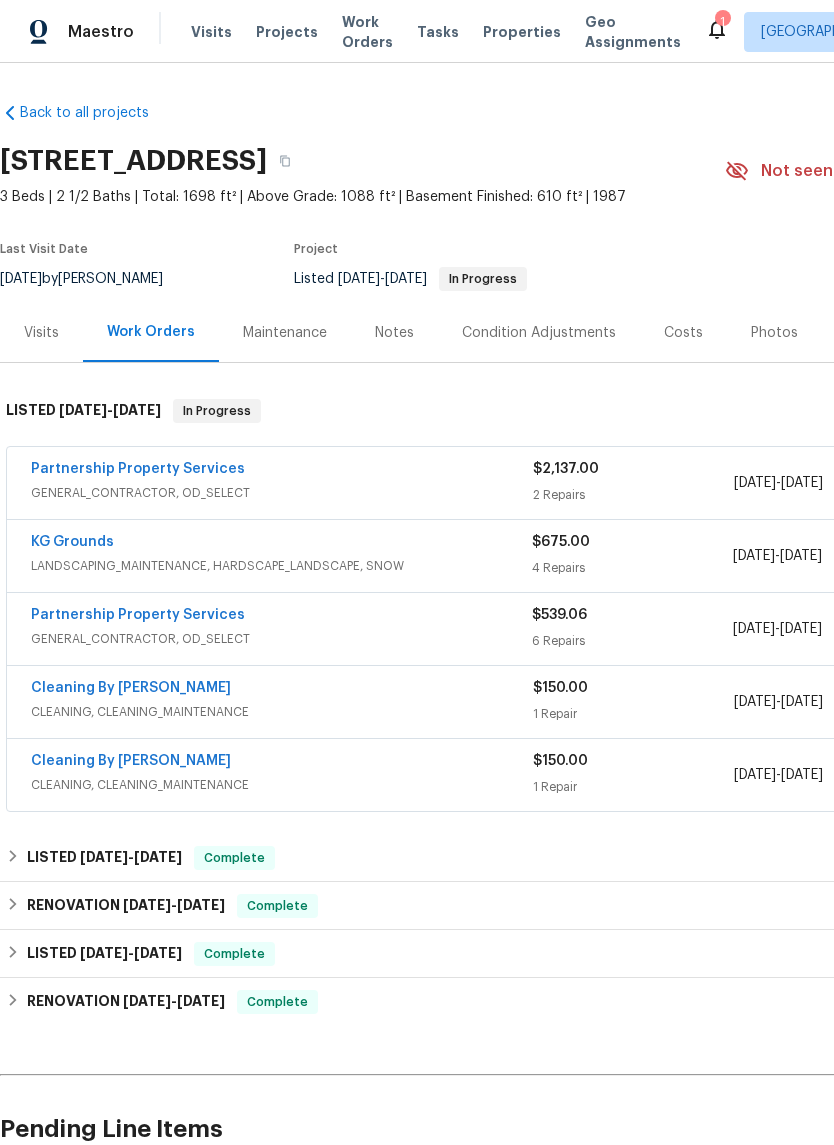 click on "Partnership Property Services" at bounding box center (138, 615) 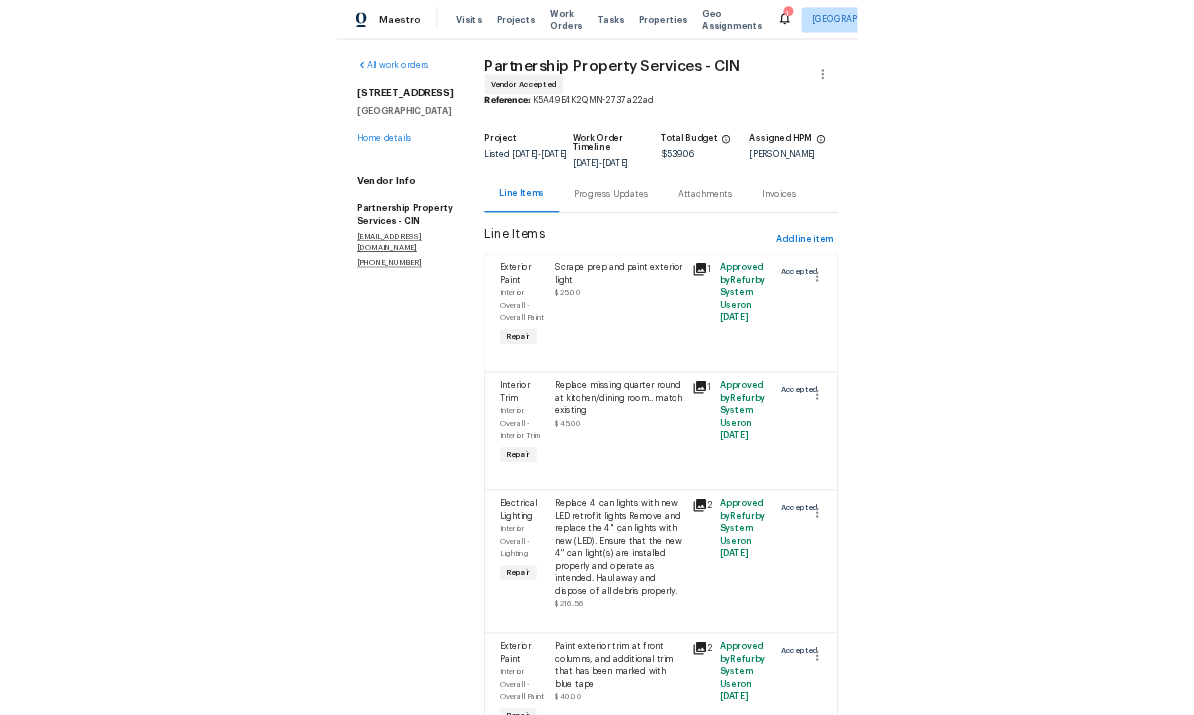 scroll, scrollTop: 3, scrollLeft: 0, axis: vertical 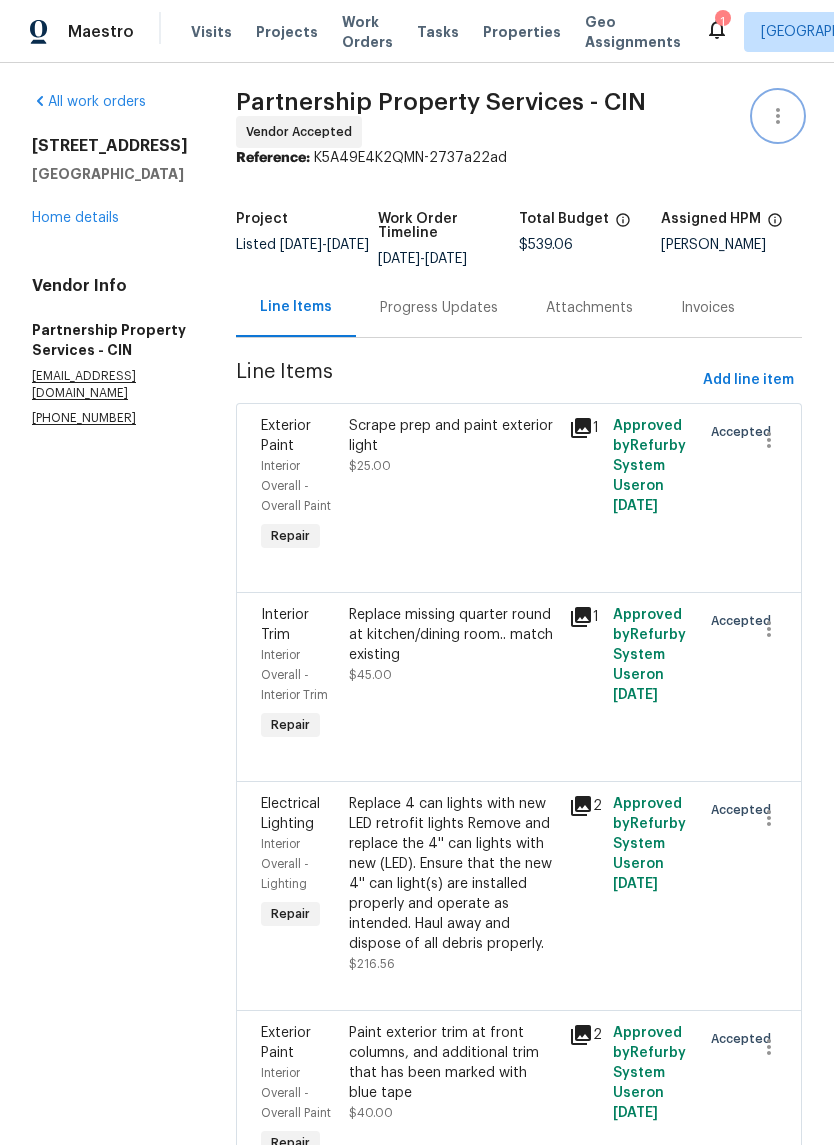 click 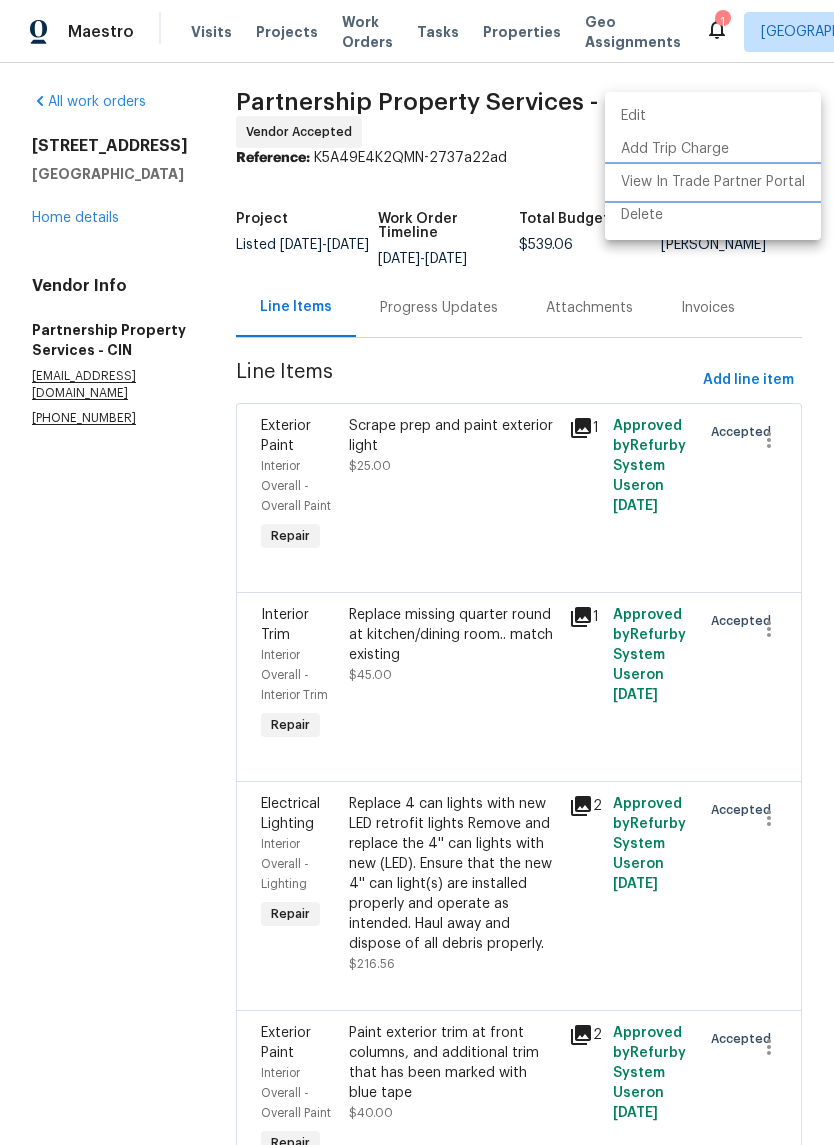 click on "View In Trade Partner Portal" at bounding box center (713, 182) 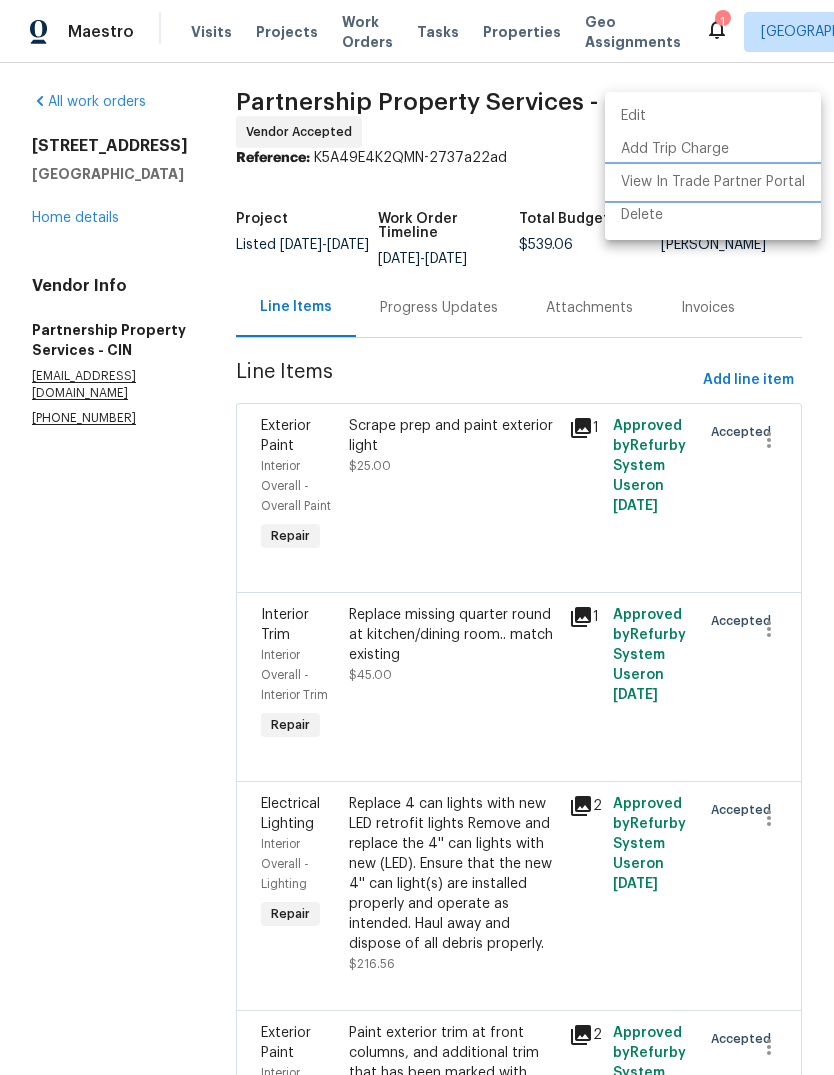 click on "View In Trade Partner Portal" at bounding box center [713, 182] 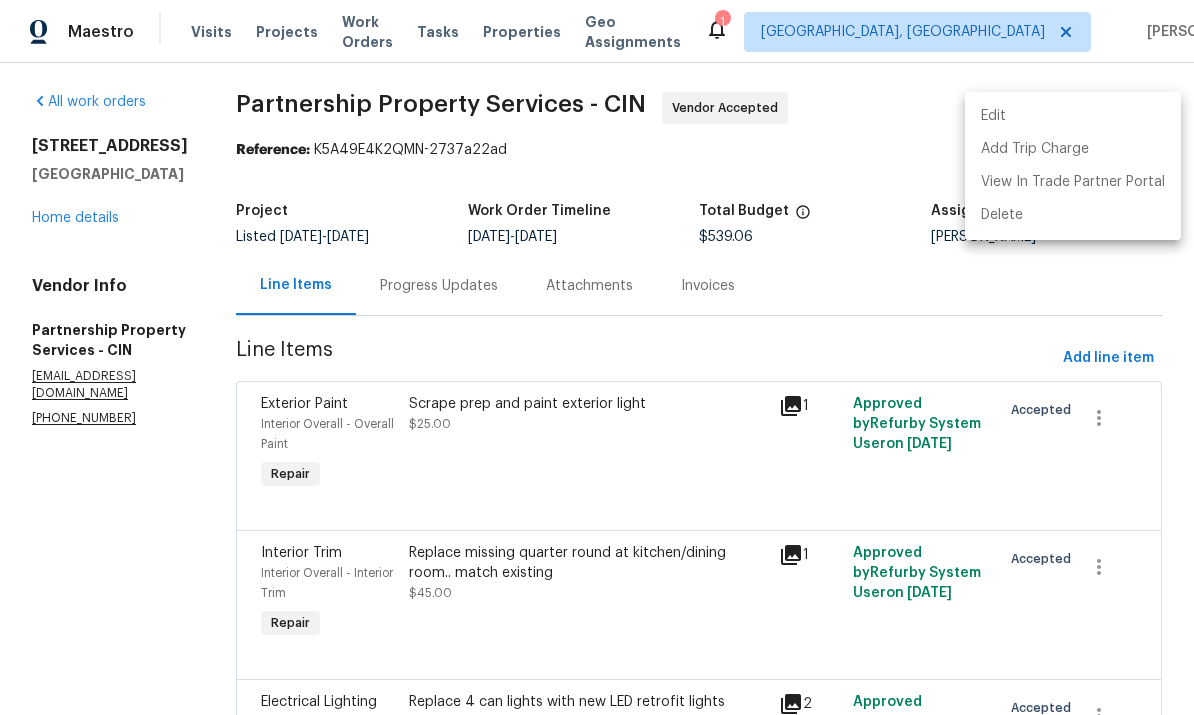 click at bounding box center (597, 357) 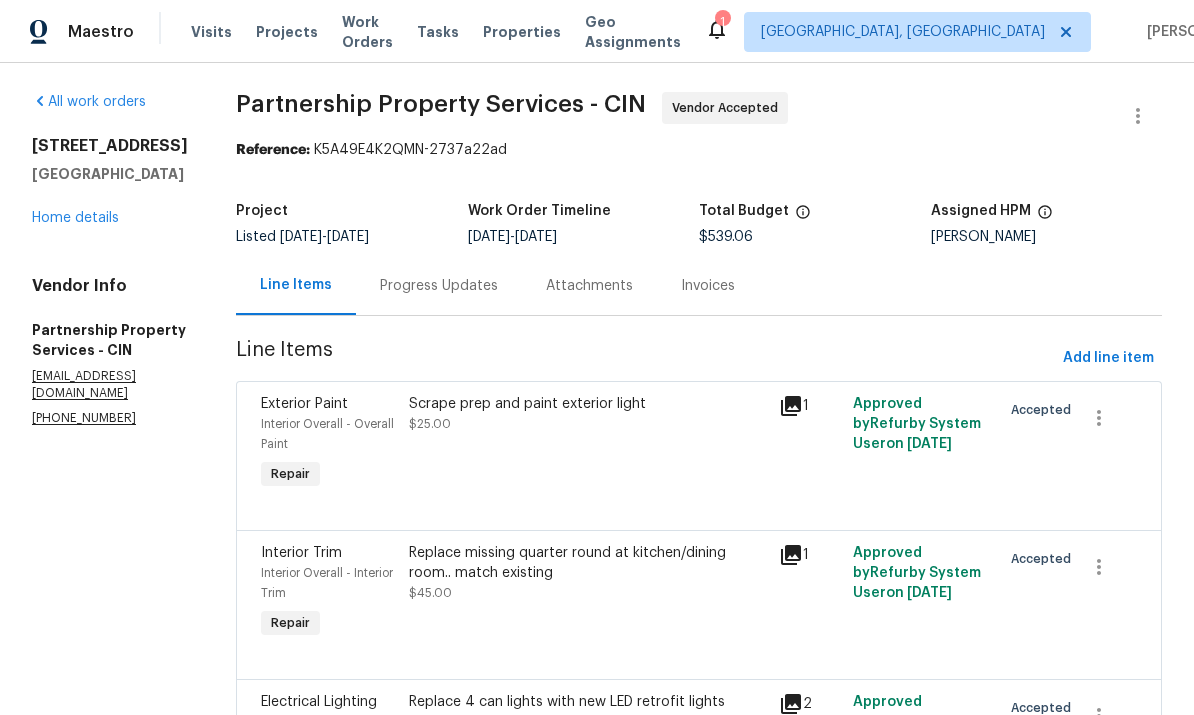 click on "Home details" at bounding box center [75, 218] 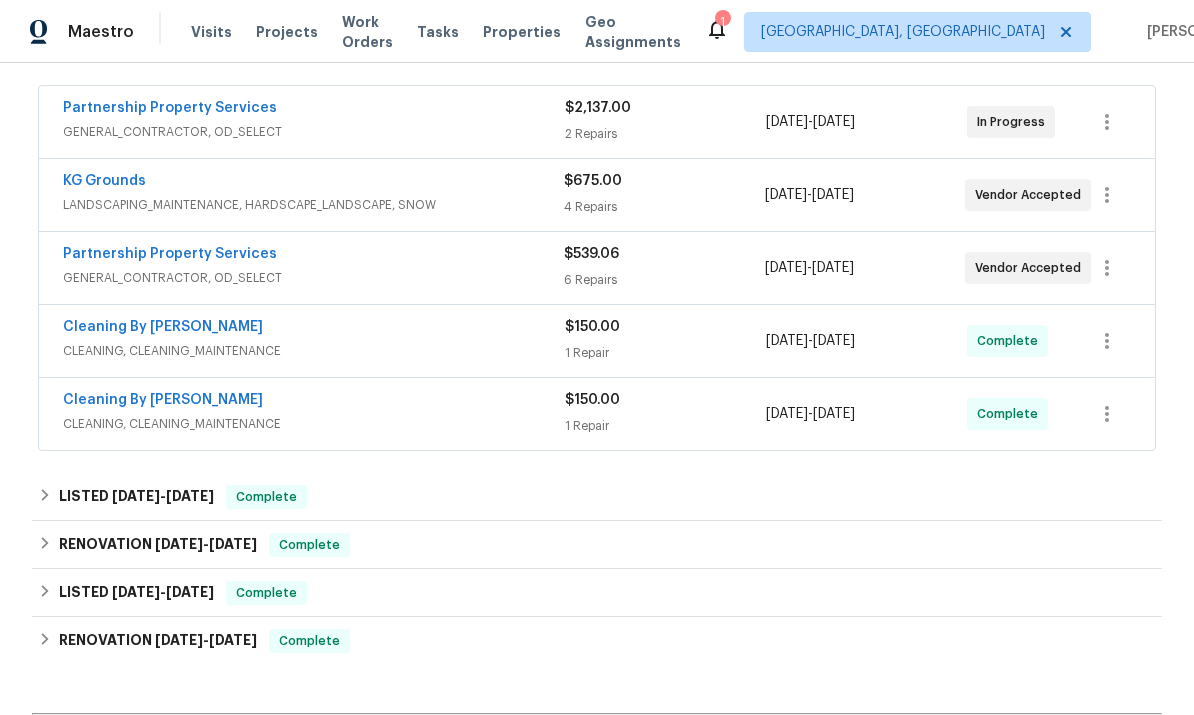 scroll, scrollTop: 391, scrollLeft: 0, axis: vertical 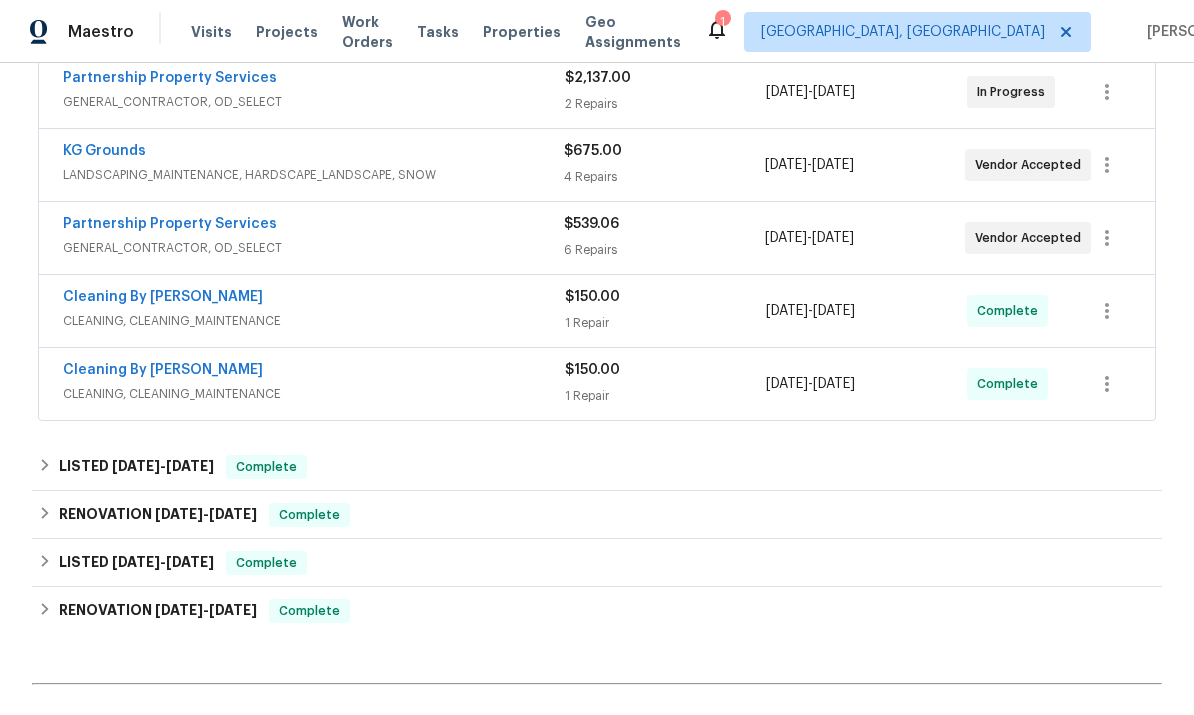 click on "Cleaning By Carrie" at bounding box center (163, 297) 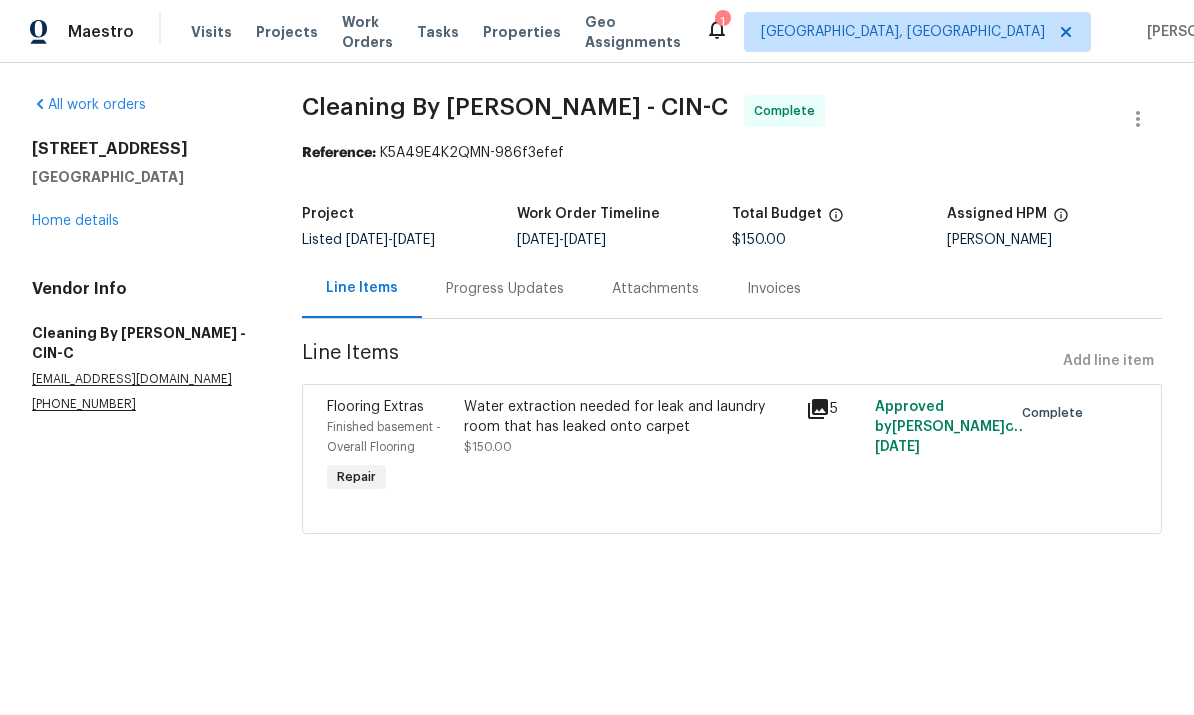click 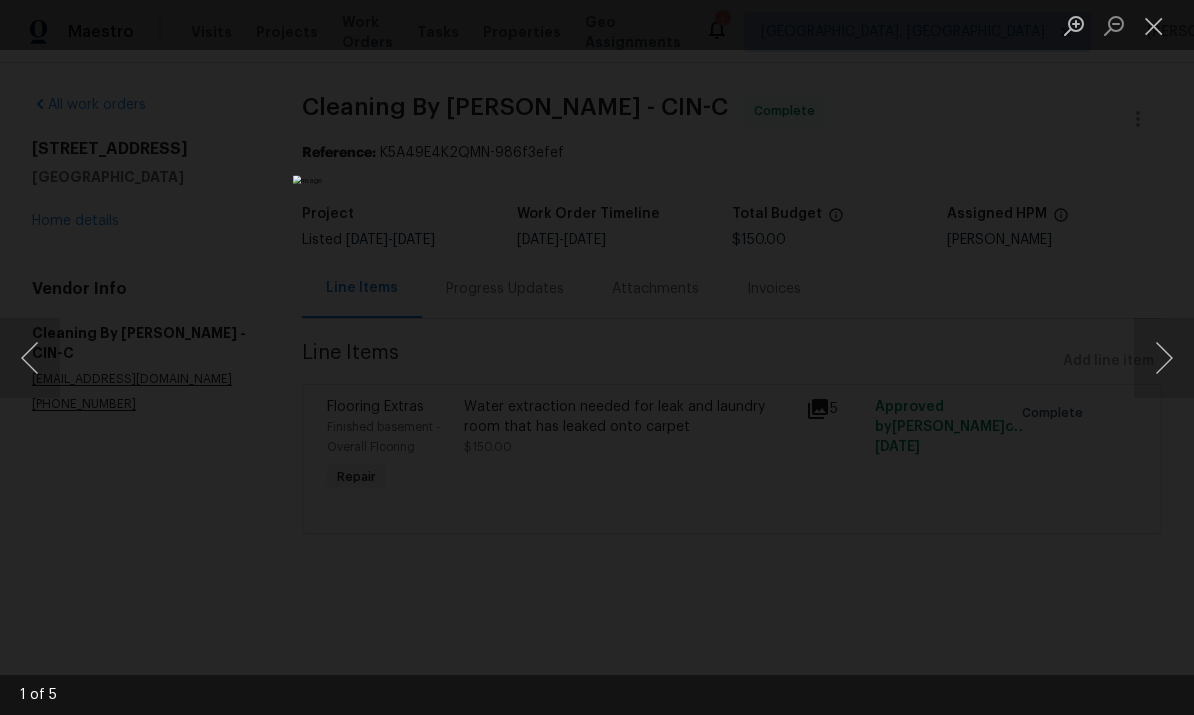 click at bounding box center (1164, 358) 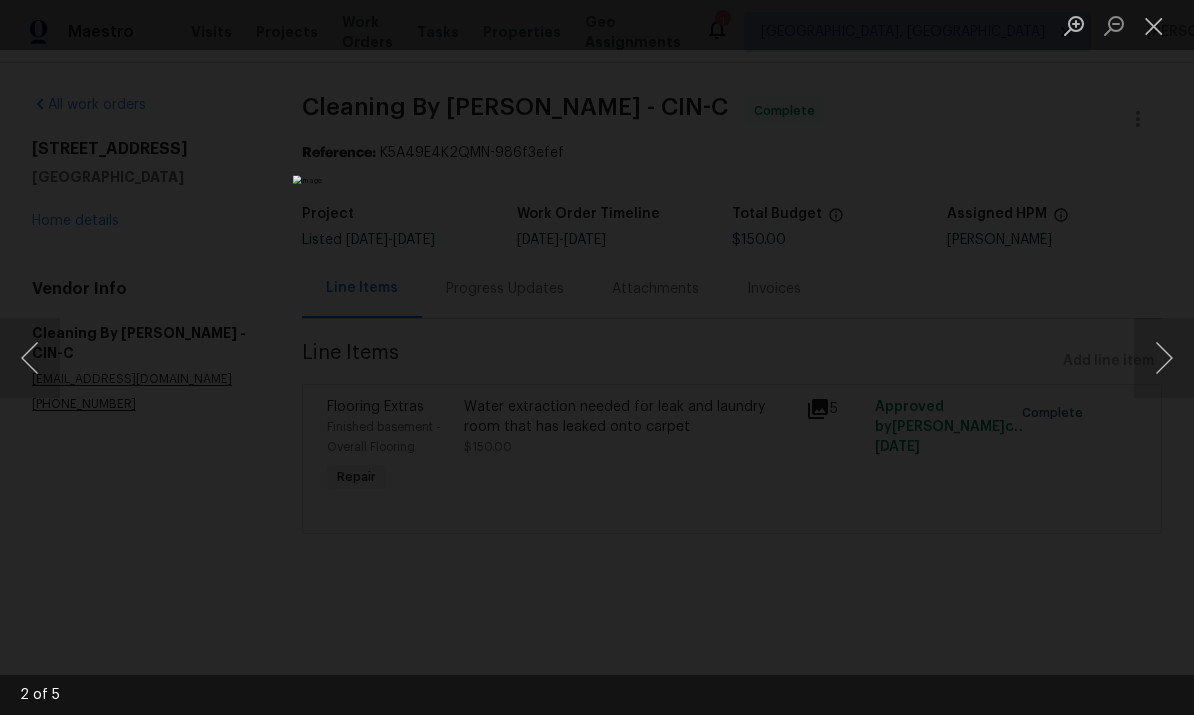 click at bounding box center [1164, 358] 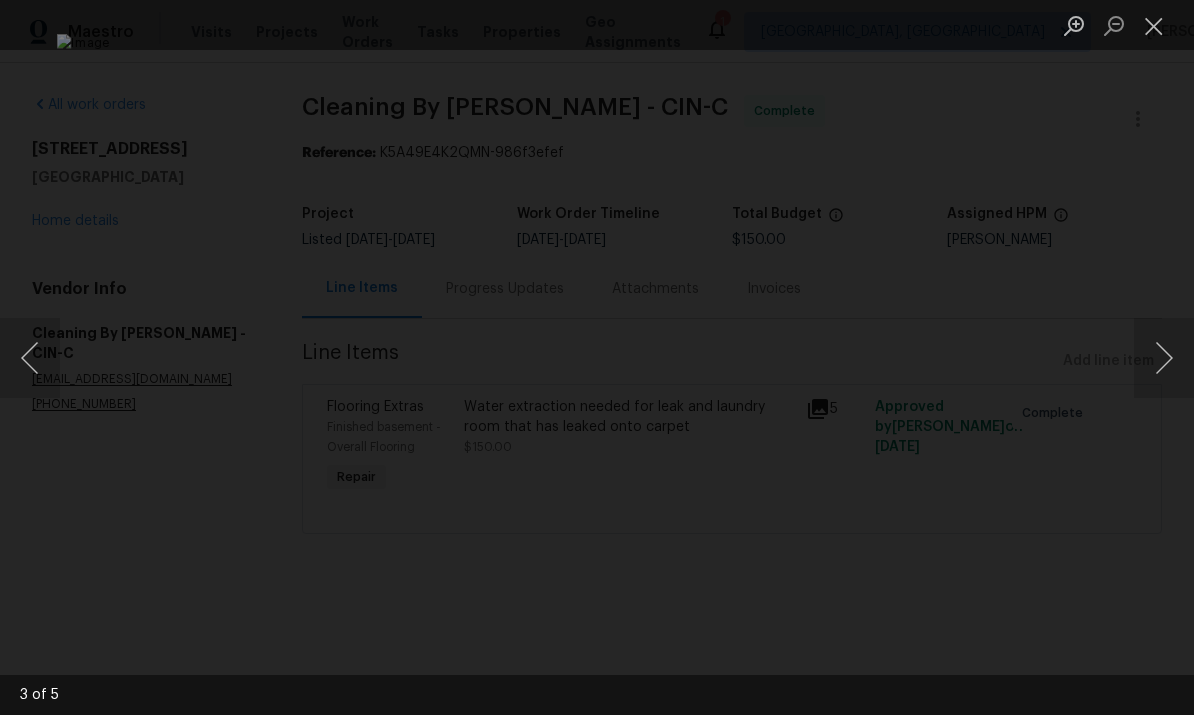 click at bounding box center [1164, 358] 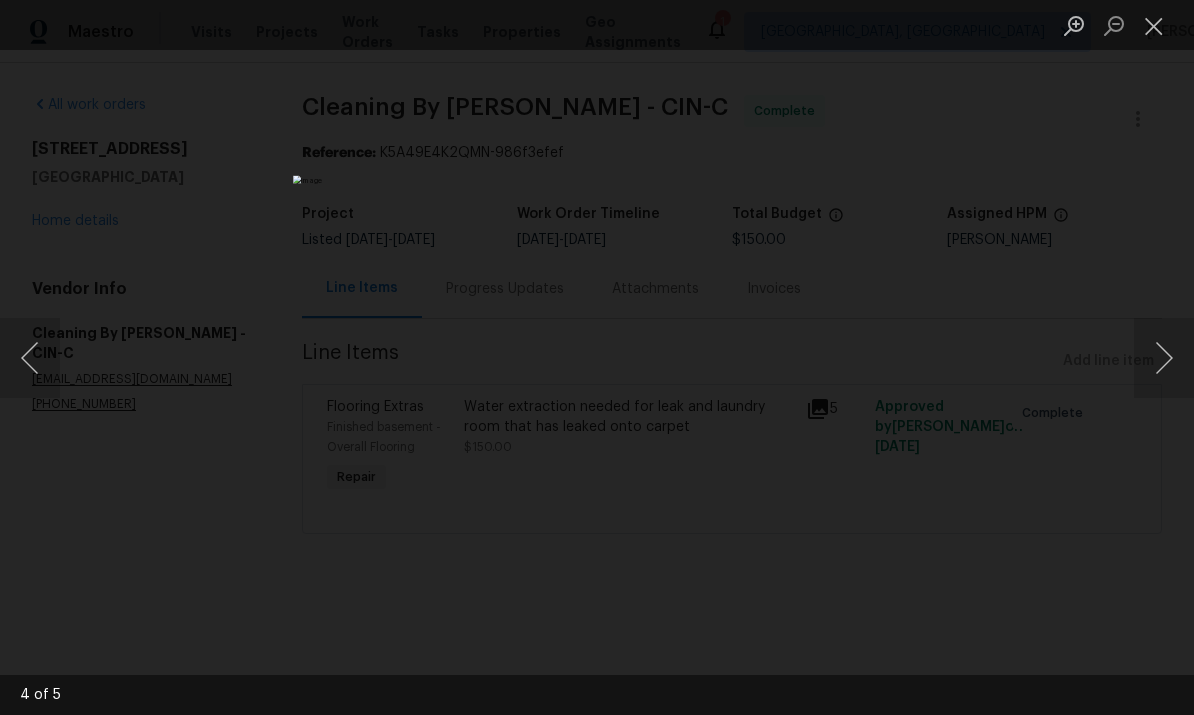 click at bounding box center [1164, 358] 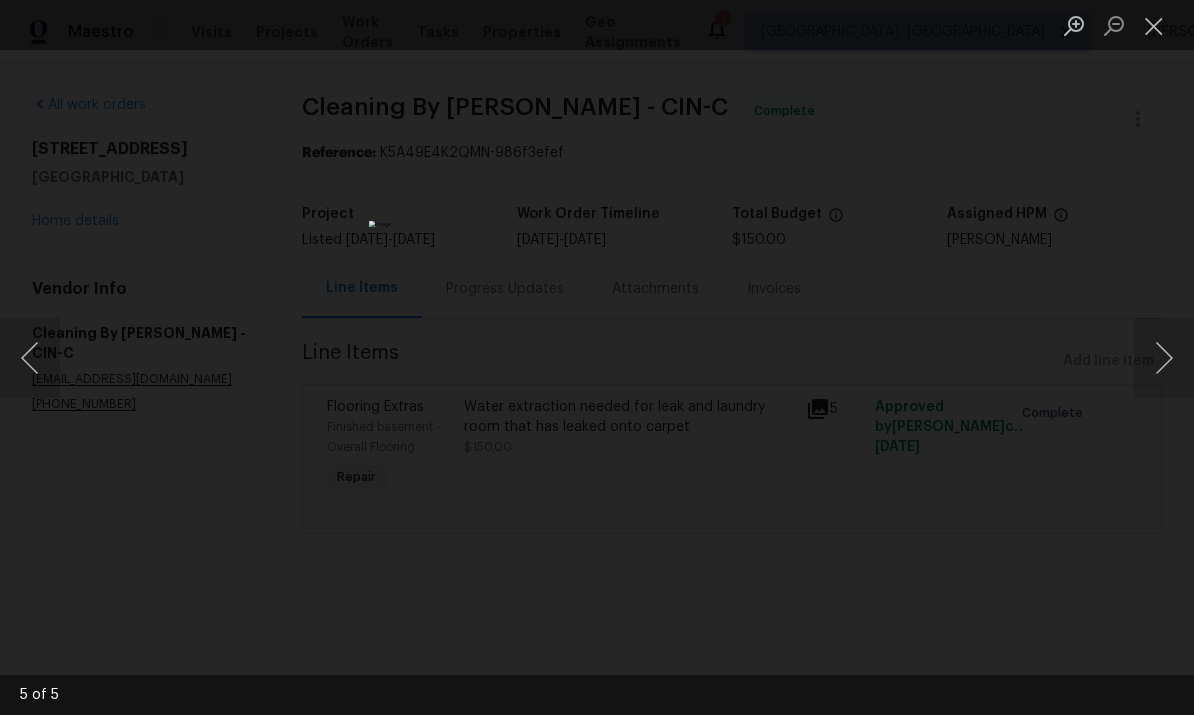click at bounding box center (1164, 358) 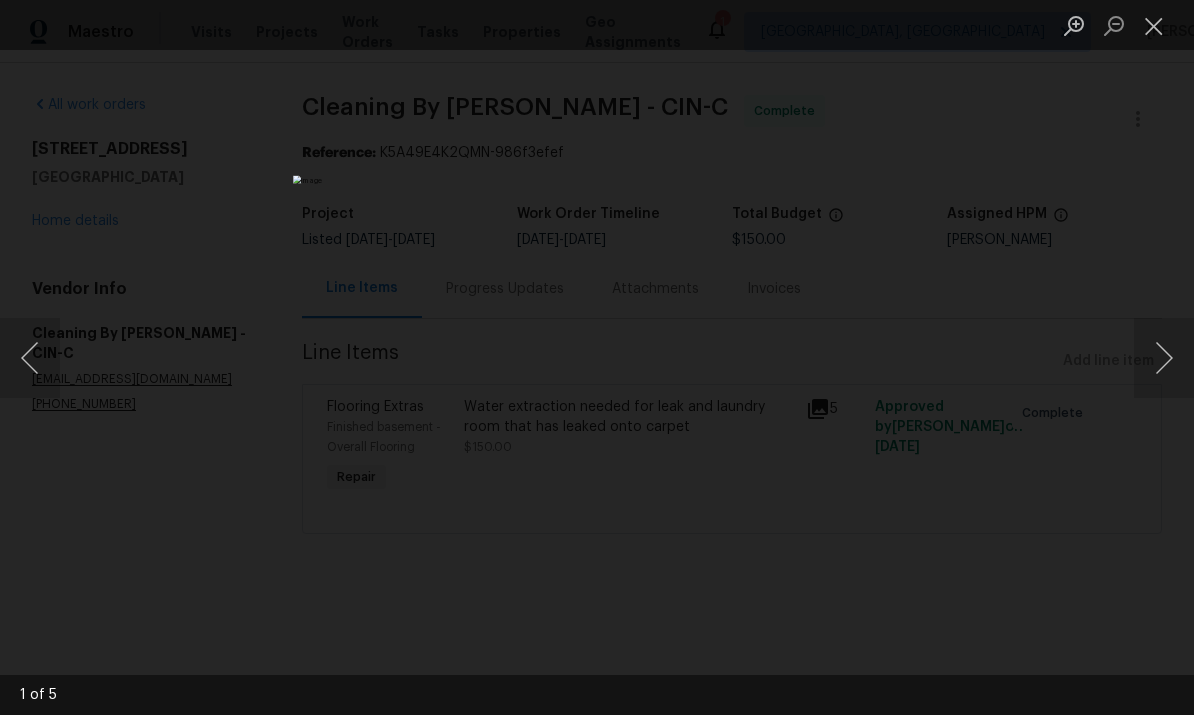 click at bounding box center (1154, 25) 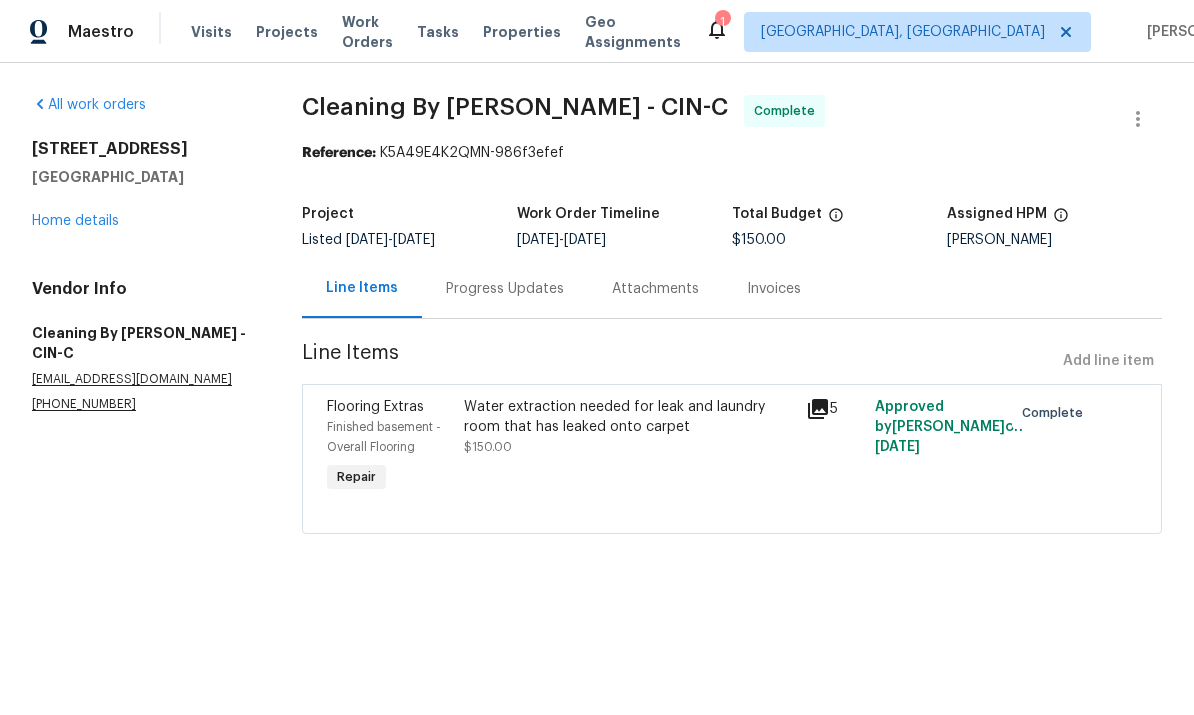 click on "Home details" at bounding box center [75, 221] 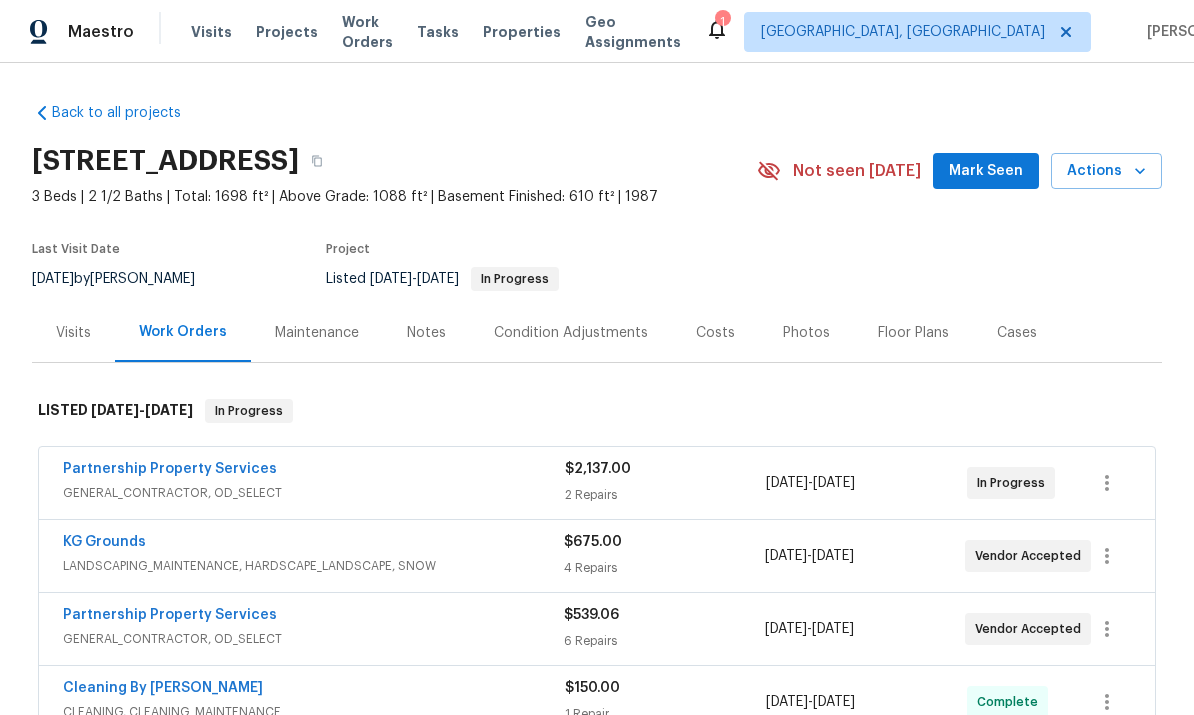 click on "GENERAL_CONTRACTOR, OD_SELECT" at bounding box center [314, 493] 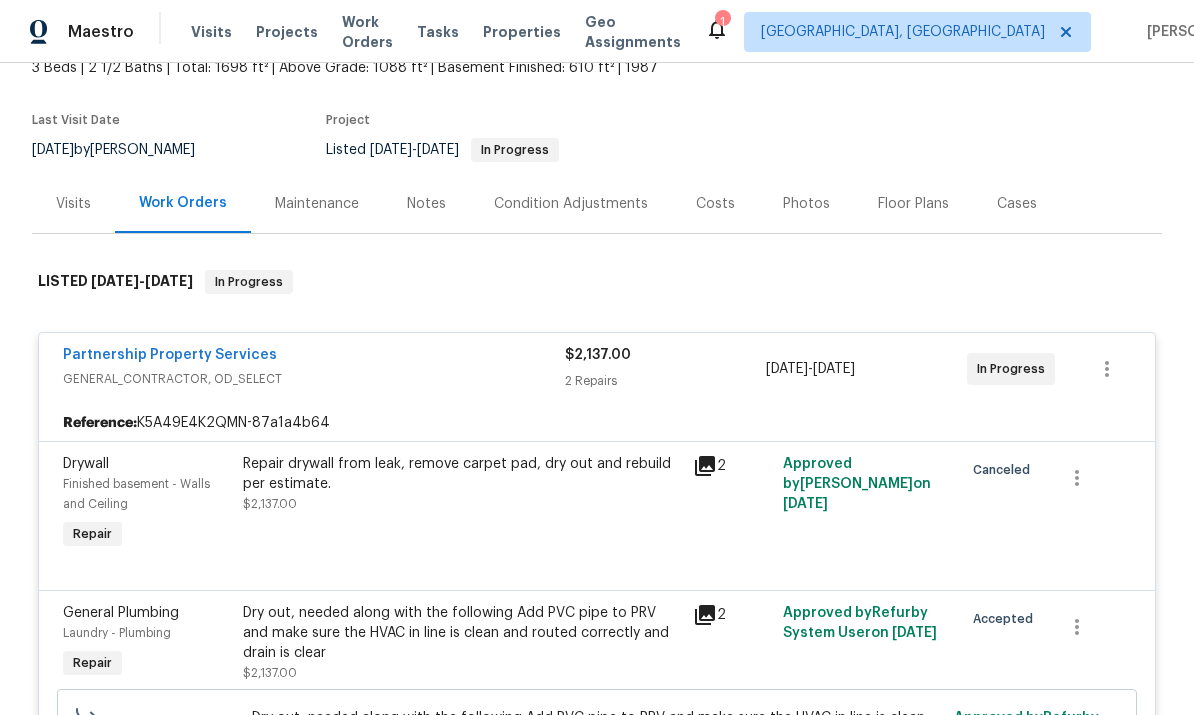 scroll, scrollTop: 175, scrollLeft: 0, axis: vertical 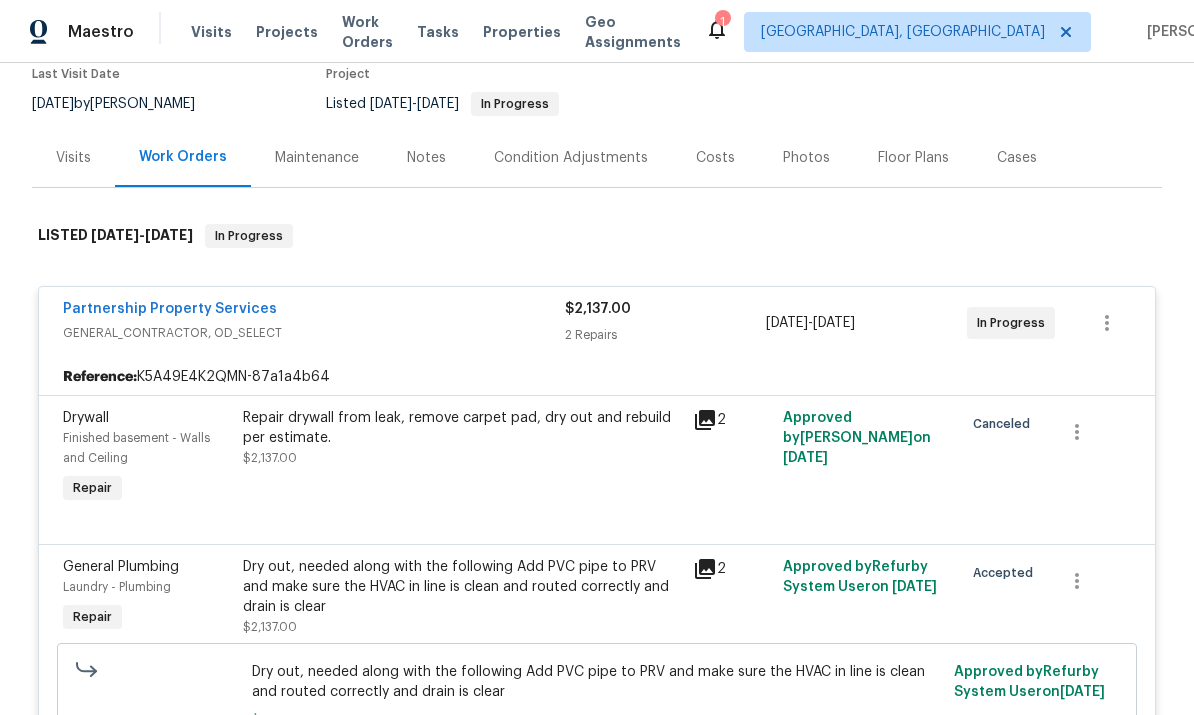click on "Partnership Property Services" at bounding box center [170, 309] 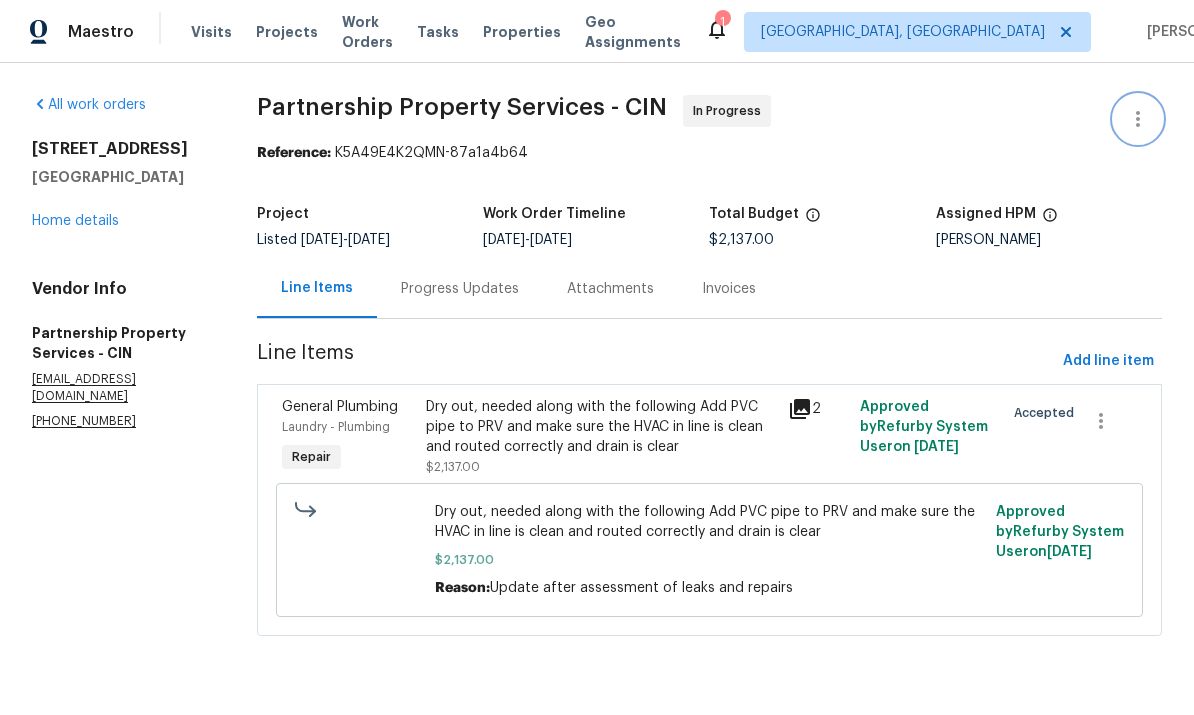 click 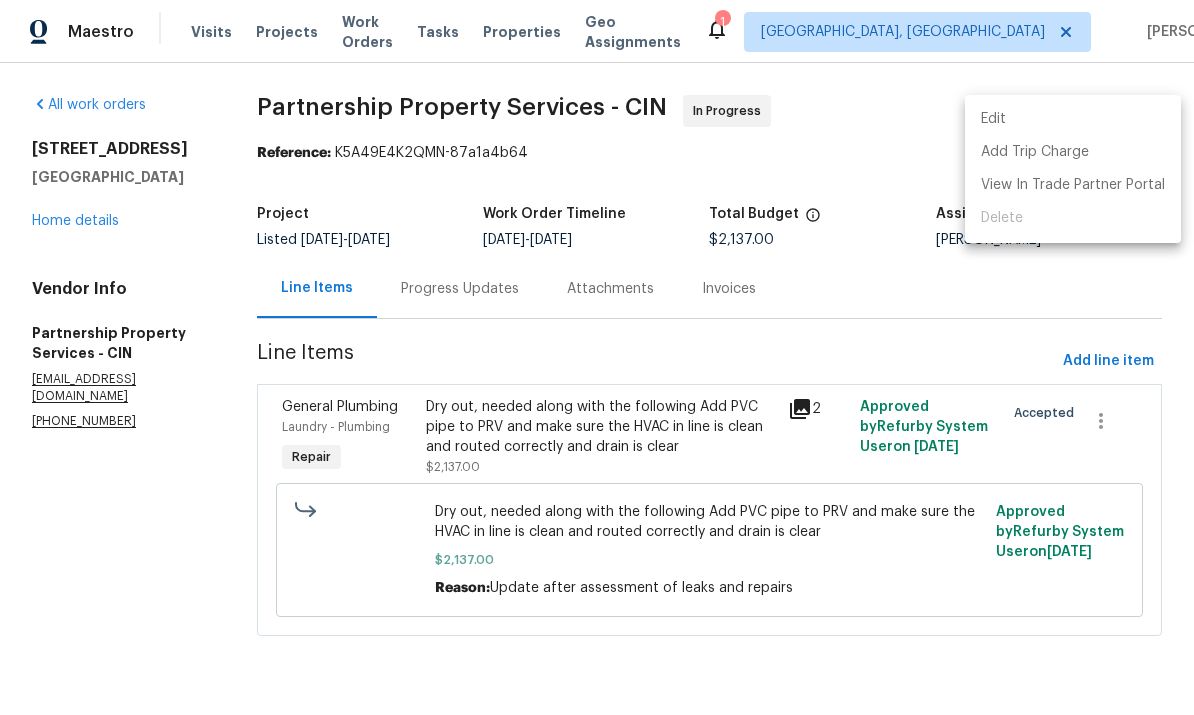 click at bounding box center [597, 357] 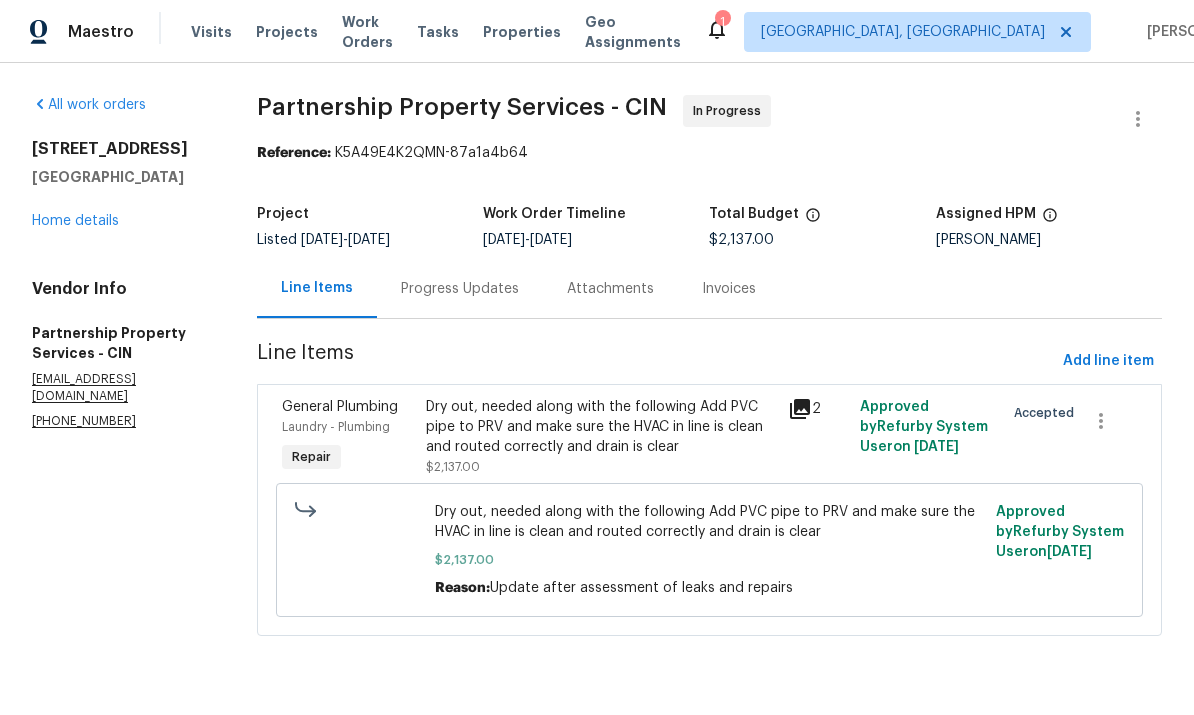 click on "Dry out, needed along with the following
Add PVC pipe to PRV and make sure the HVAC in line is clean and routed correctly and drain is clear" at bounding box center [600, 427] 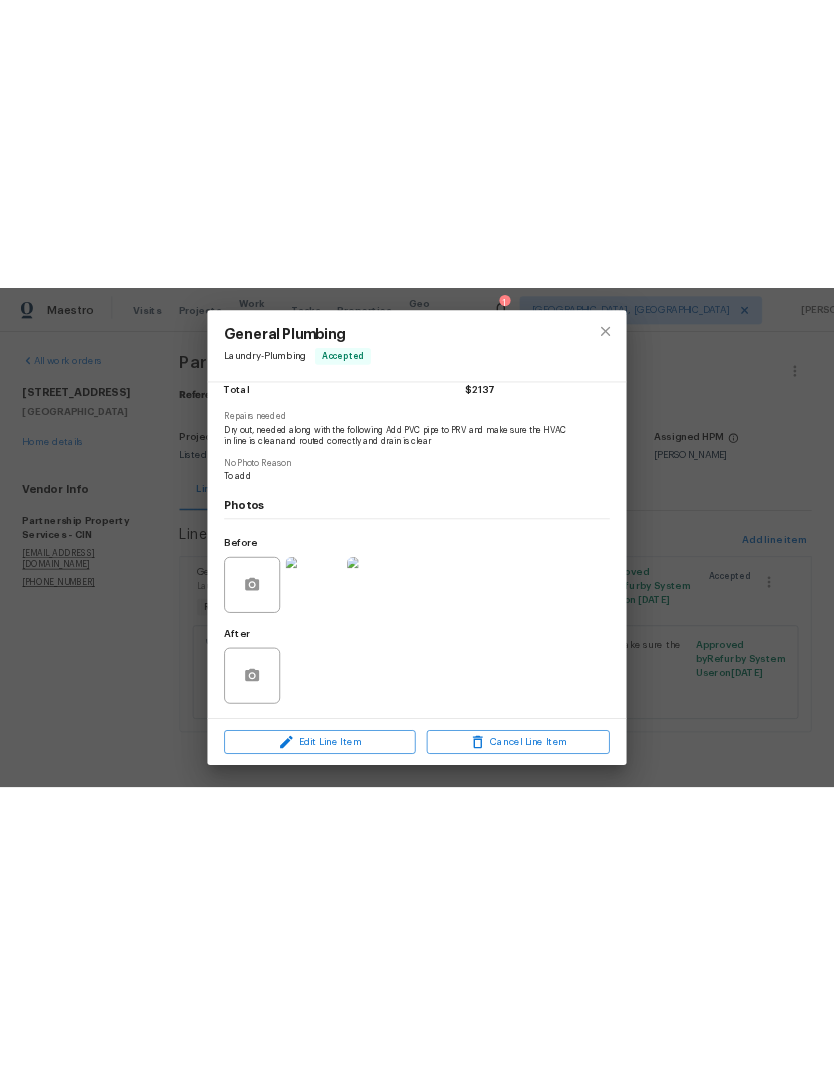 scroll, scrollTop: 177, scrollLeft: 0, axis: vertical 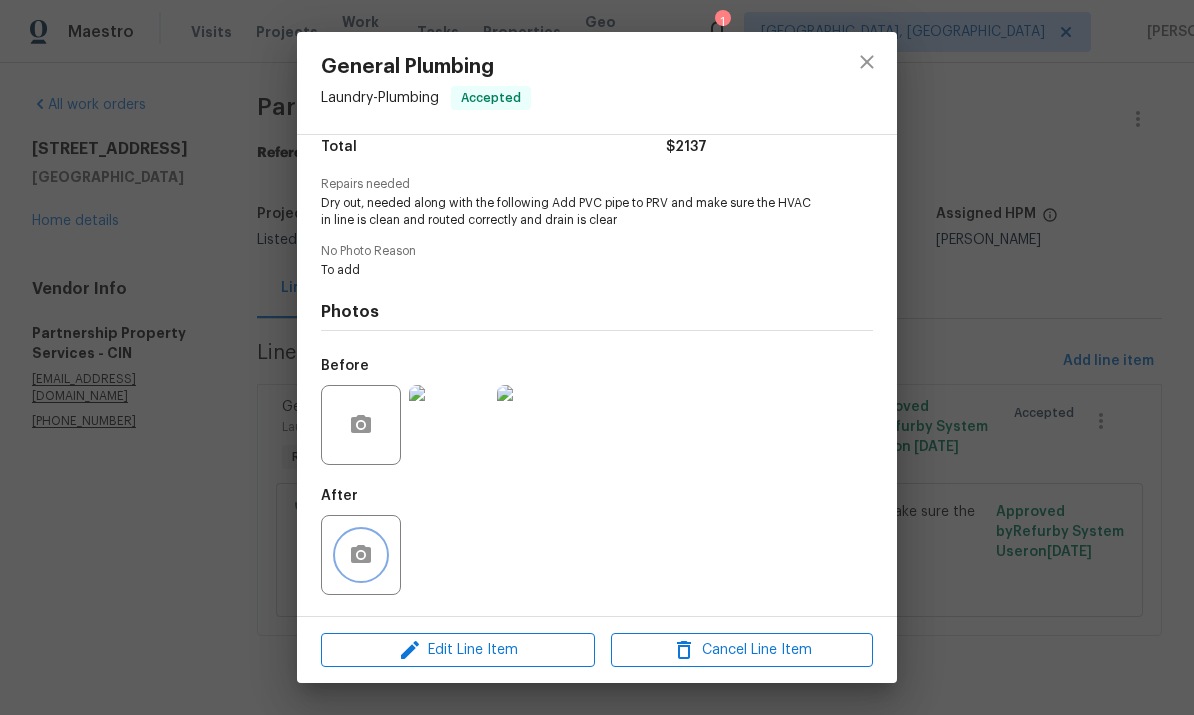 click at bounding box center [361, 555] 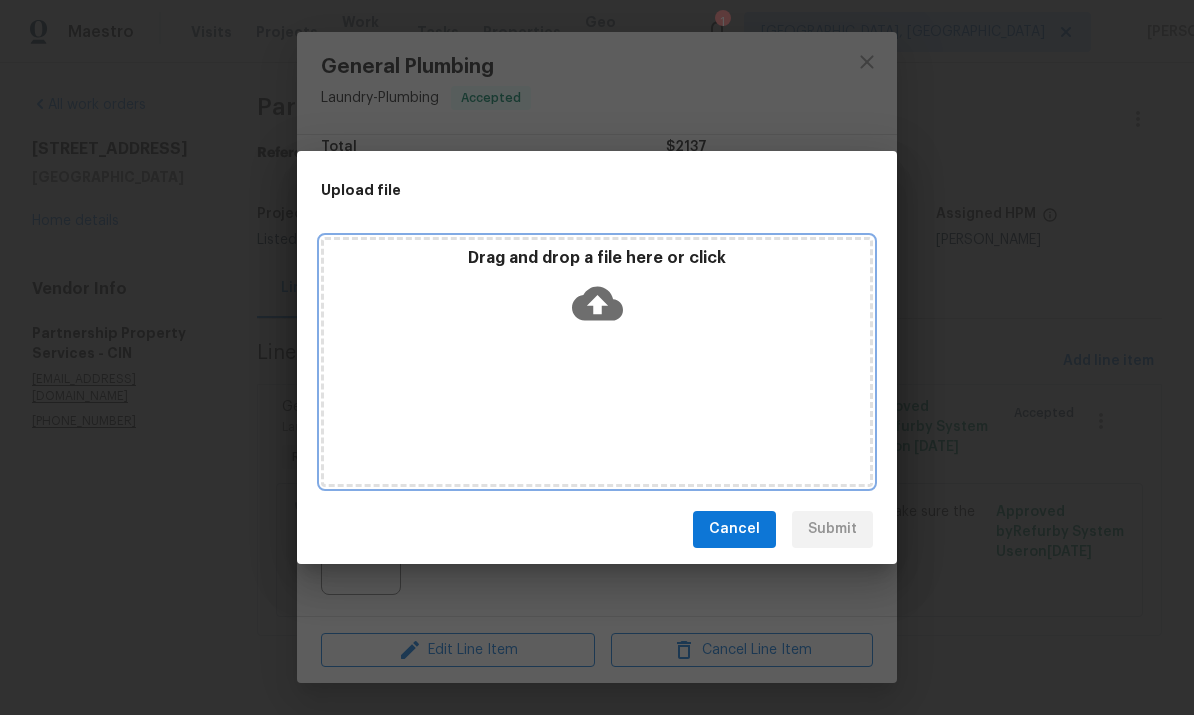 click 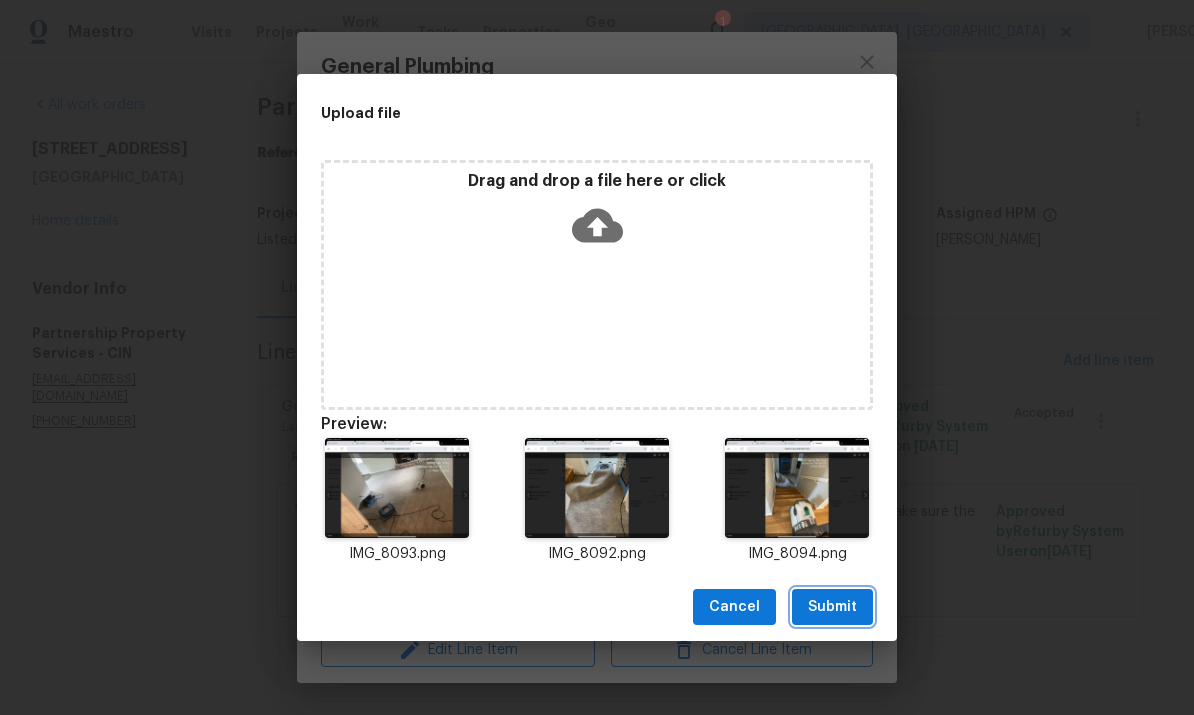 click on "Submit" at bounding box center [832, 607] 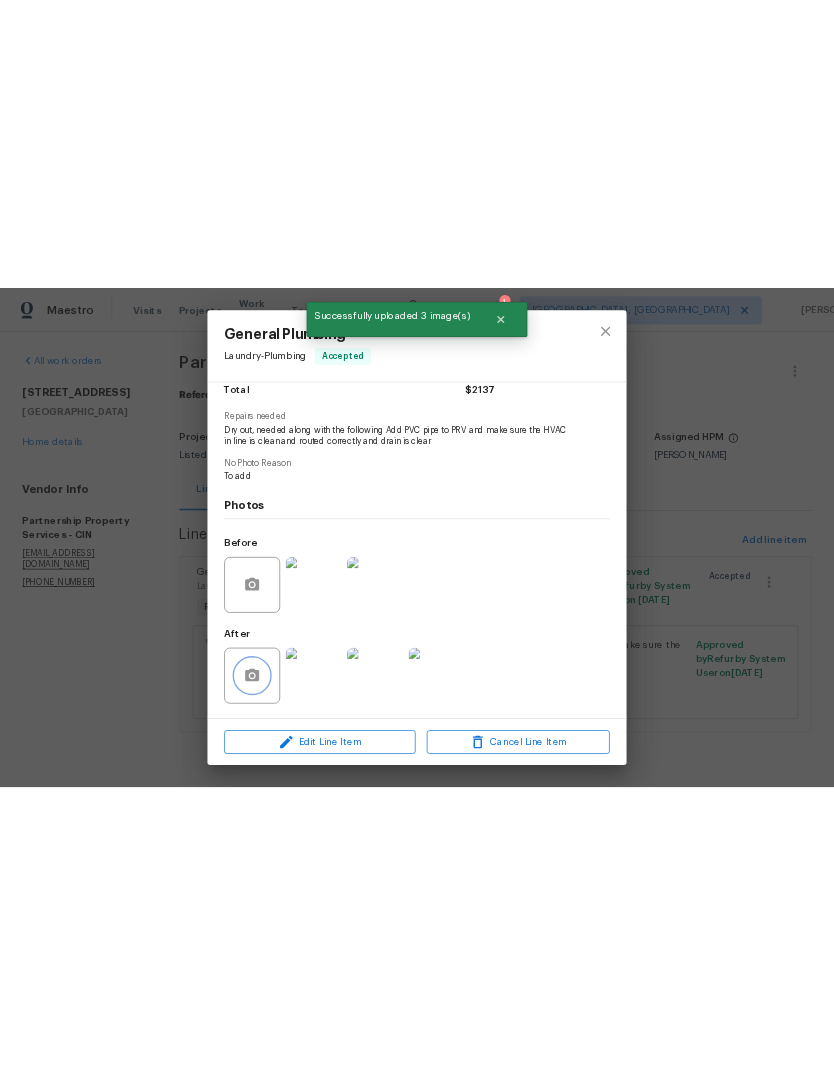 scroll, scrollTop: 0, scrollLeft: 0, axis: both 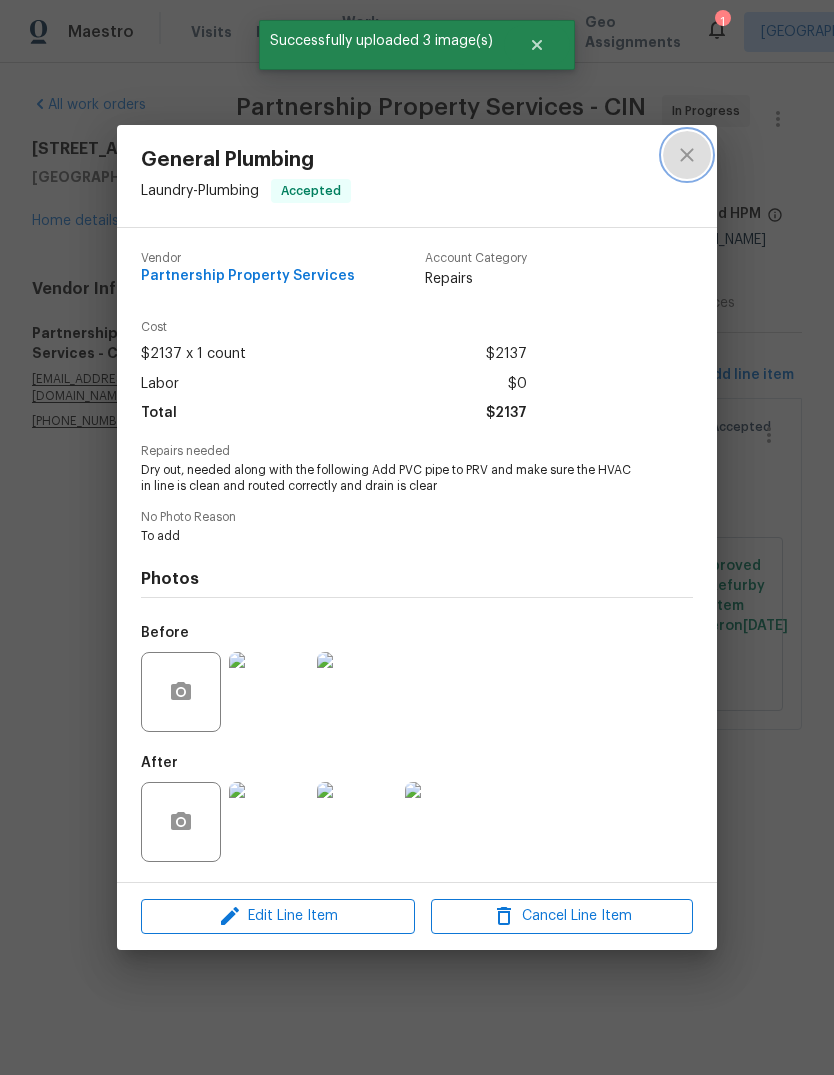 click 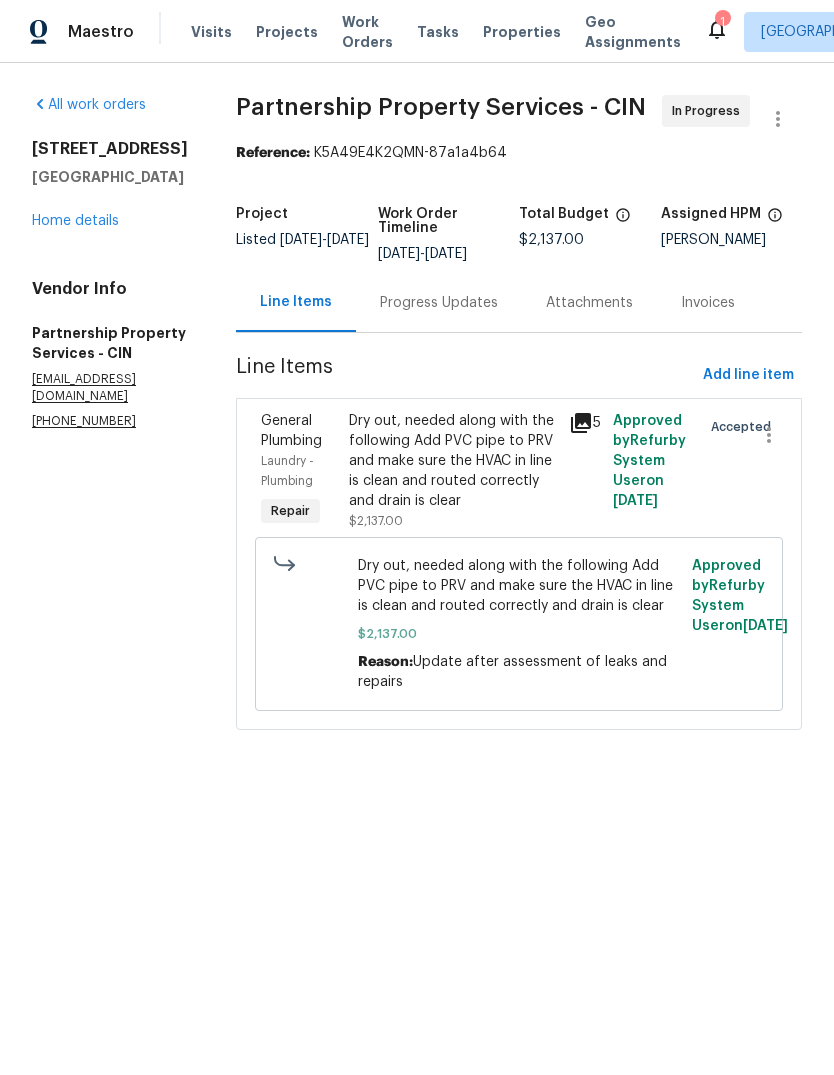 click on "Dry out, needed along with the following
Add PVC pipe to PRV and make sure the HVAC in line is clean and routed correctly and drain is clear" at bounding box center [453, 461] 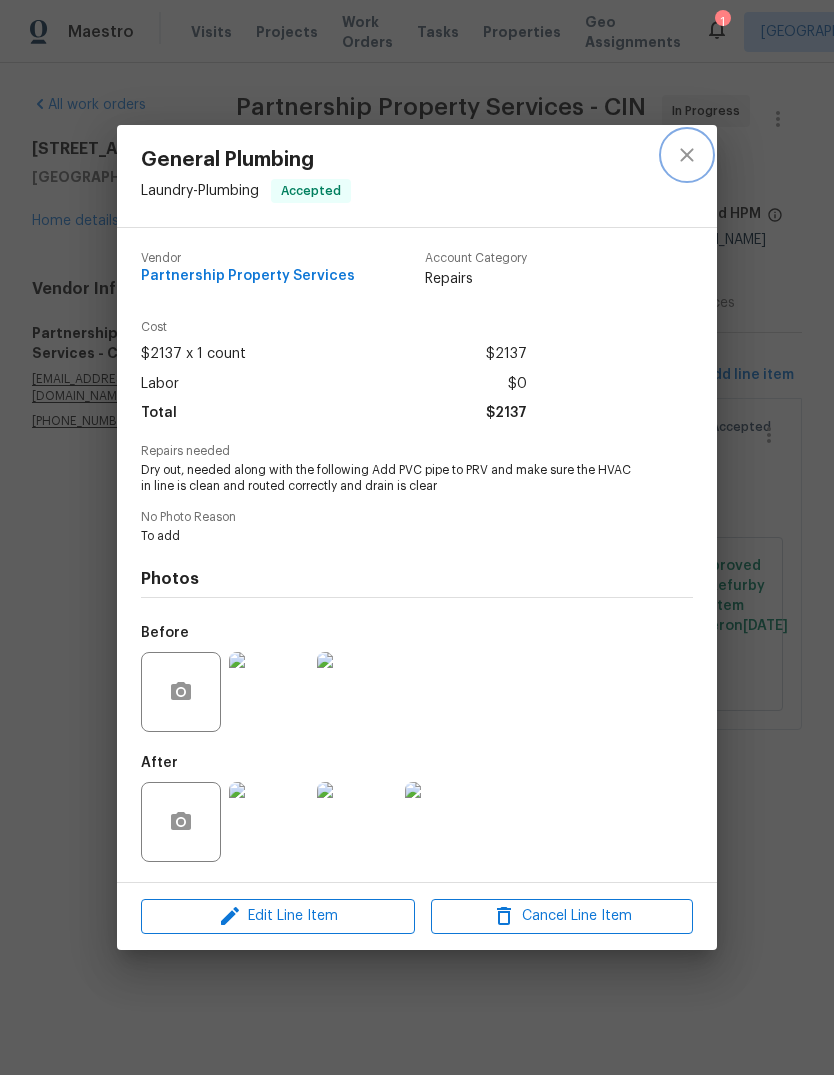 click at bounding box center (687, 155) 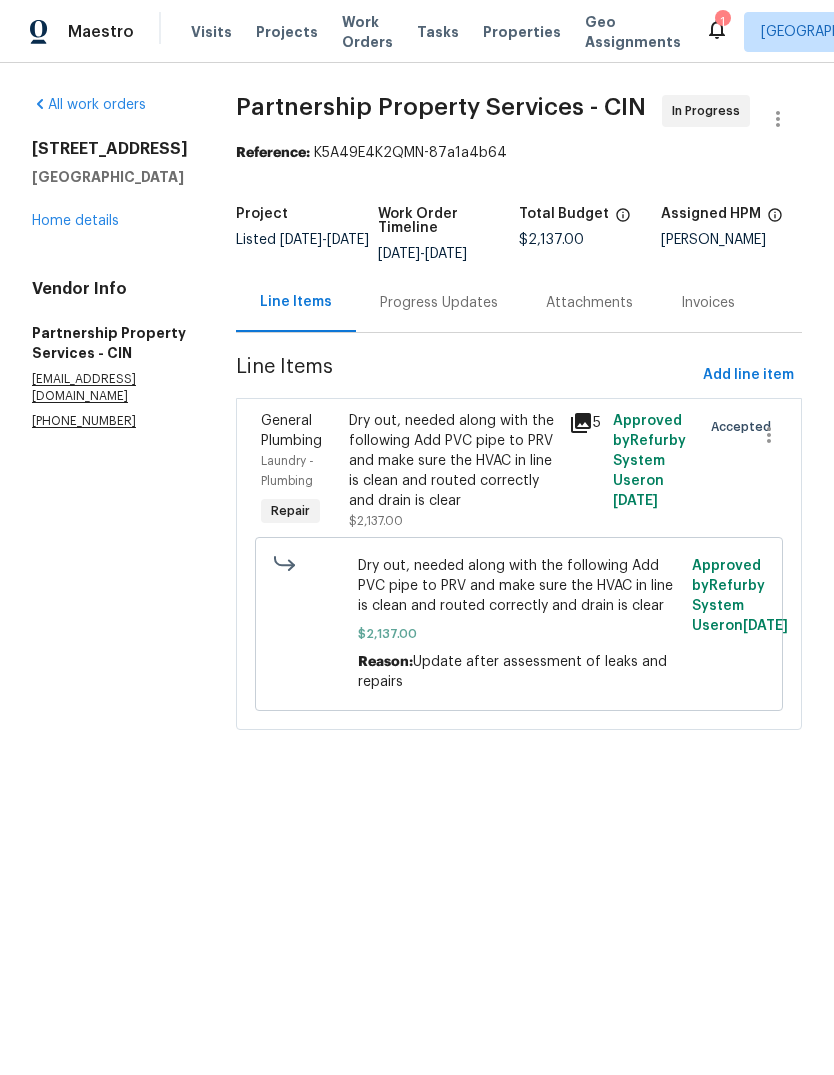 click 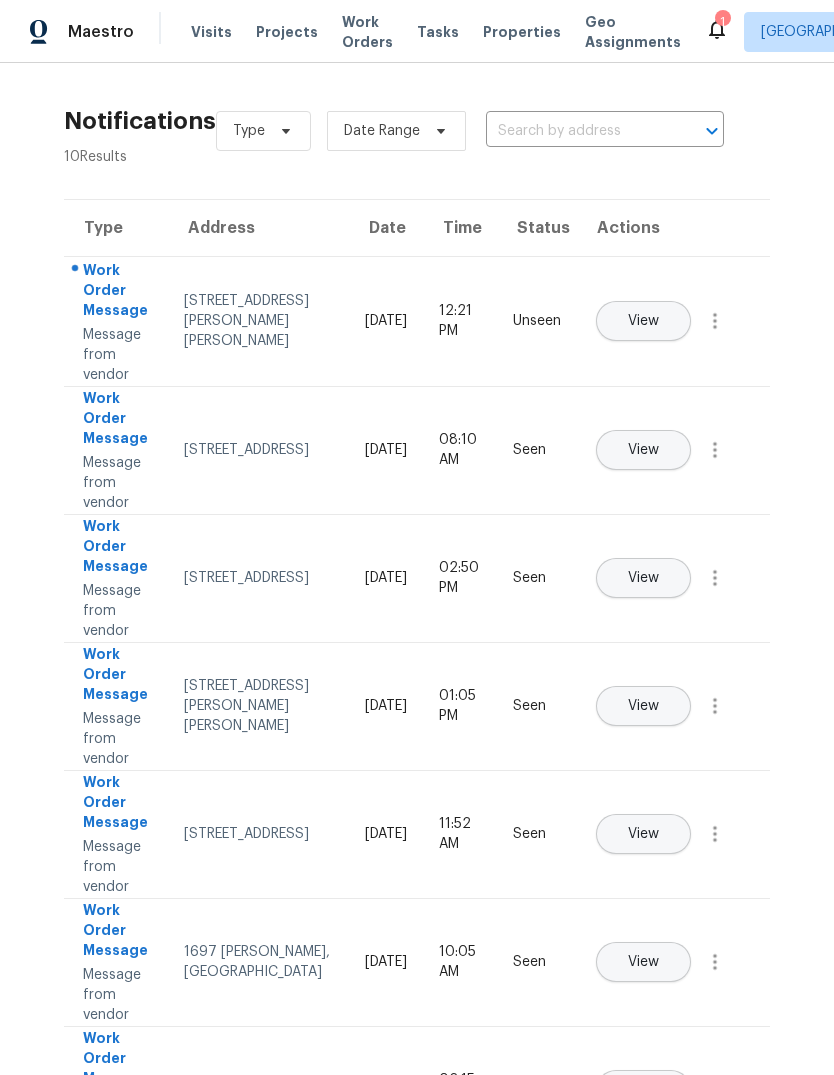 click on "View" at bounding box center (643, 321) 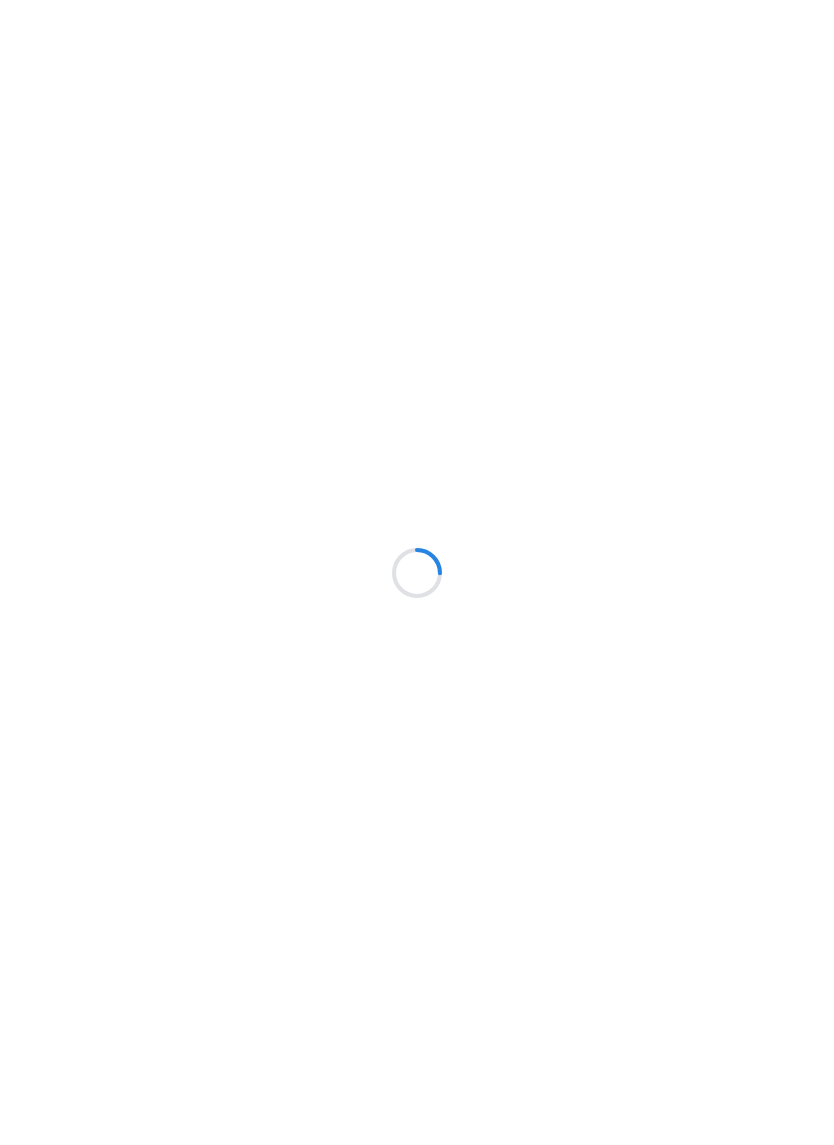 scroll, scrollTop: 0, scrollLeft: 0, axis: both 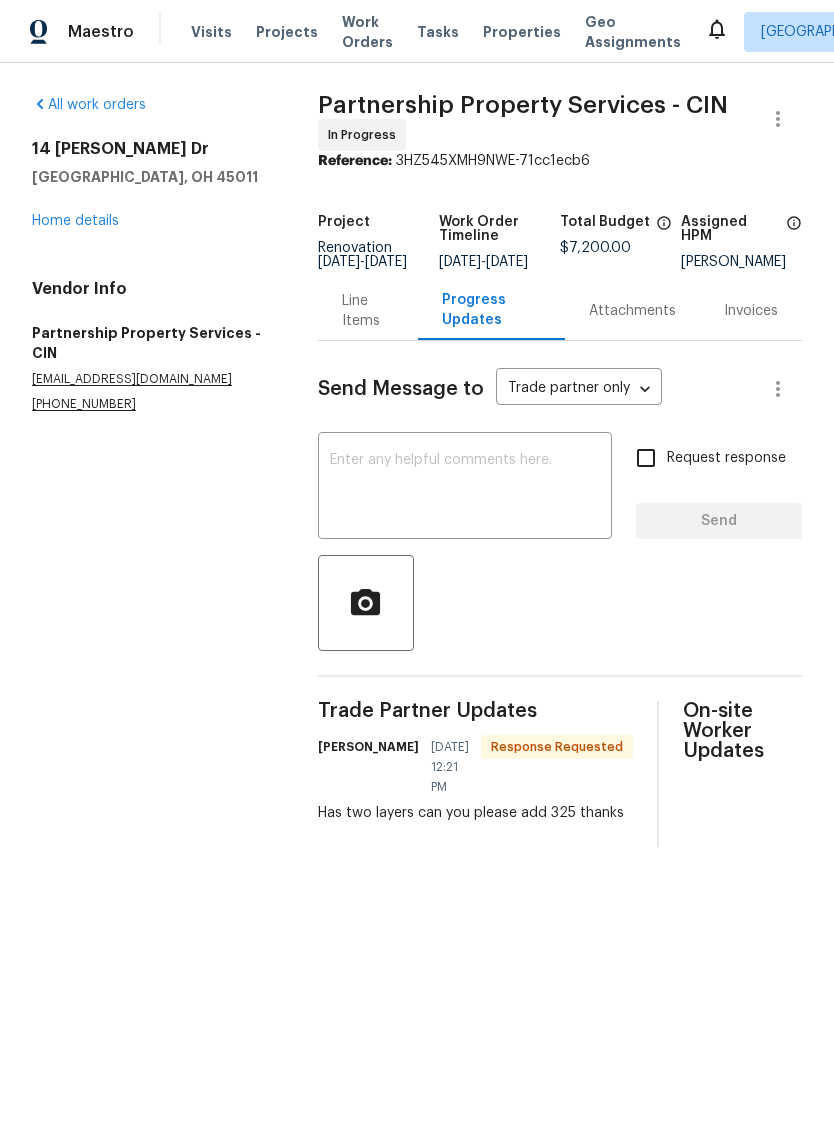click at bounding box center [465, 488] 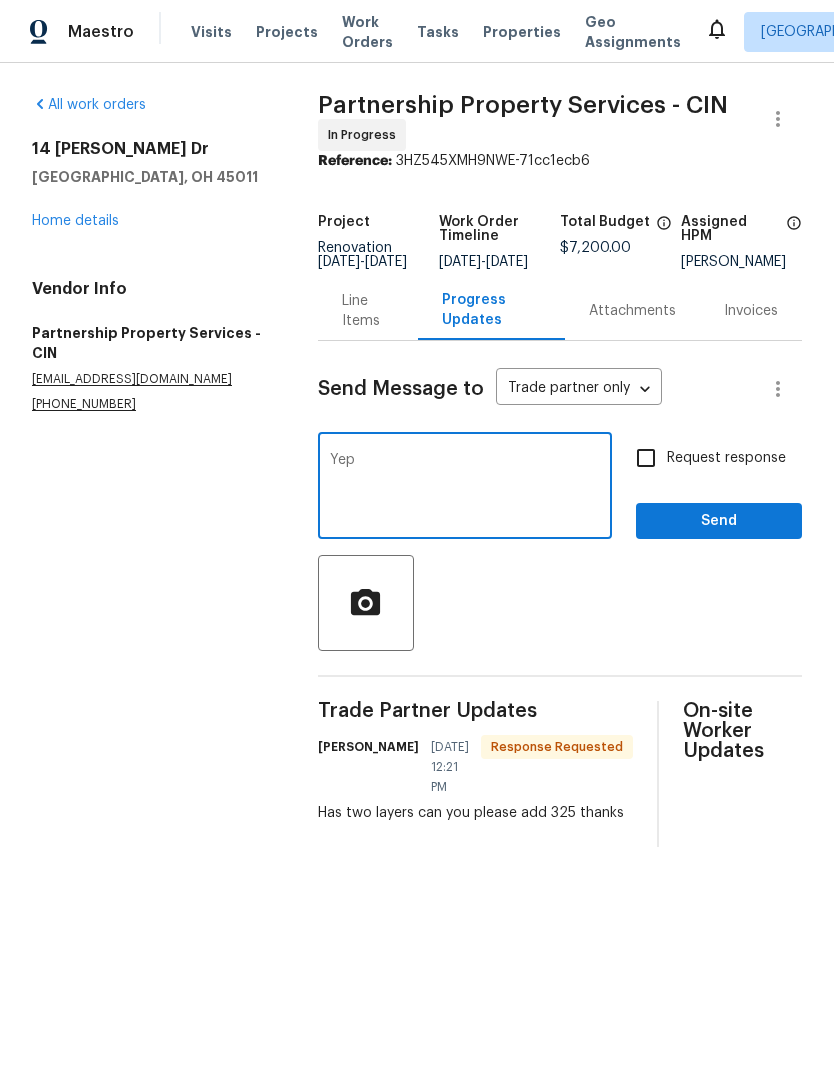 type on "Yep" 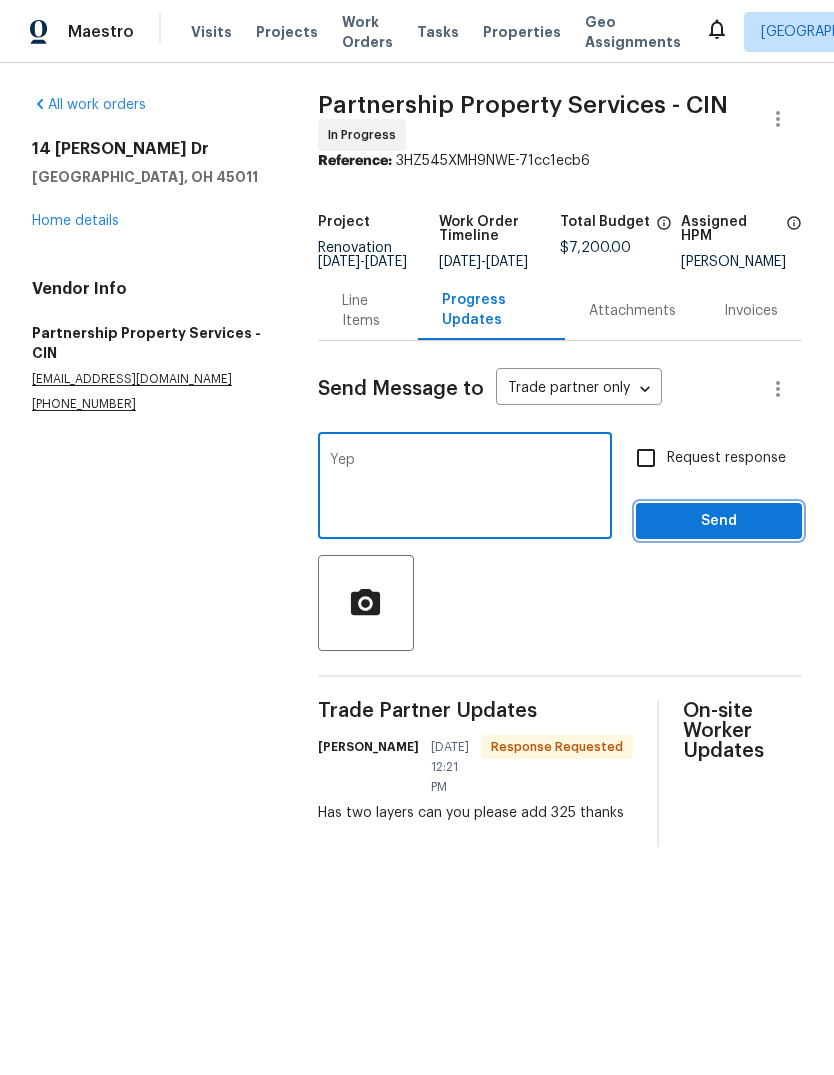 click on "Send" at bounding box center [719, 521] 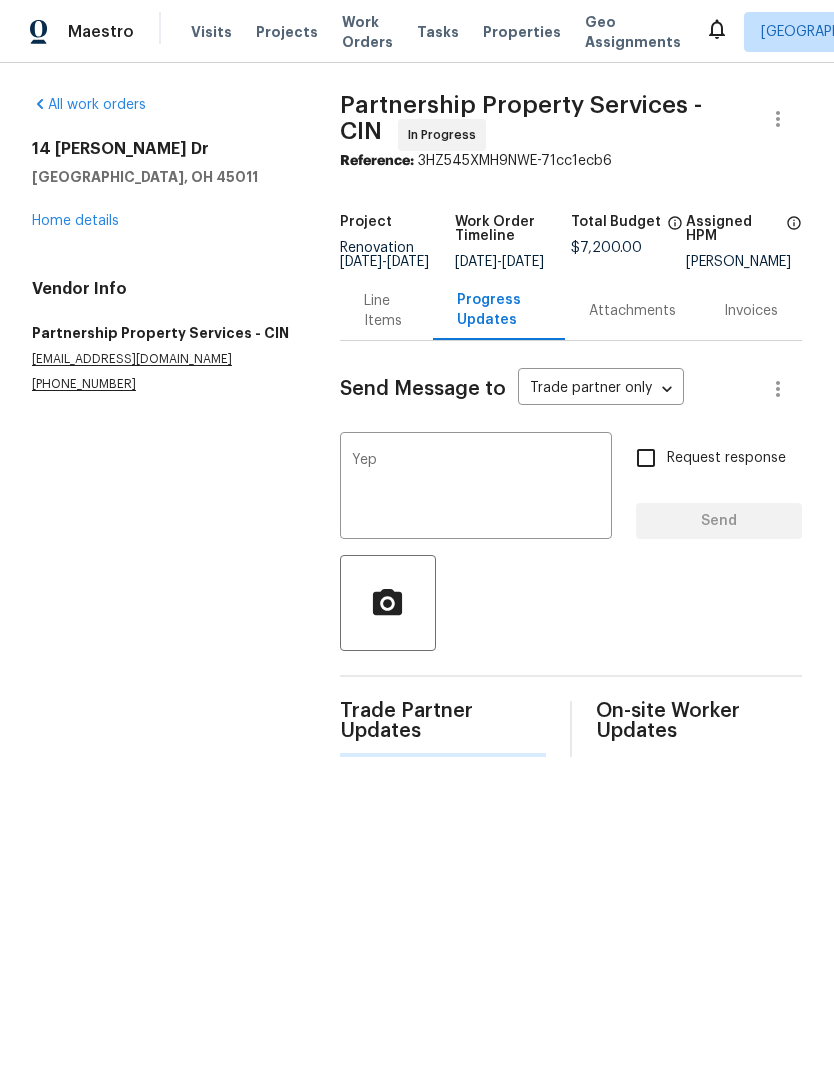 type 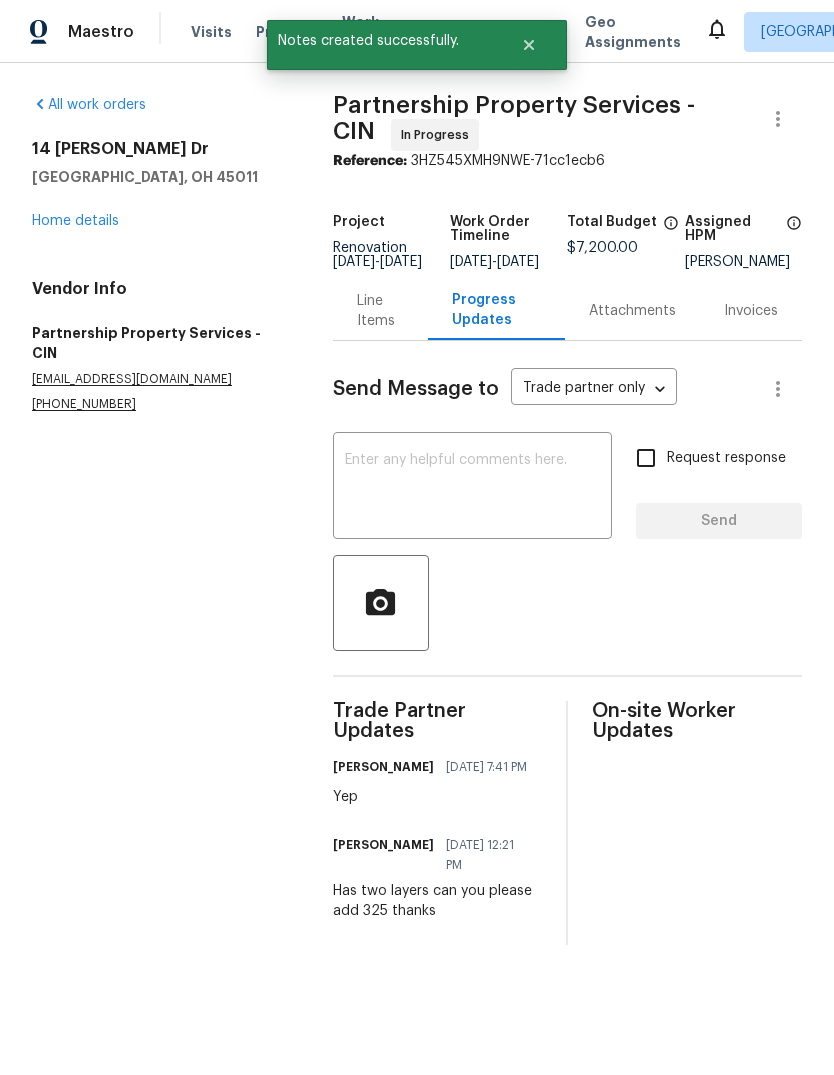 click on "Line Items" at bounding box center (380, 311) 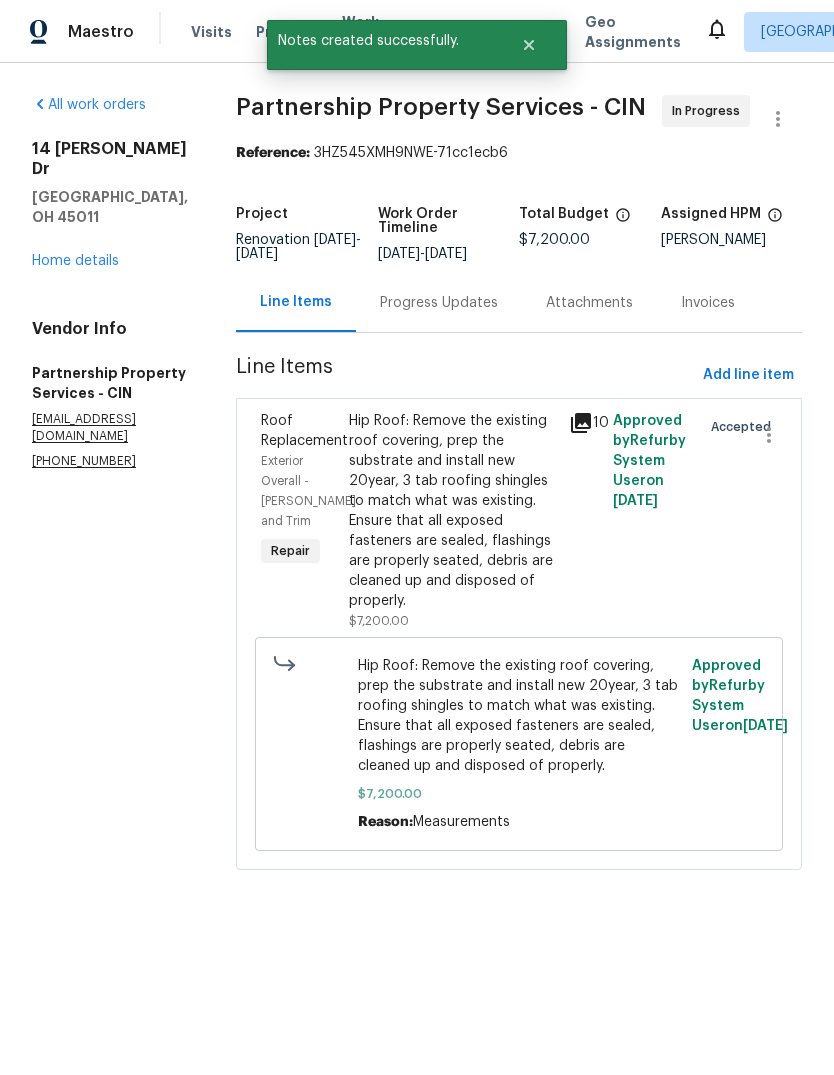 click on "Hip Roof: Remove the existing roof covering, prep the substrate and install new 20year, 3 tab roofing shingles to match what was existing. Ensure that all exposed fasteners are sealed, flashings are properly seated, debris are cleaned up and disposed of properly." at bounding box center [453, 511] 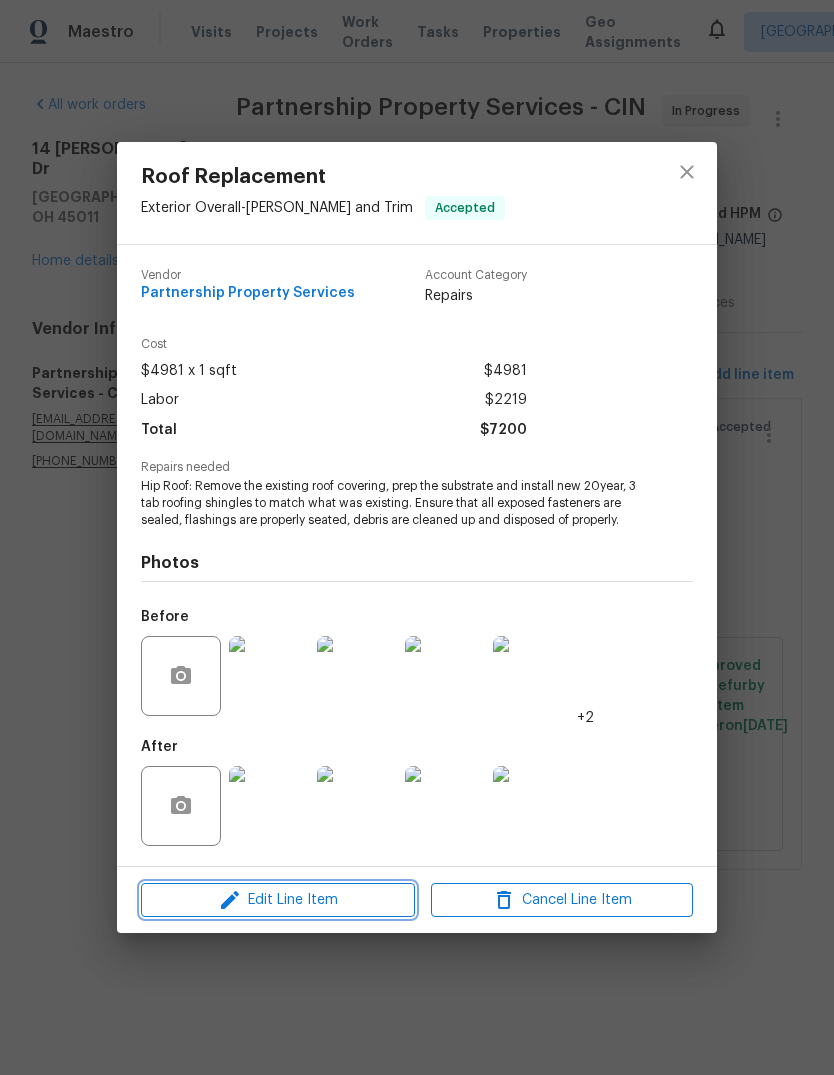 click on "Edit Line Item" at bounding box center (278, 900) 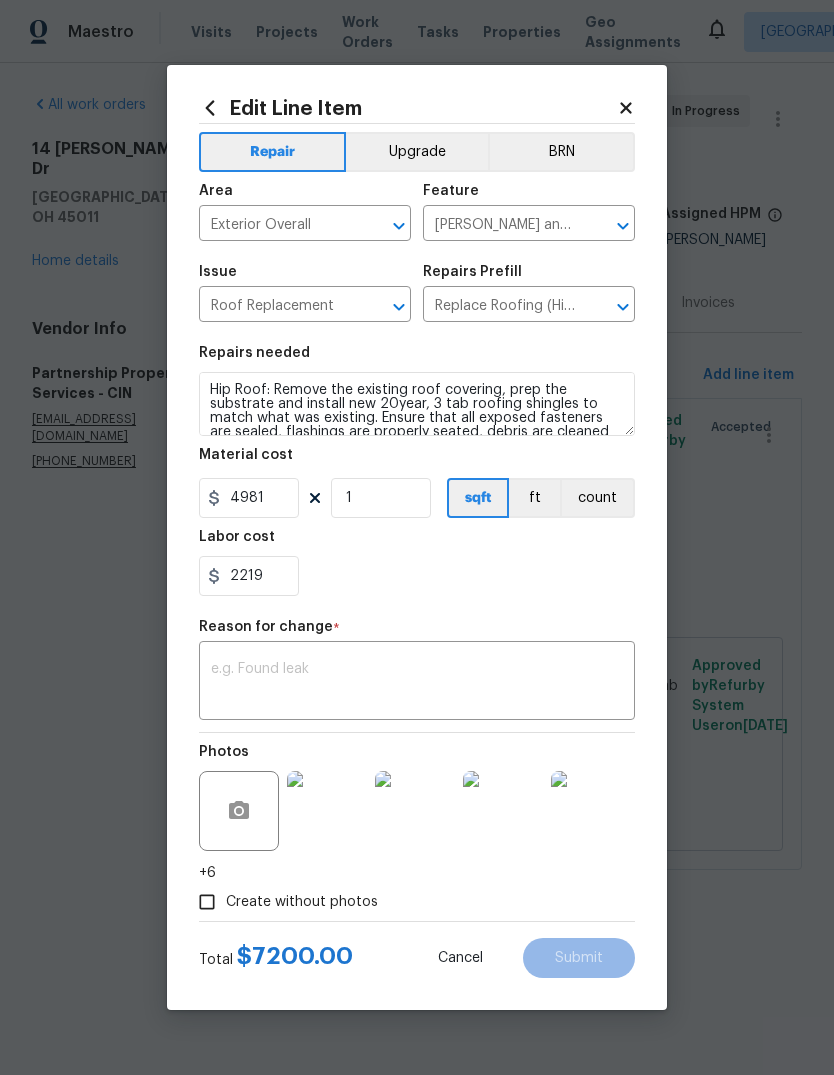click at bounding box center [417, 683] 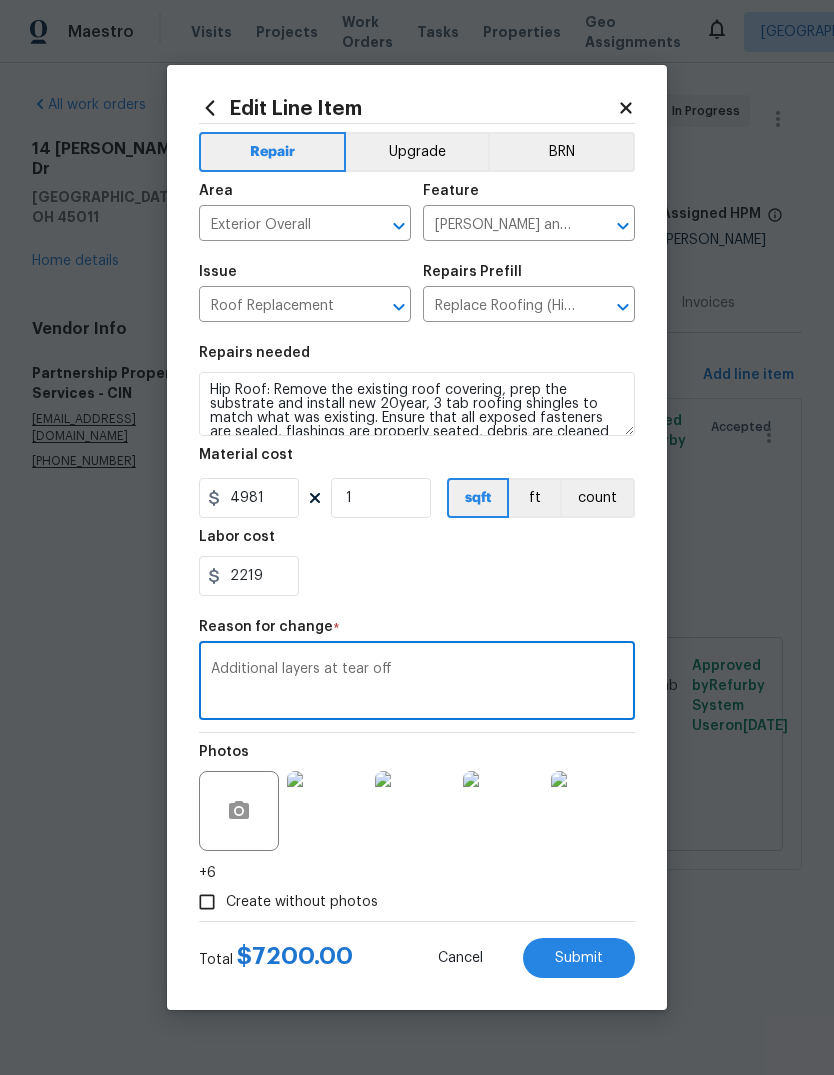 type on "Additional layers at tear off" 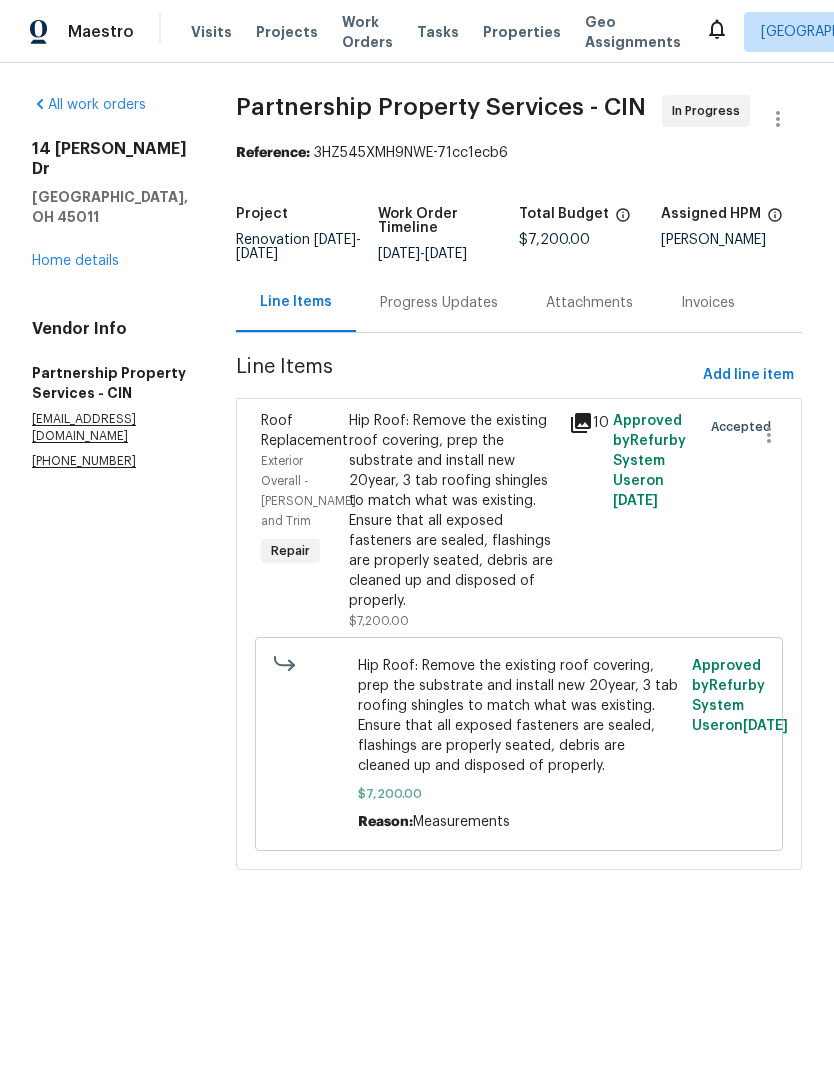 click on "Progress Updates" at bounding box center [439, 303] 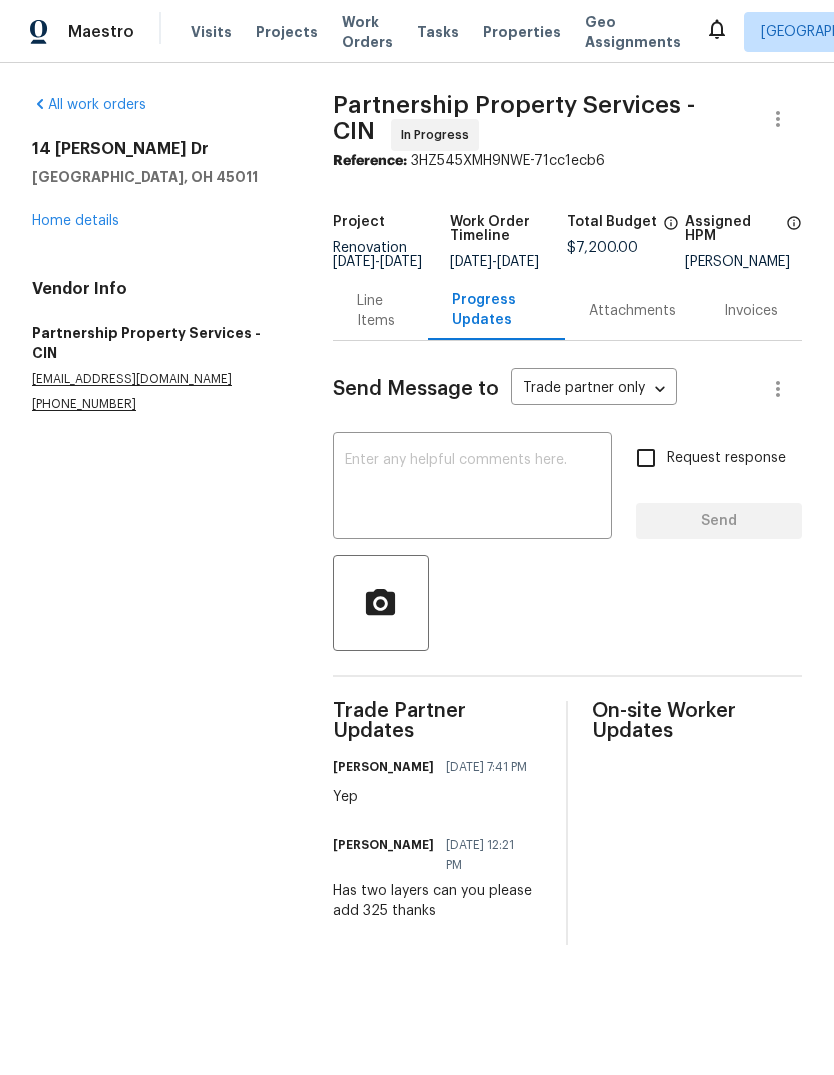 click on "Line Items" at bounding box center (380, 311) 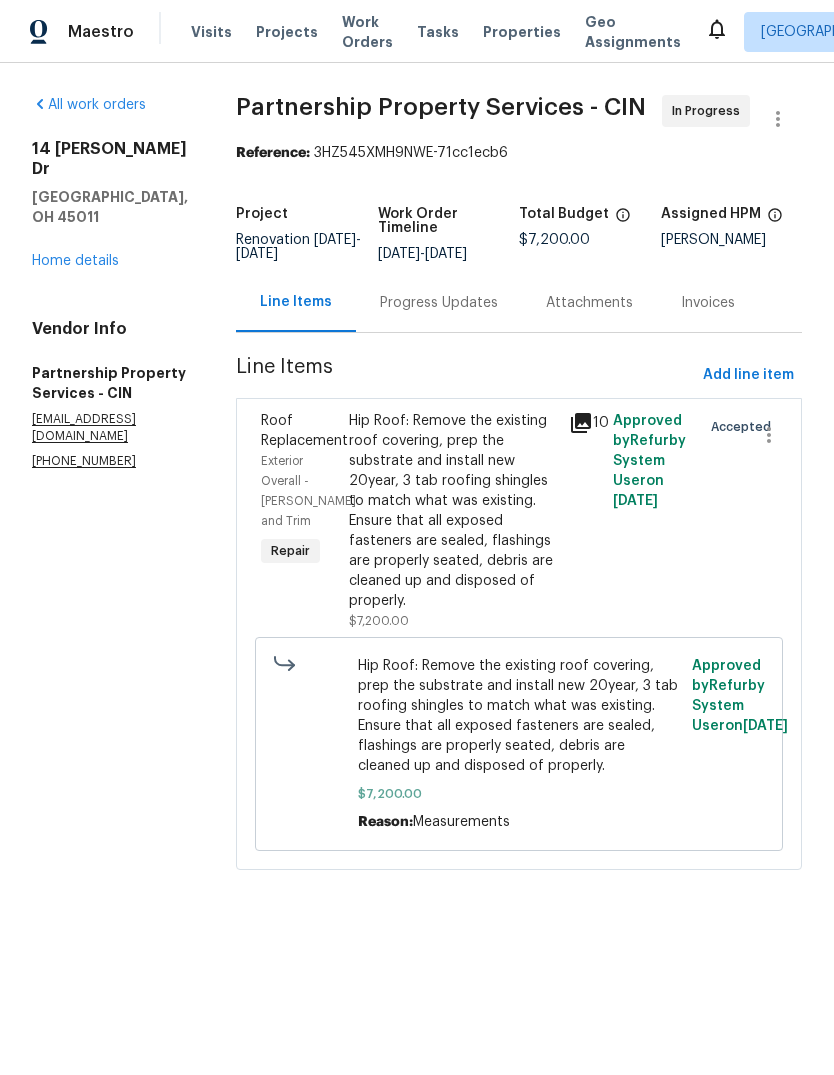 click on "Line Items" at bounding box center [296, 302] 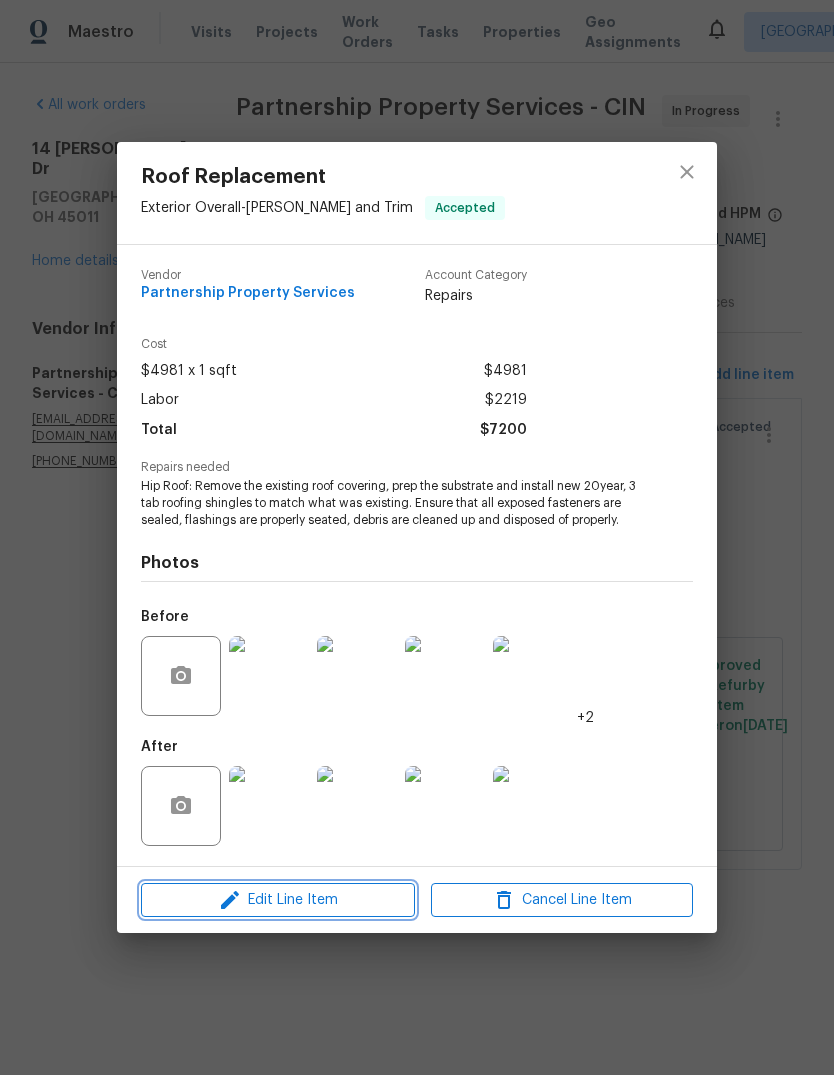 click on "Edit Line Item" at bounding box center [278, 900] 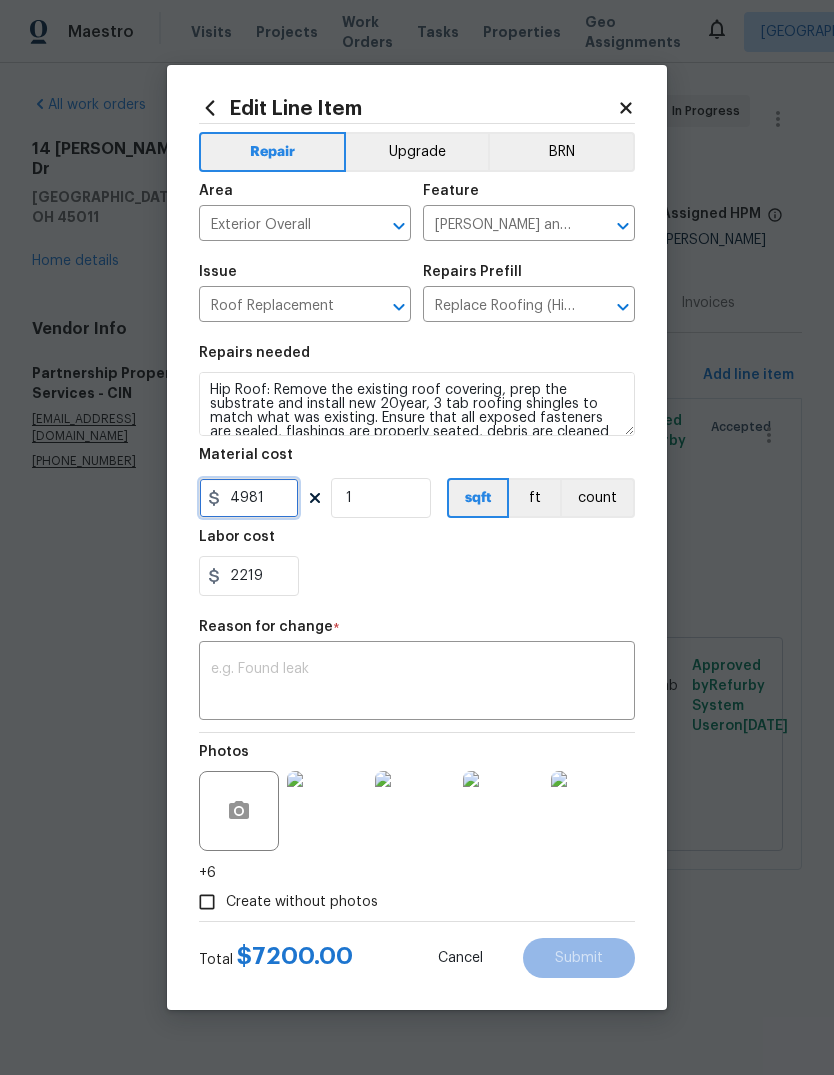 click on "4981" at bounding box center [249, 498] 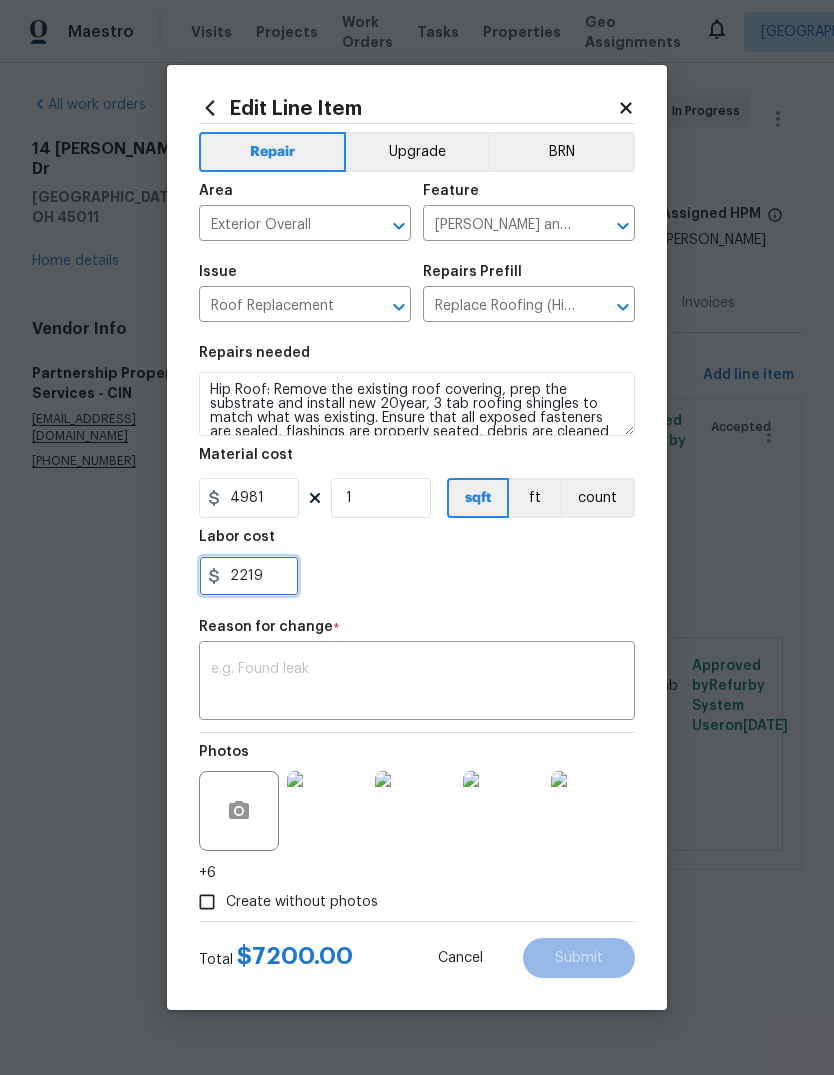 click on "2219" at bounding box center [249, 576] 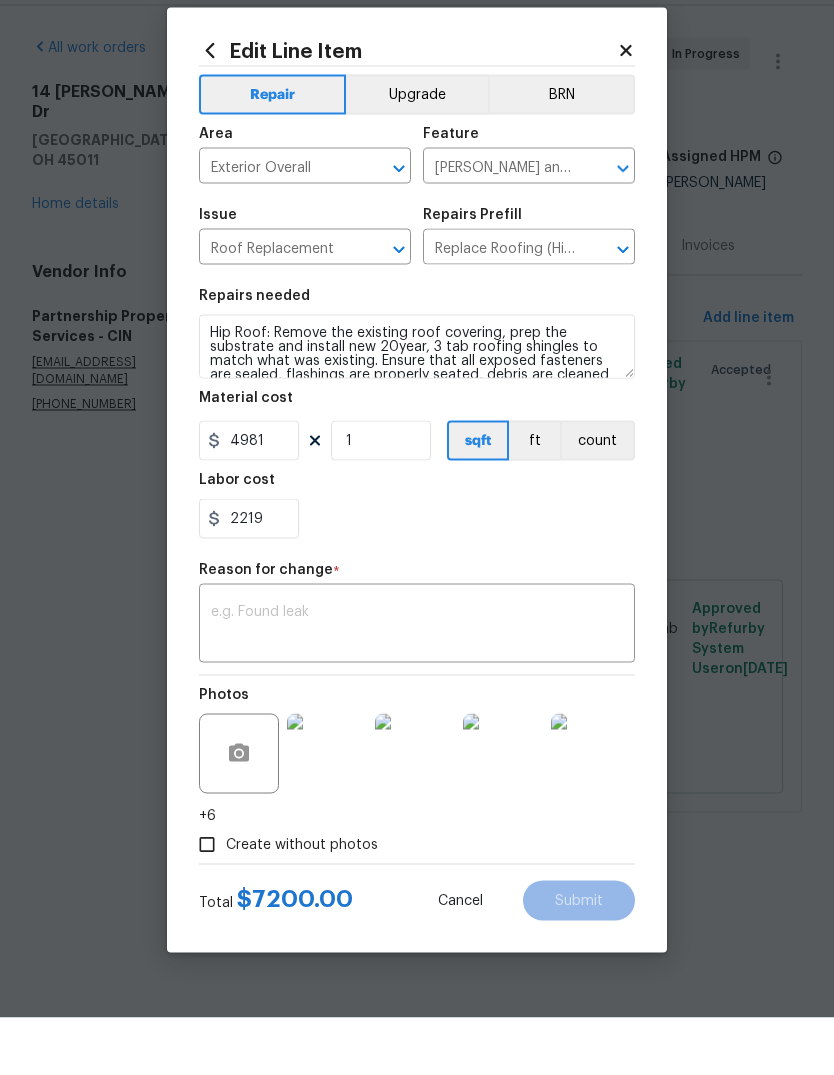 click on "x ​" at bounding box center (417, 683) 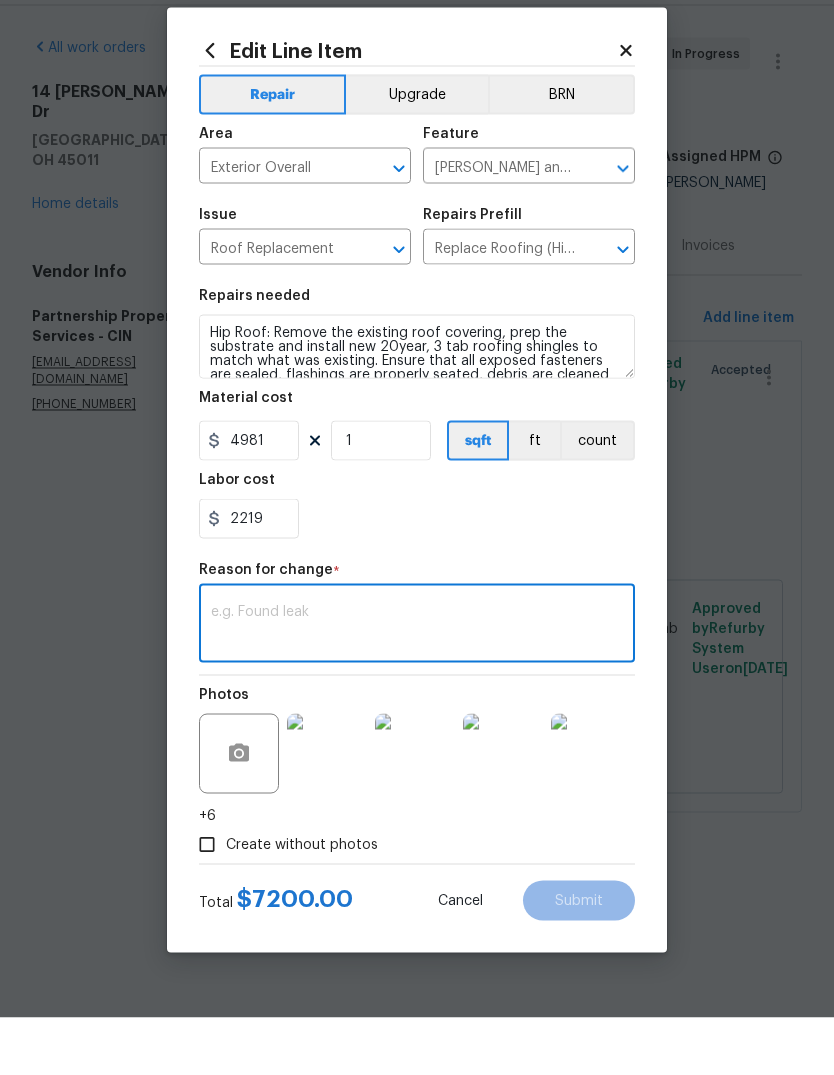 click at bounding box center [417, 683] 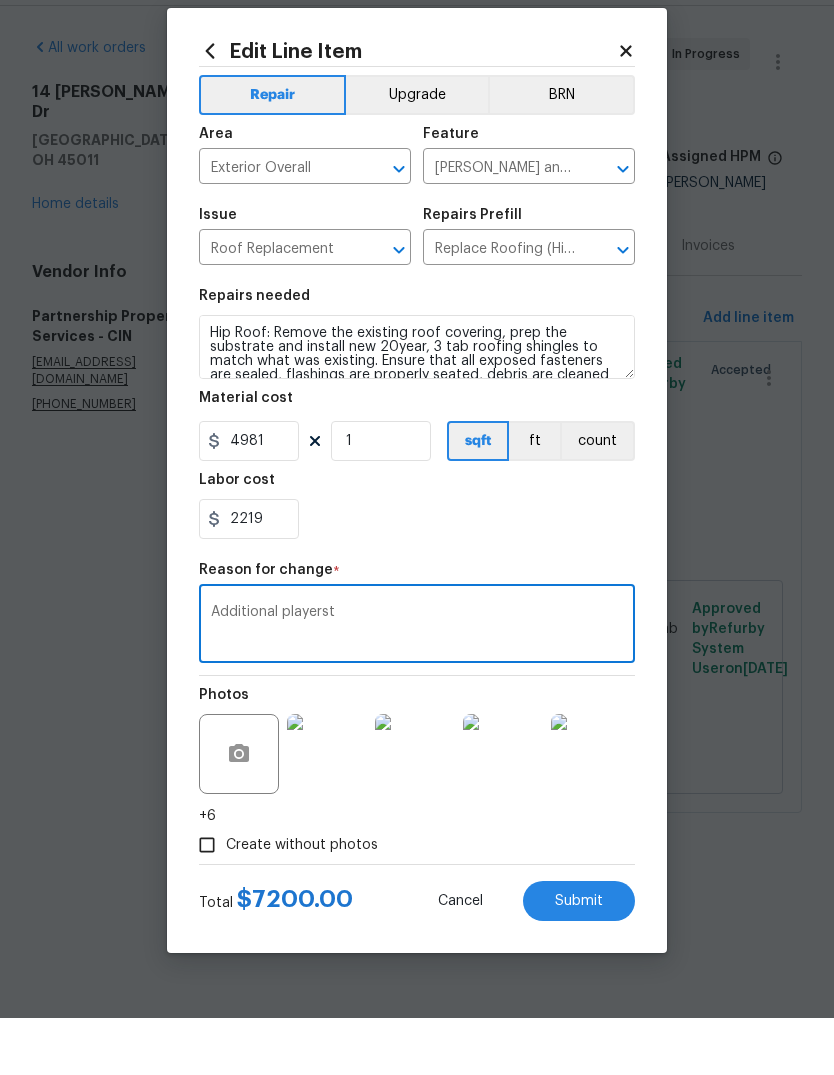 type on "Additional" 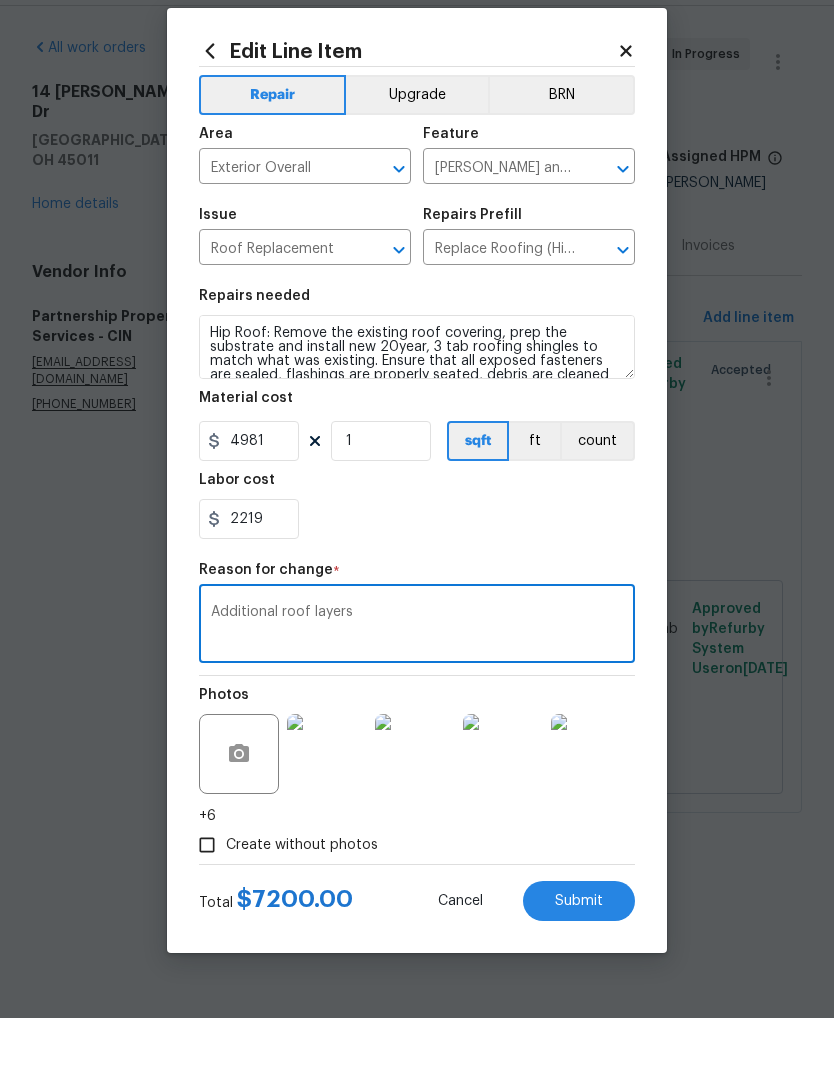 type on "Additional roof layers" 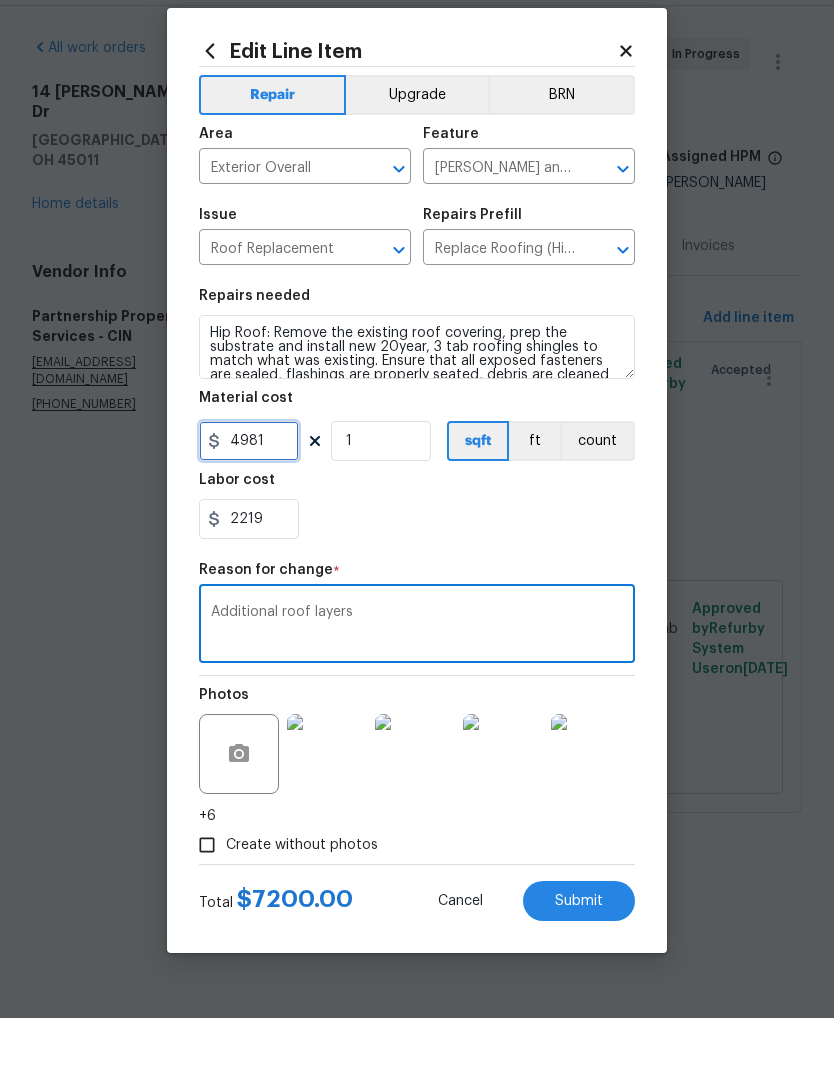 click on "4981" at bounding box center [249, 498] 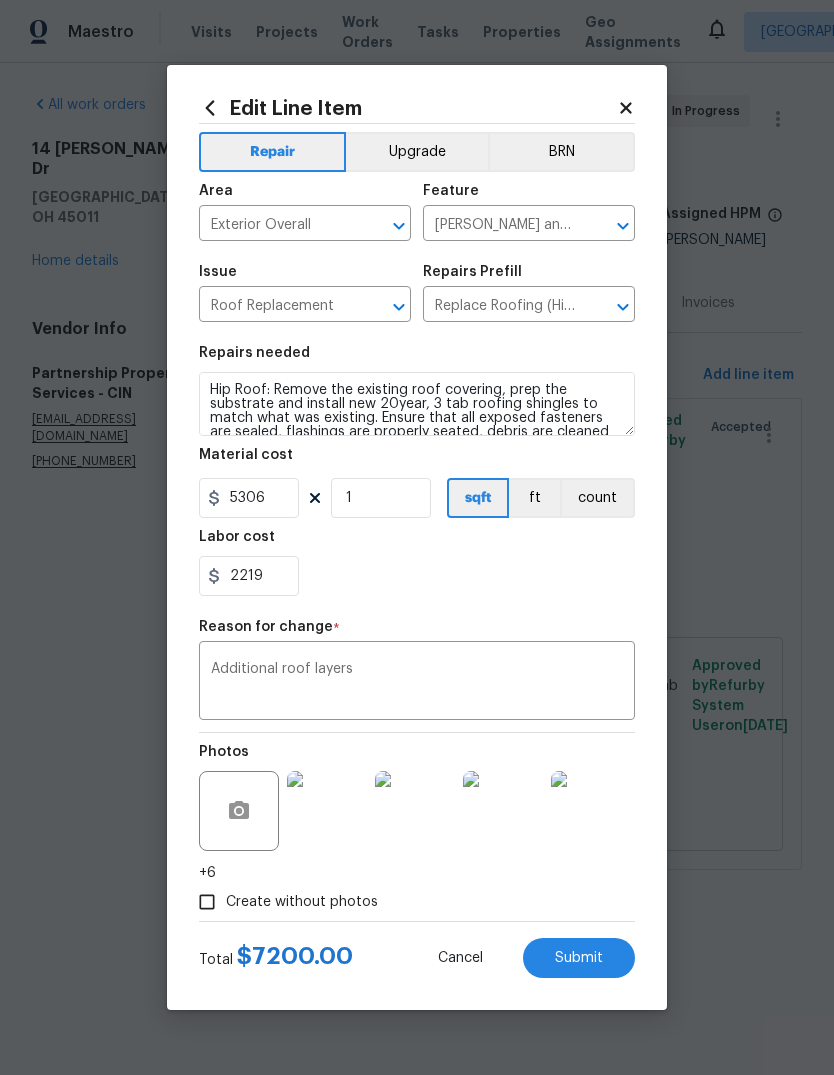 click on "Submit" at bounding box center [579, 958] 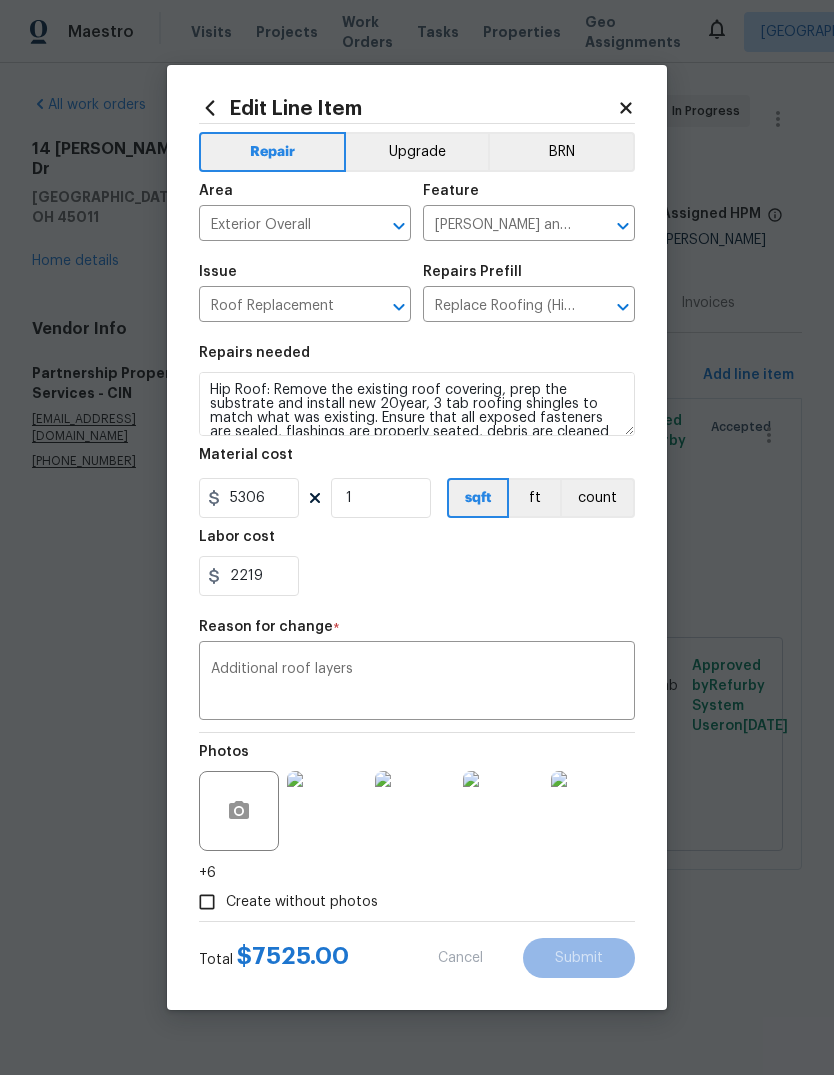 type on "4981" 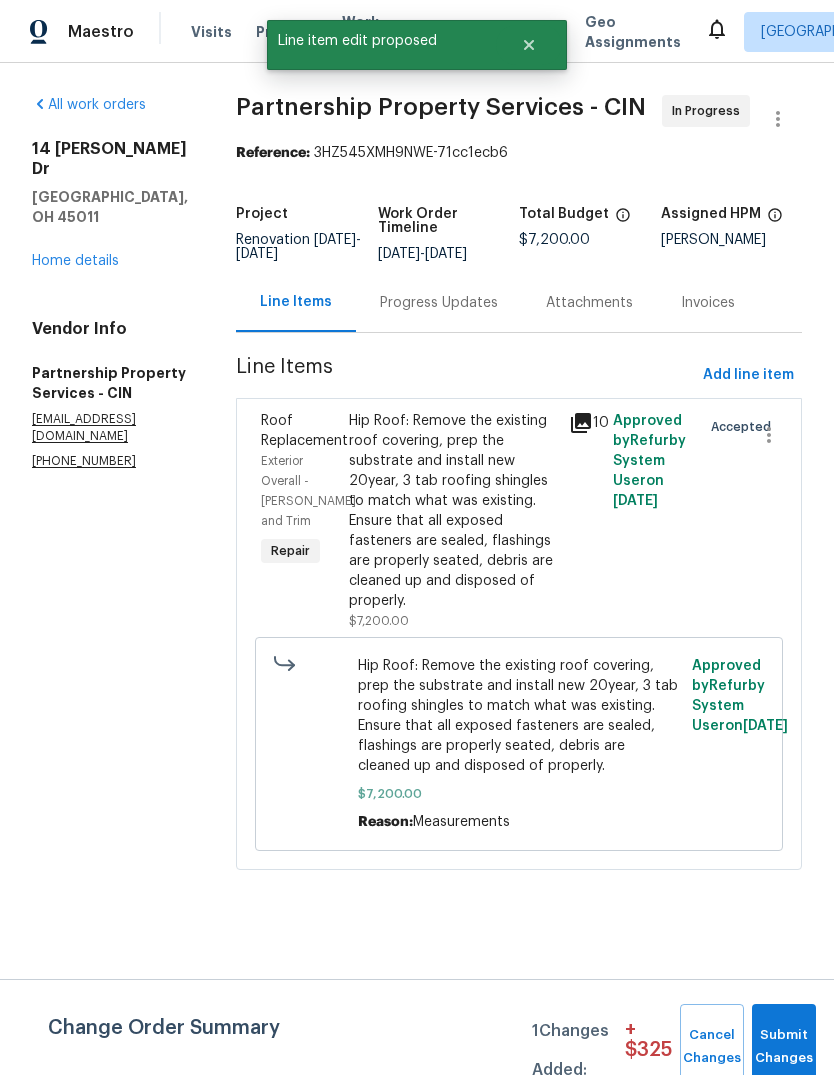 click on "Roof Replacement Exterior Overall - Eaves and Trim Repair Hip Roof: Remove the existing roof covering, prep the substrate and install new 20year, 3 tab roofing shingles to match what was existing. Ensure that all exposed fasteners are sealed, flashings are properly seated, debris are cleaned up and disposed of properly. $7,200.00   10 Approved by  Refurby System User  on   7/17/2025 Accepted Hip Roof: Remove the existing roof covering, prep the substrate and install new 20year, 3 tab roofing shingles to match what was existing. Ensure that all exposed fasteners are sealed, flashings are properly seated, debris are cleaned up and disposed of properly. $7,200.00 Reason:  Measurements Approved by  Refurby System User  on  7/17/2025" at bounding box center (519, 634) 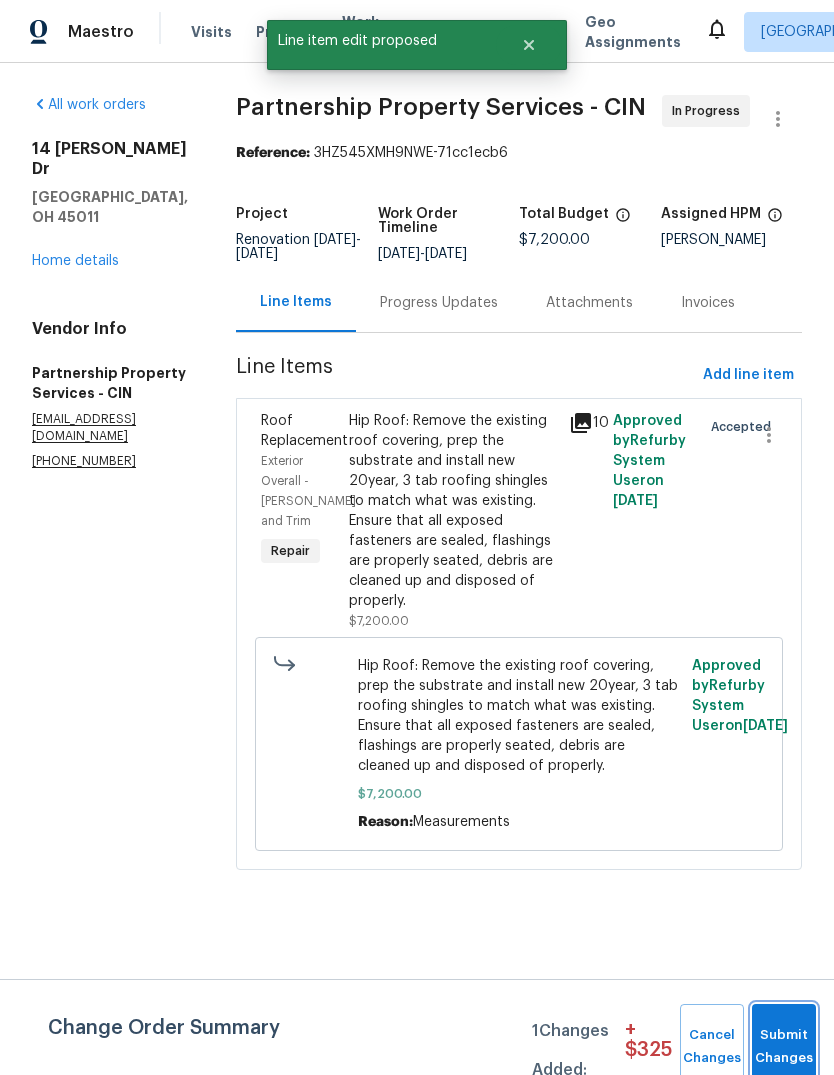 click on "Submit Changes" at bounding box center [784, 1047] 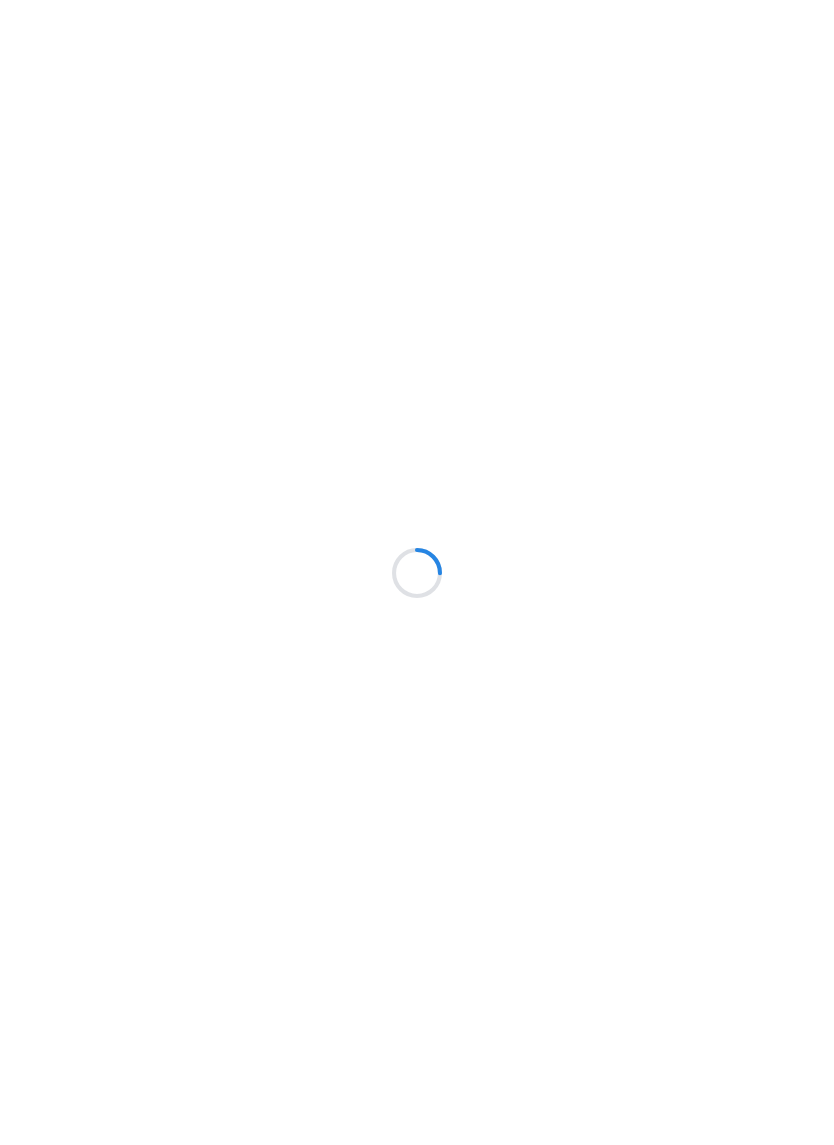 scroll, scrollTop: 0, scrollLeft: 0, axis: both 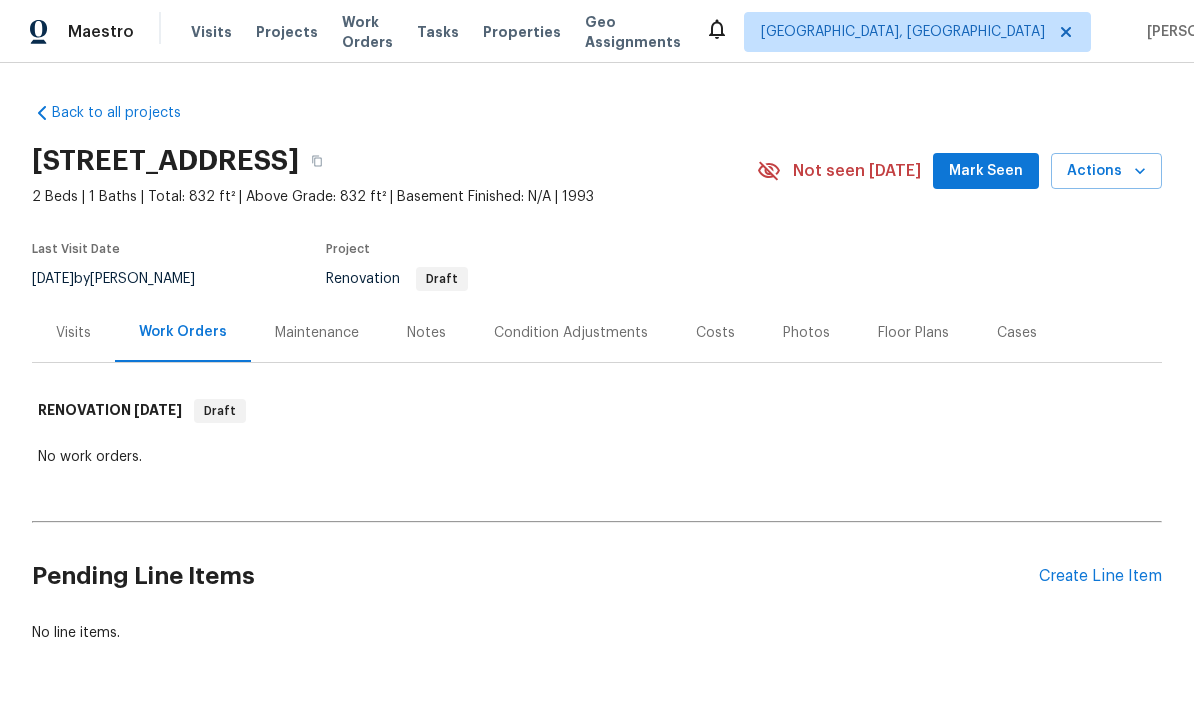 click on "Condition Adjustments" at bounding box center [571, 333] 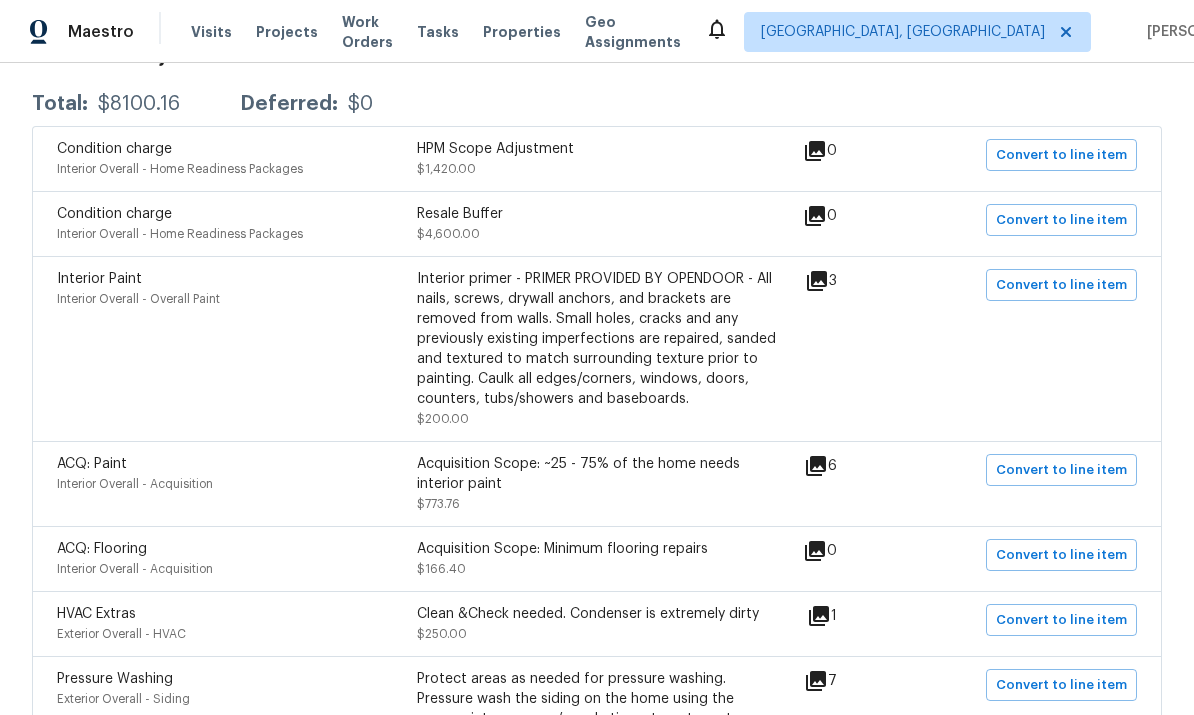 scroll, scrollTop: 396, scrollLeft: 0, axis: vertical 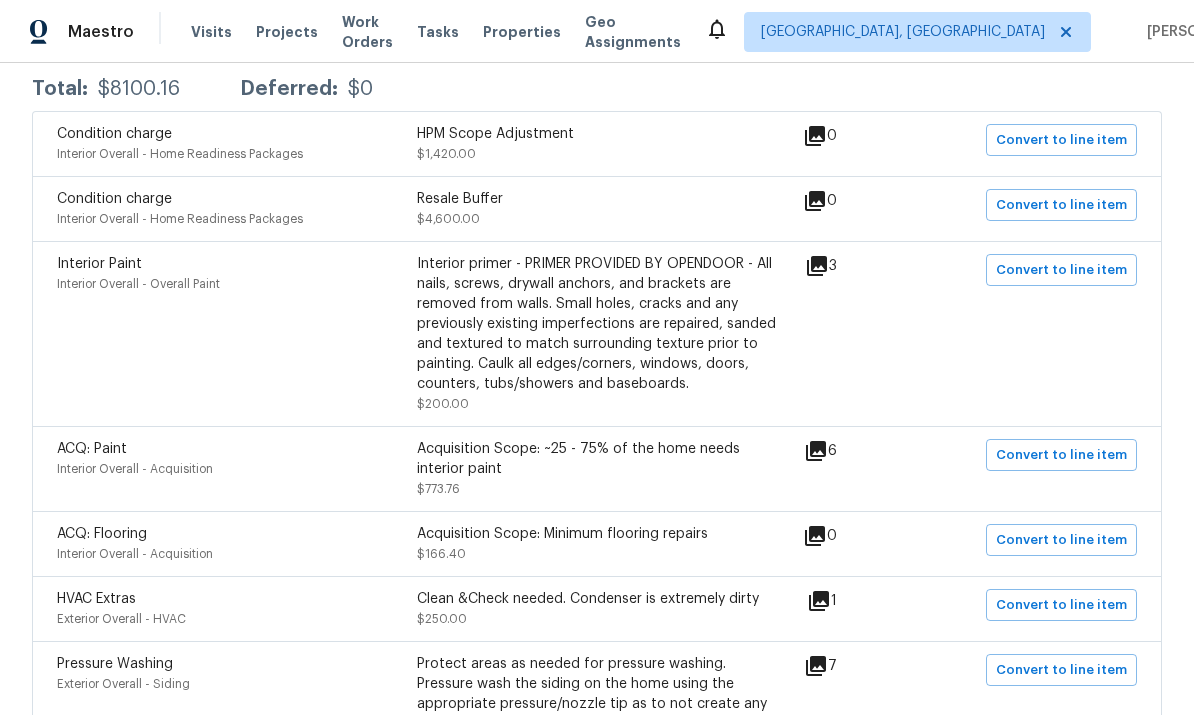 click on "Interior Paint Interior Overall - Overall Paint Interior primer - PRIMER PROVIDED BY OPENDOOR - All nails, screws, drywall anchors, and brackets are removed from walls. Small holes, cracks and any previously existing imperfections are repaired, sanded and textured to match surrounding texture prior to painting. Caulk all edges/corners, windows, doors, counters, tubs/showers and baseboards. $200.00   3 Convert to line item" at bounding box center [597, 333] 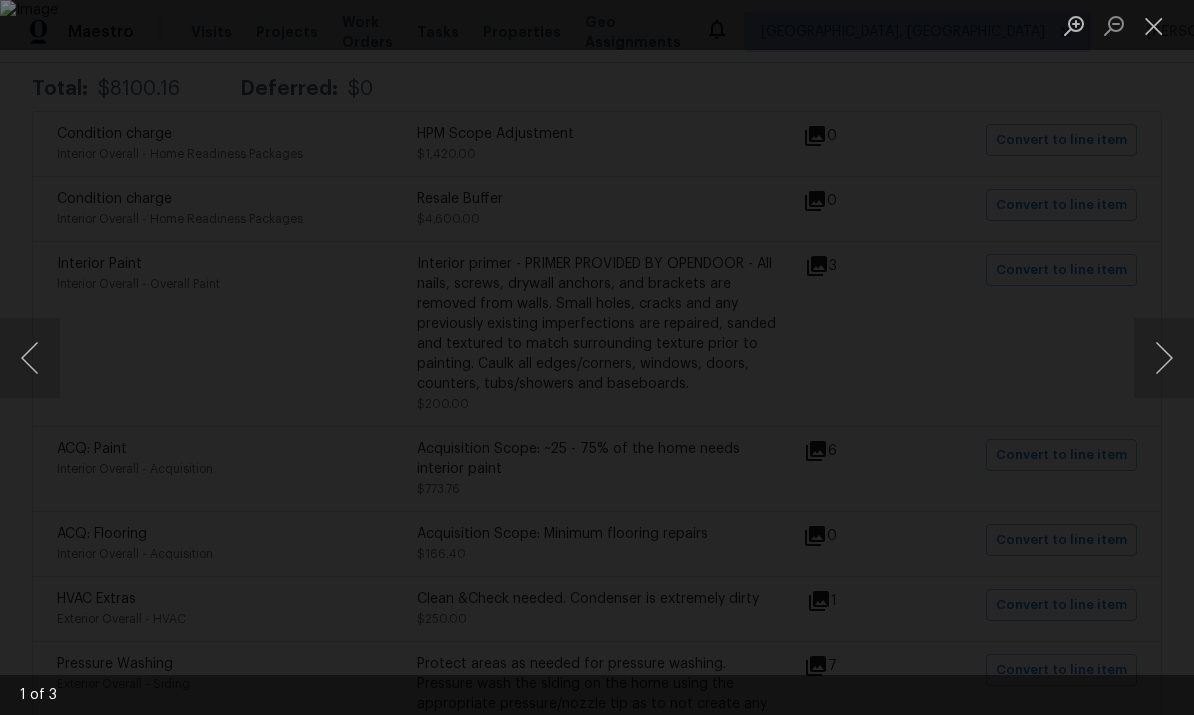 click at bounding box center (1164, 358) 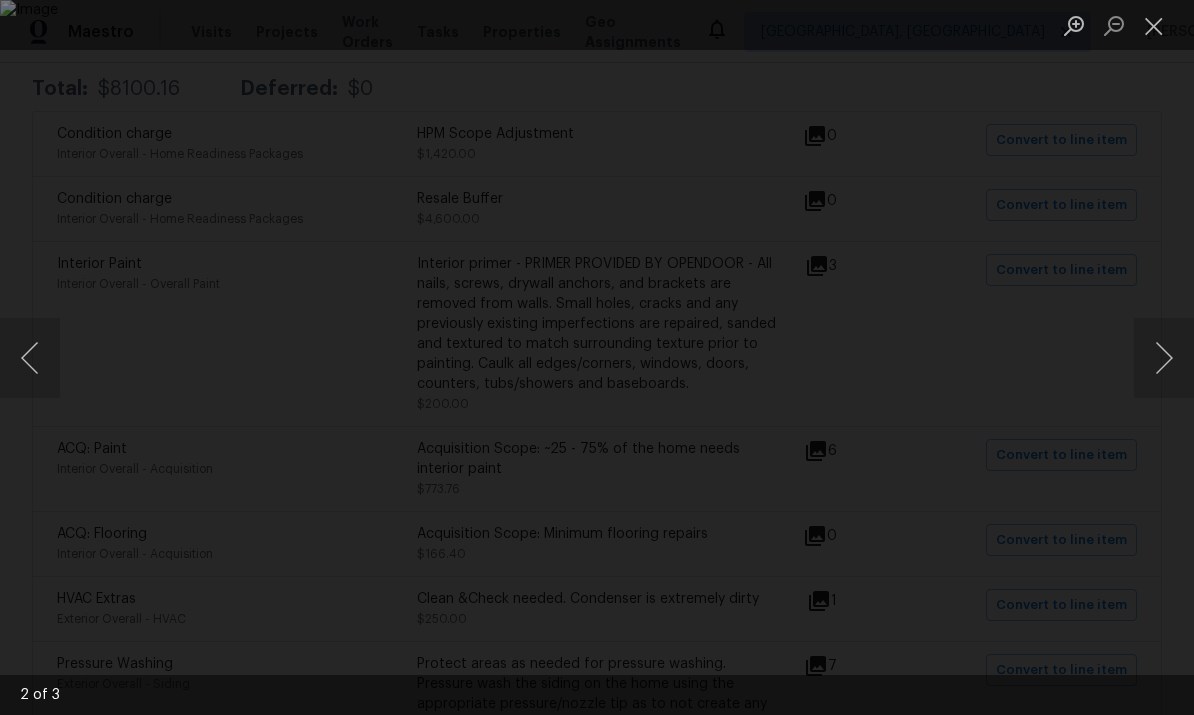 click at bounding box center (1164, 358) 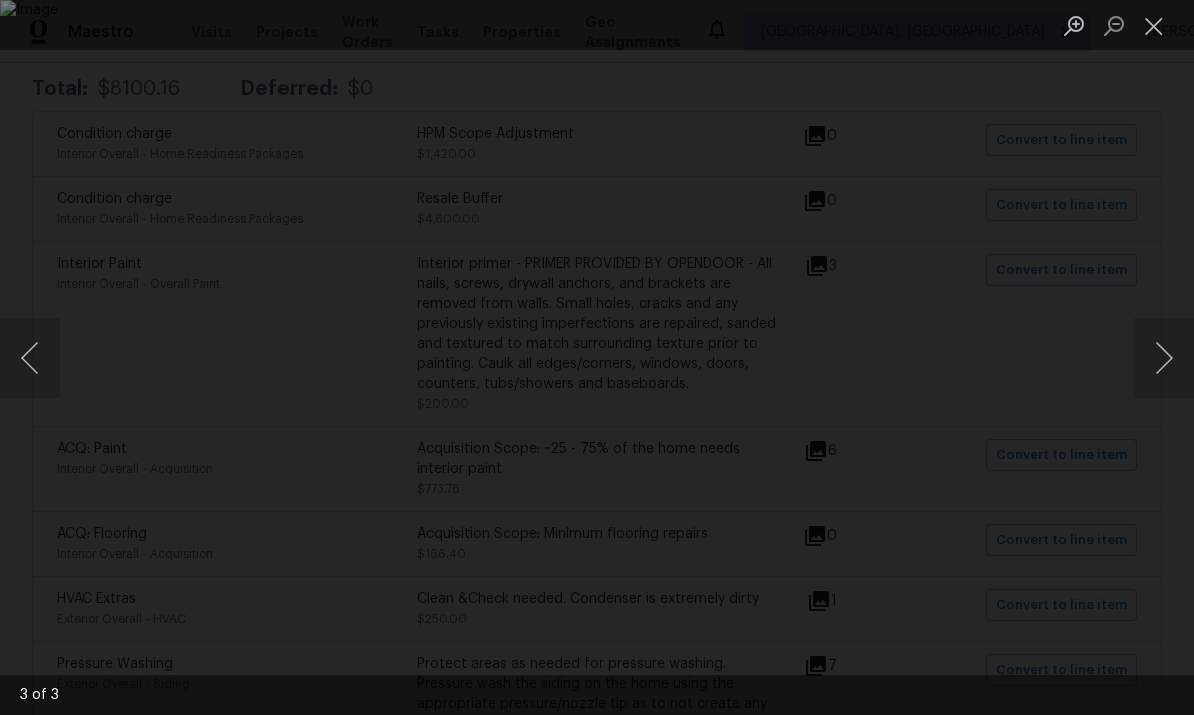 click at bounding box center [1154, 25] 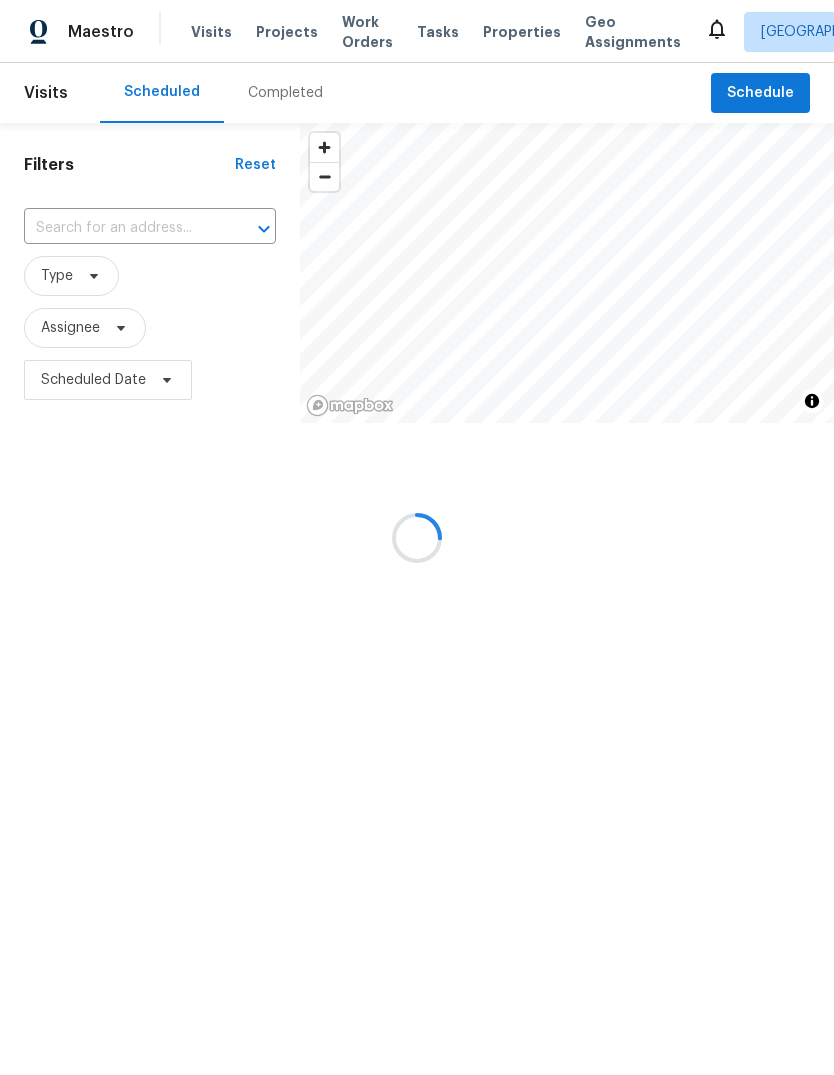 scroll, scrollTop: 0, scrollLeft: 0, axis: both 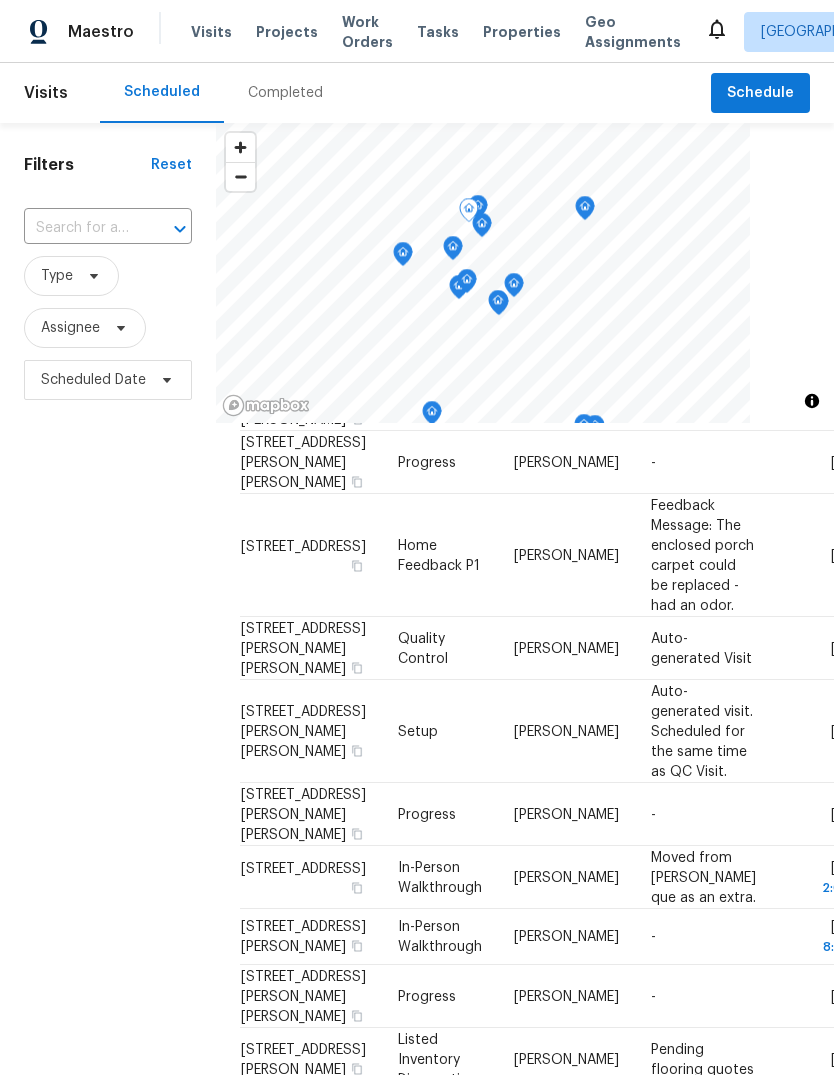 click 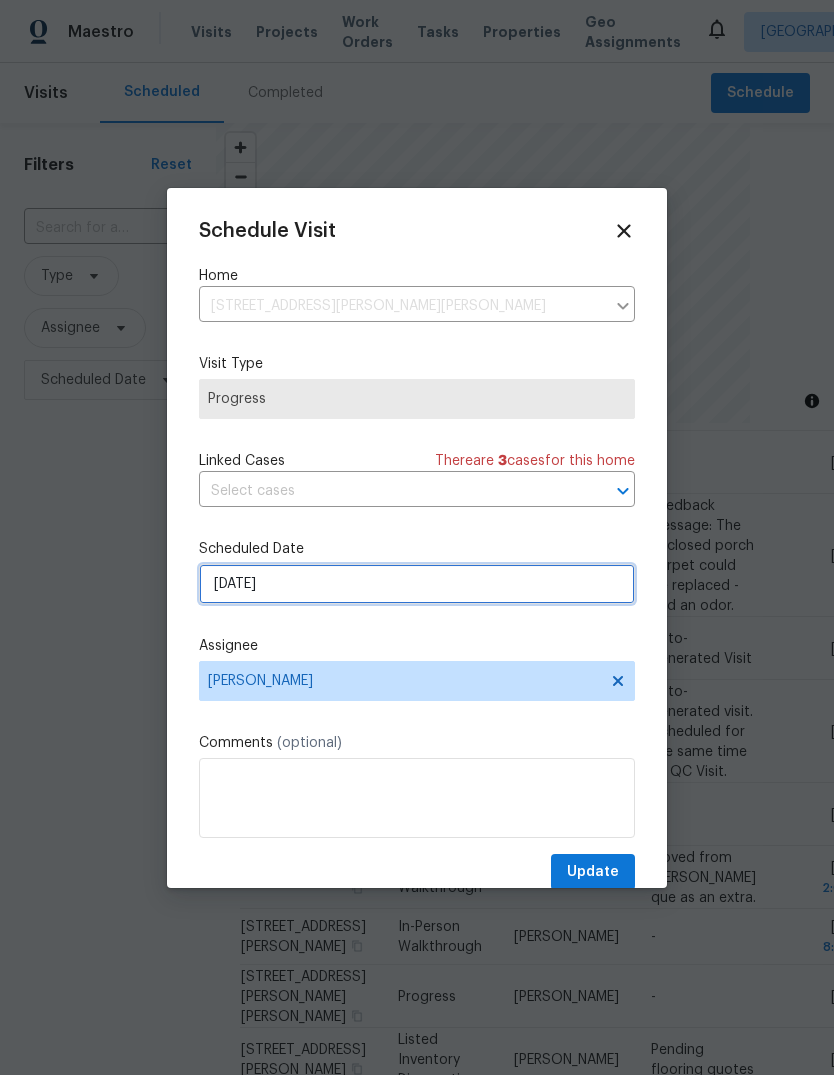 click on "[DATE]" at bounding box center [417, 584] 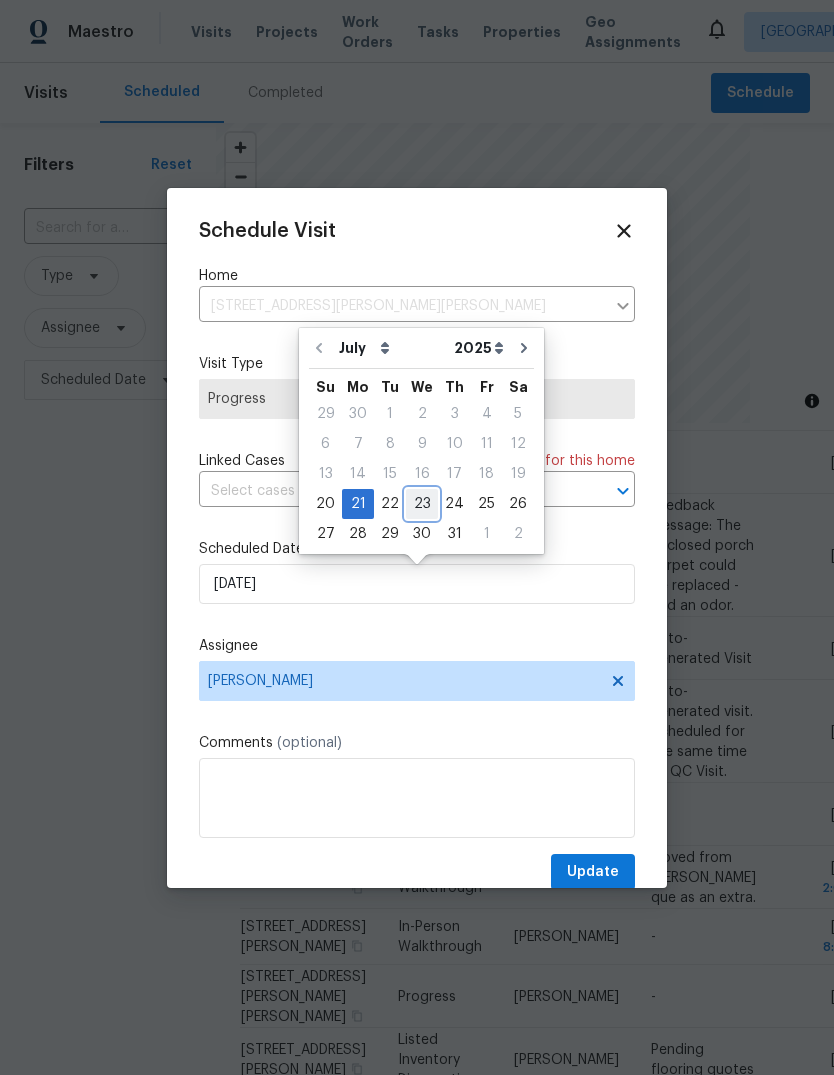 click on "23" at bounding box center (422, 504) 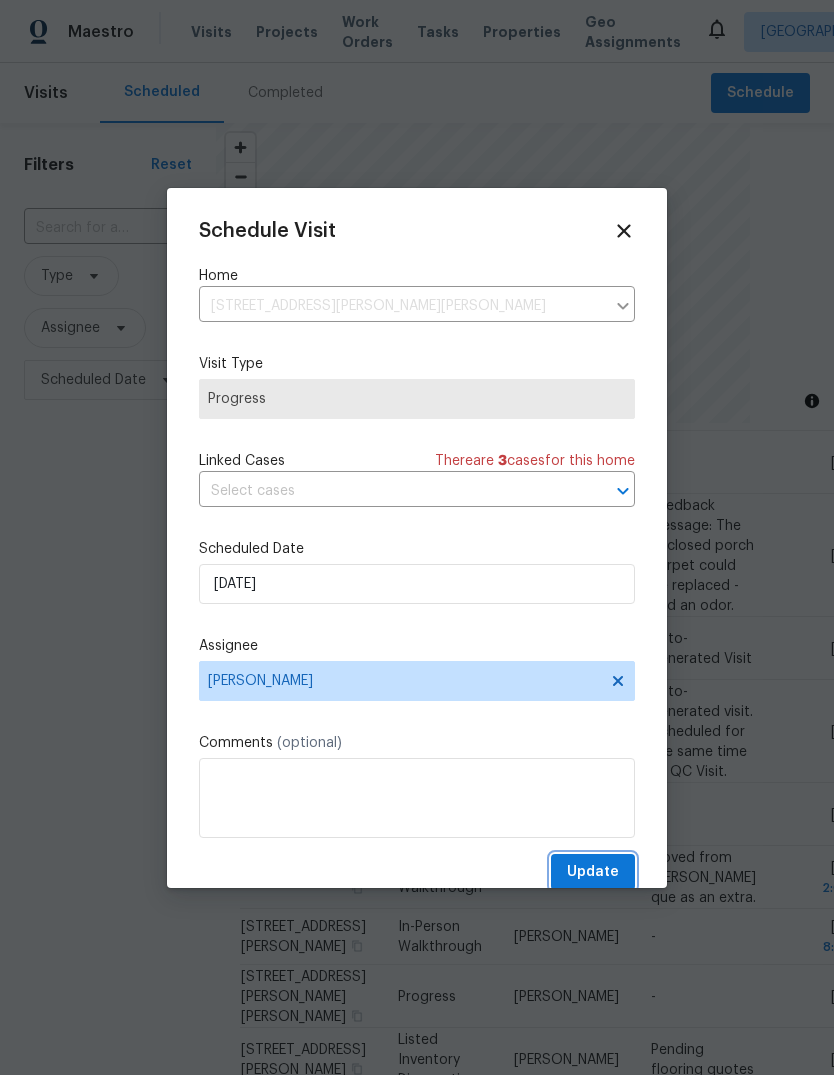 click on "Update" at bounding box center [593, 872] 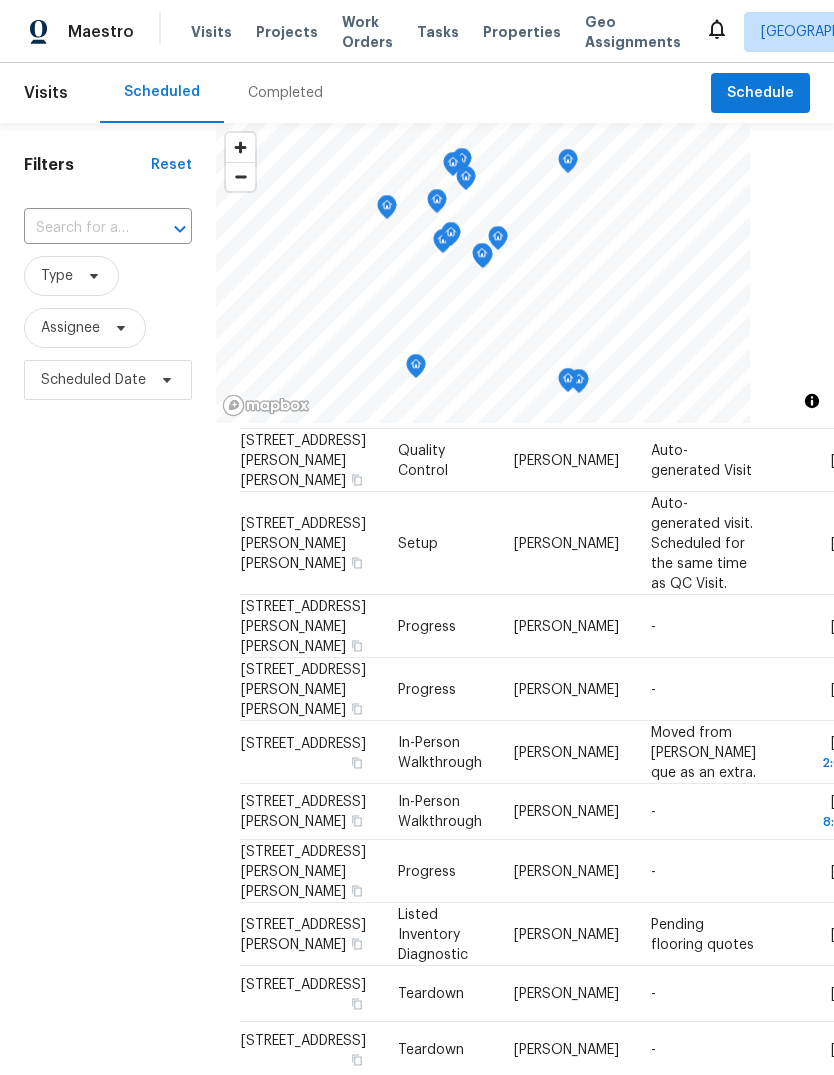 scroll, scrollTop: 519, scrollLeft: 0, axis: vertical 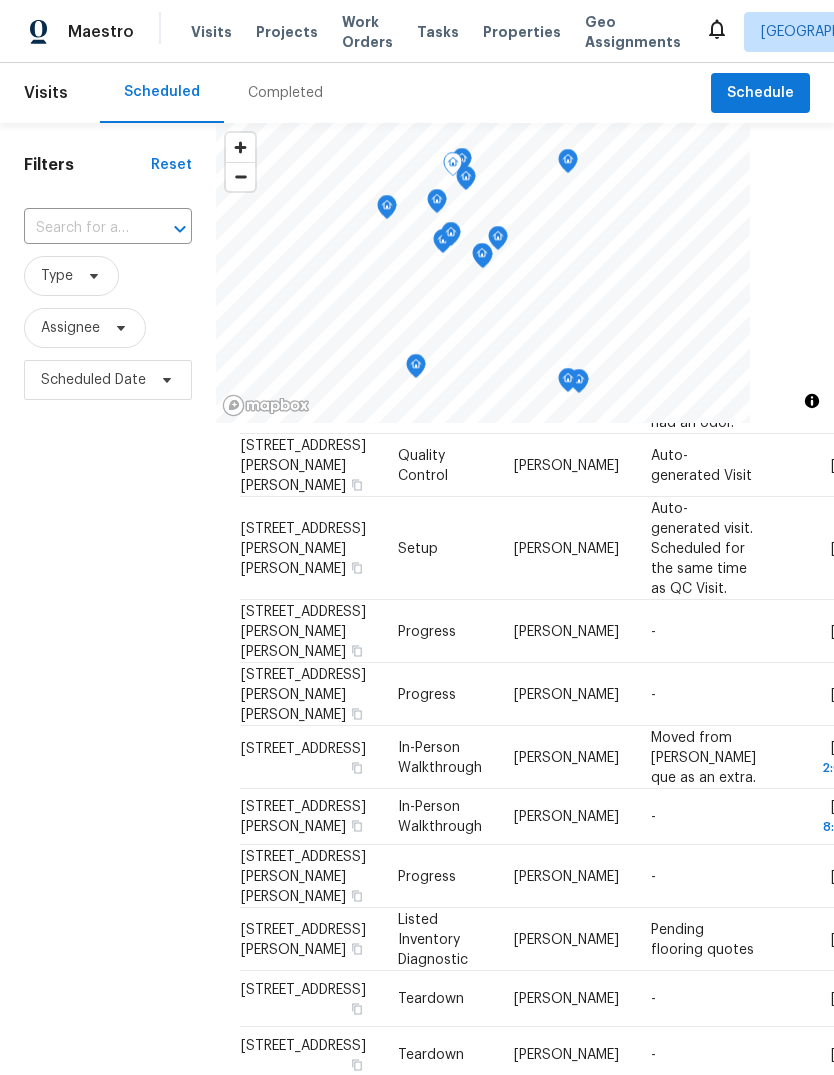 click on "[DATE]" at bounding box center (823, 465) 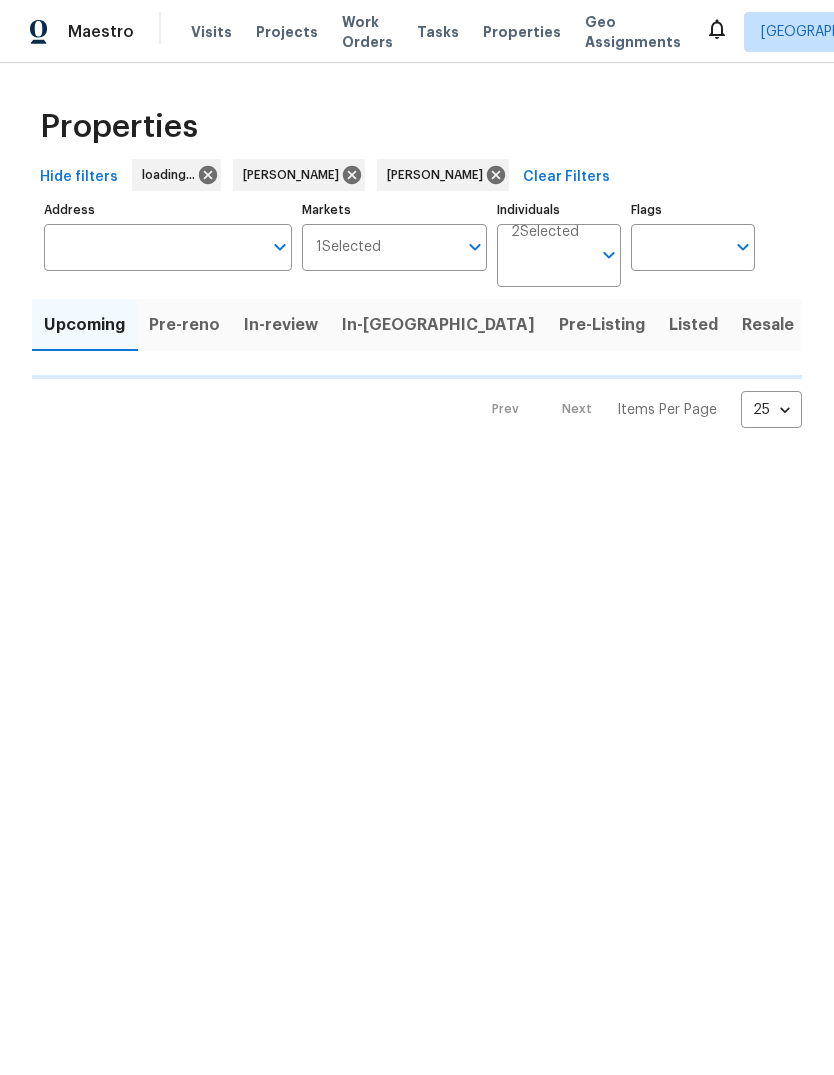 scroll, scrollTop: 0, scrollLeft: 0, axis: both 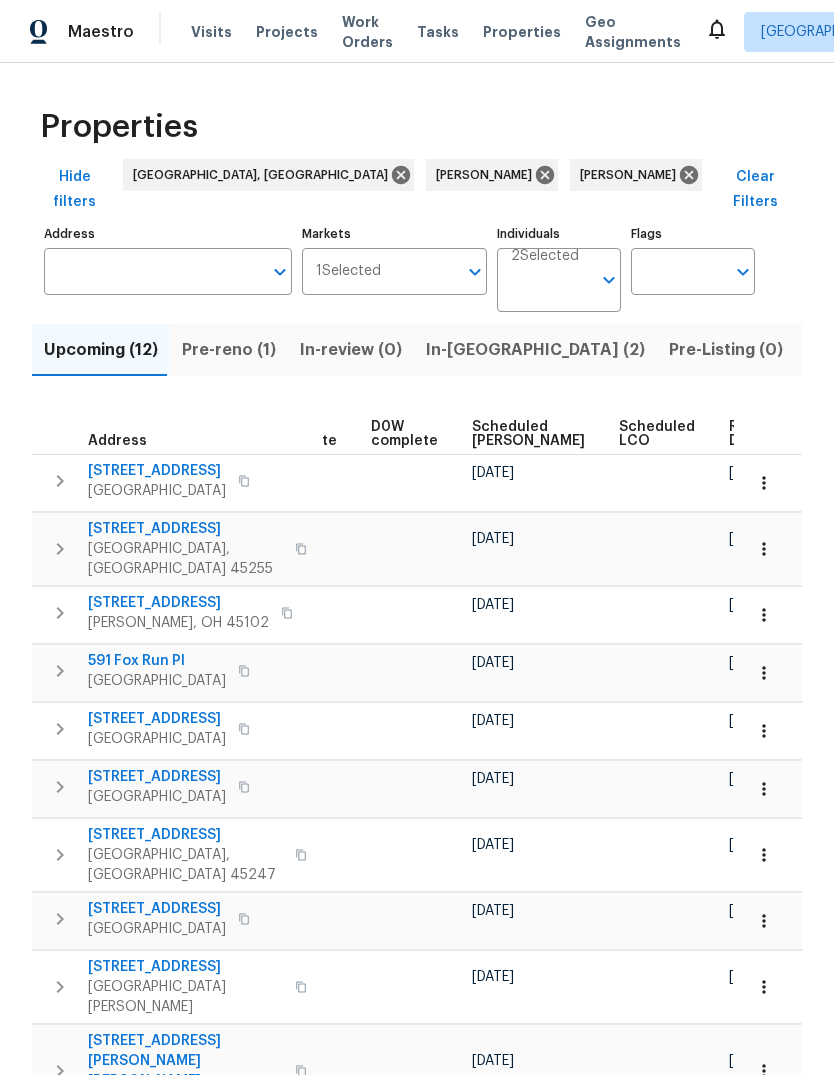 click at bounding box center (764, 483) 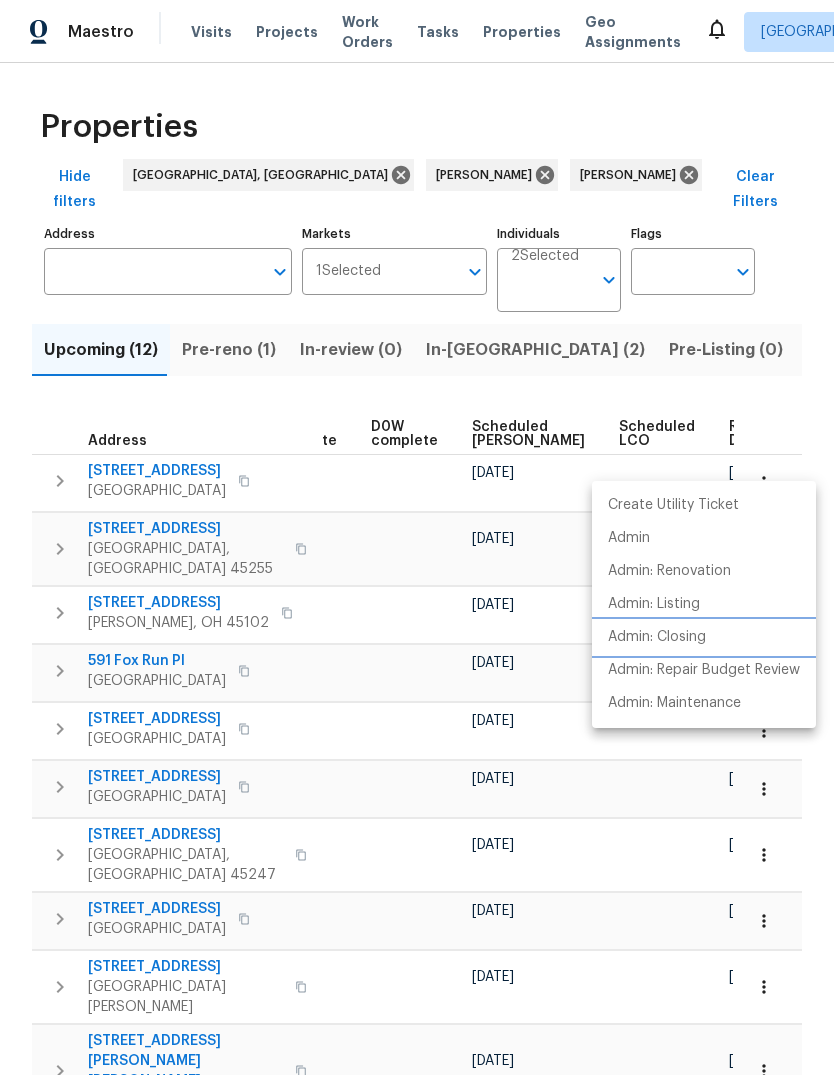 click on "Admin: Closing" at bounding box center [704, 637] 